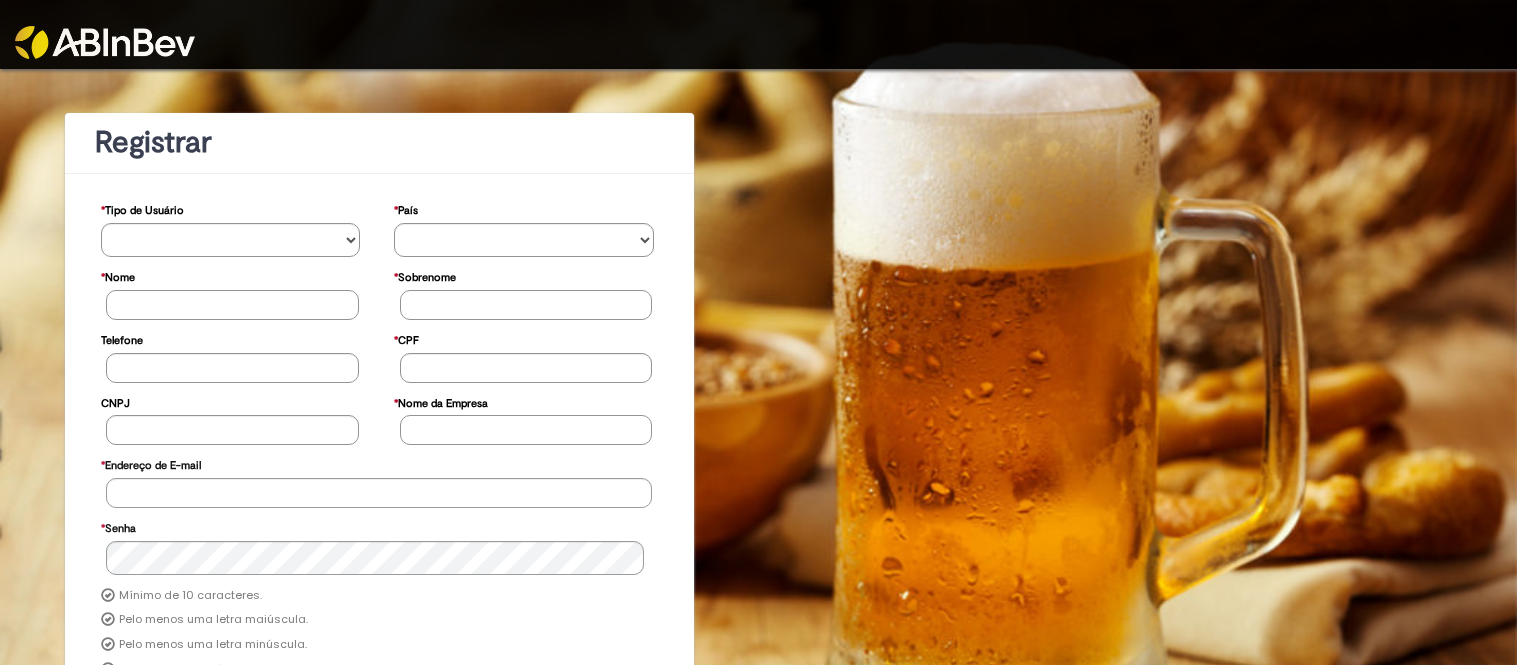 scroll, scrollTop: 0, scrollLeft: 0, axis: both 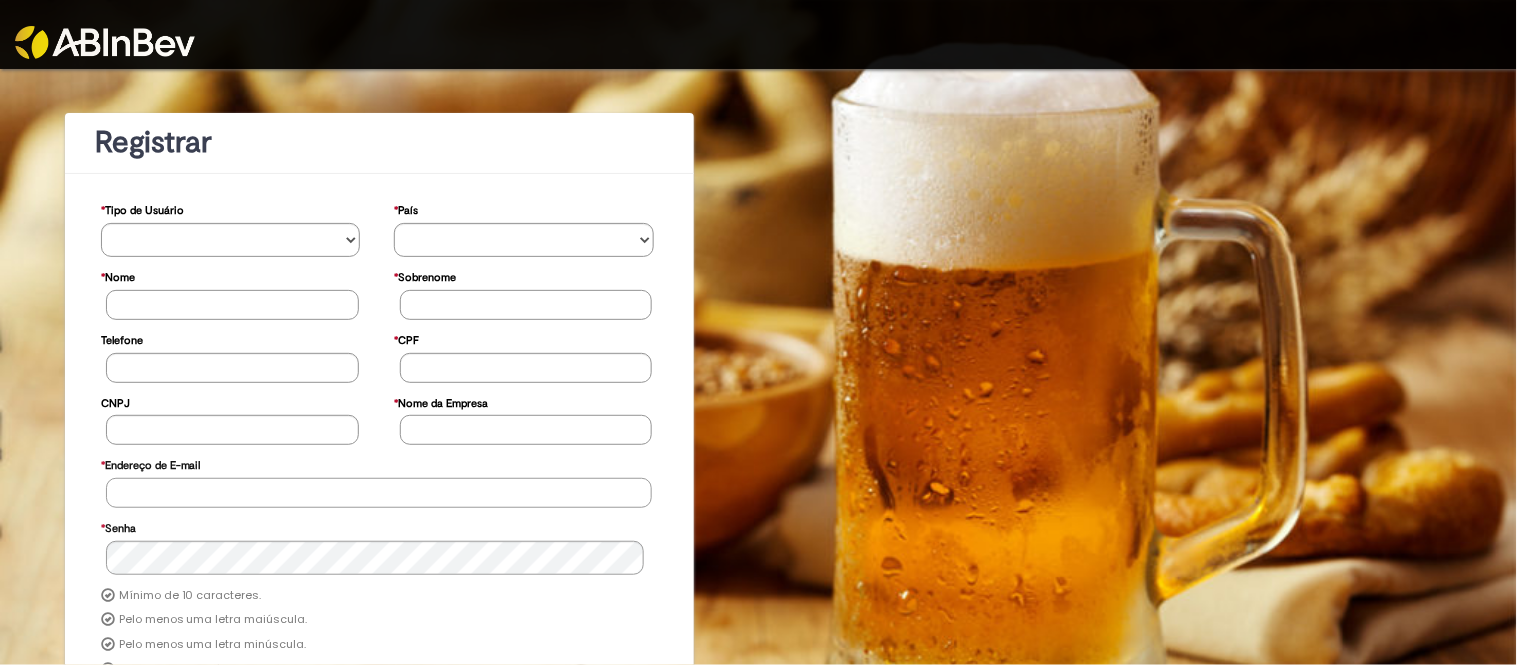 type on "**********" 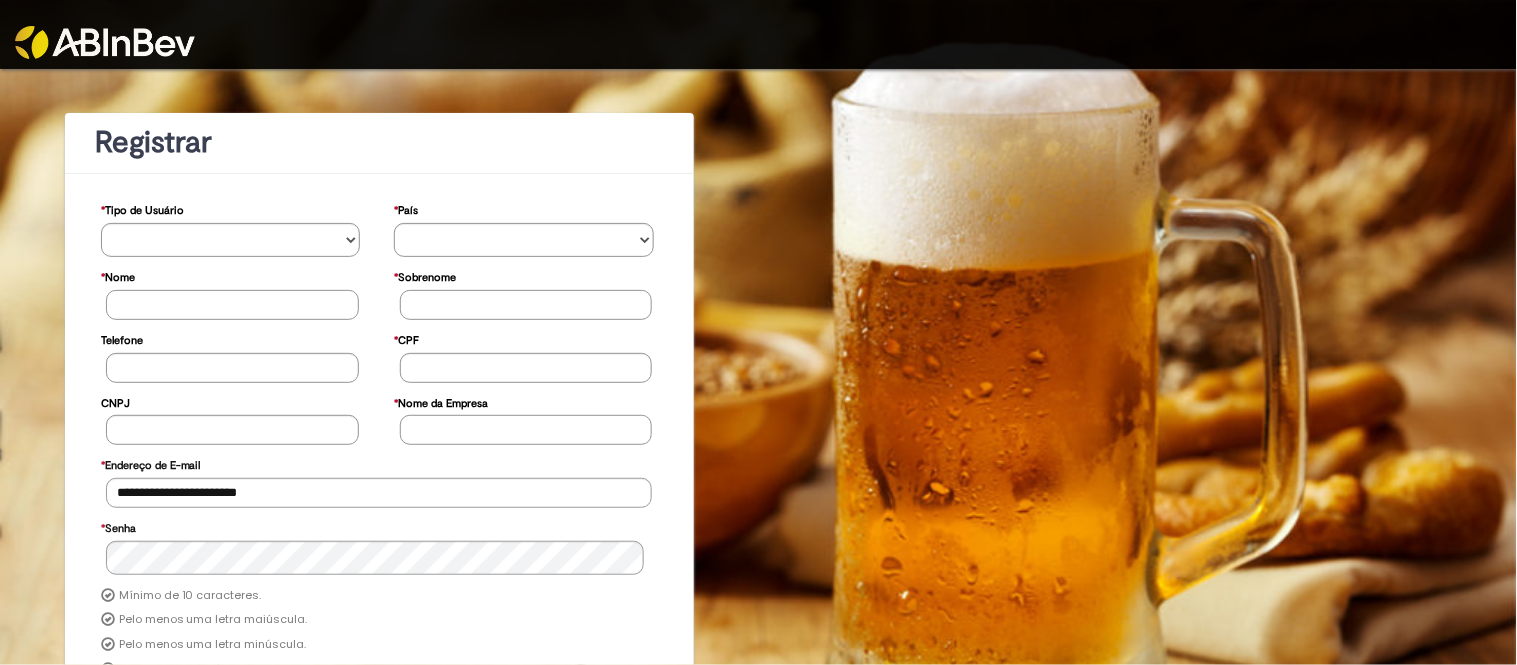 click at bounding box center (105, 42) 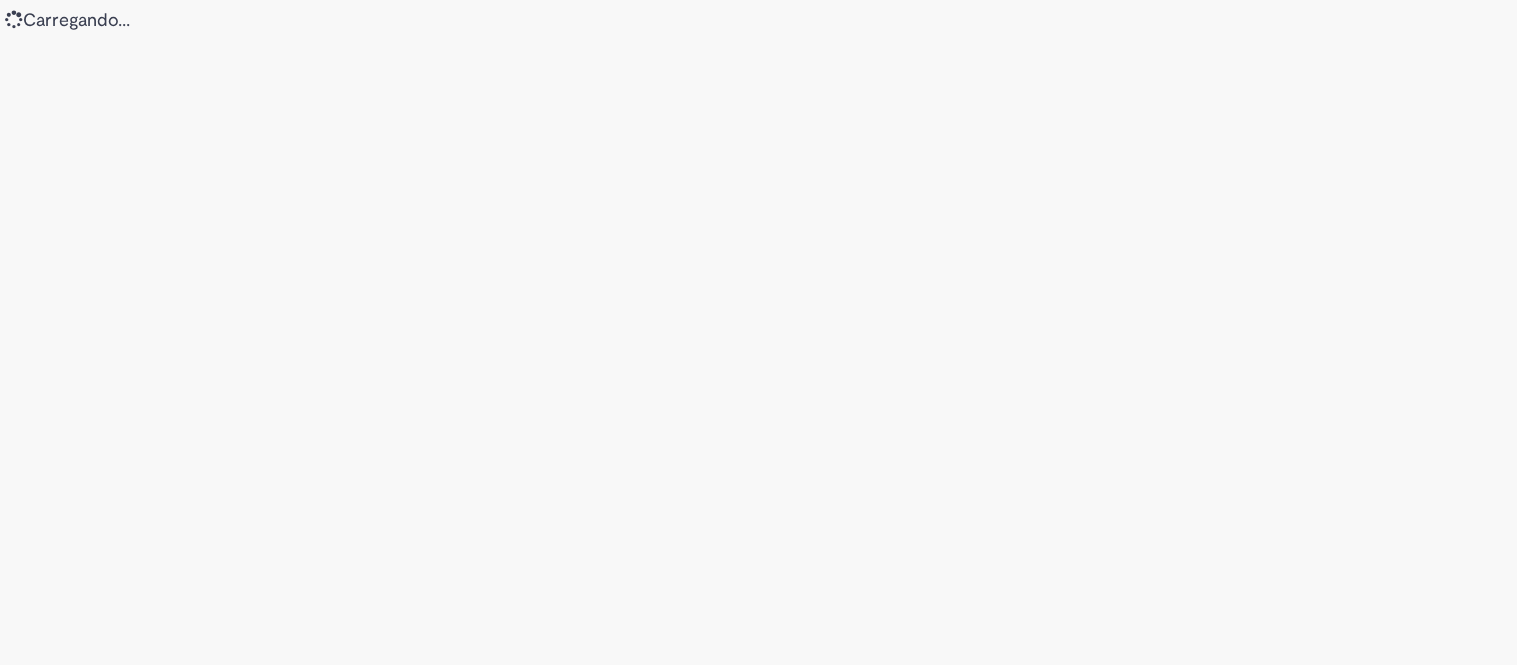 scroll, scrollTop: 0, scrollLeft: 0, axis: both 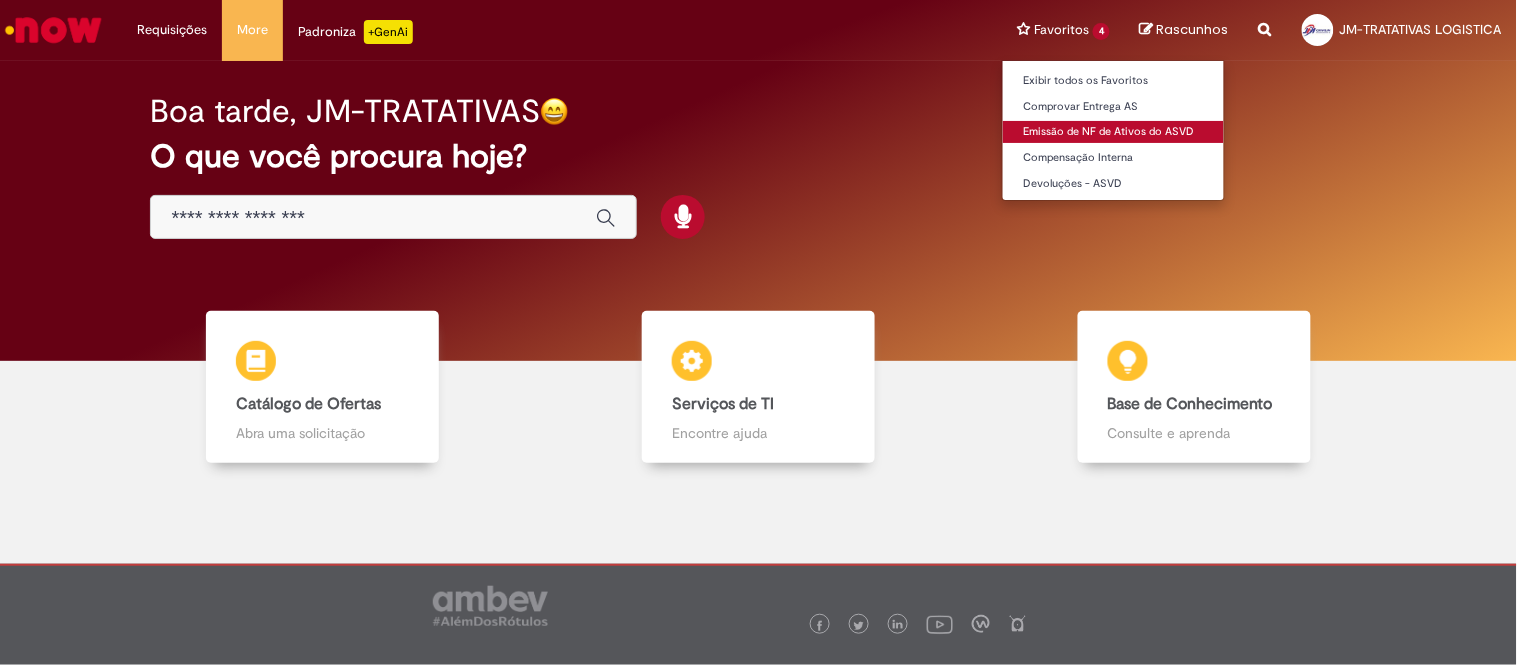 click on "Emissão de NF de Ativos do ASVD" at bounding box center (1113, 132) 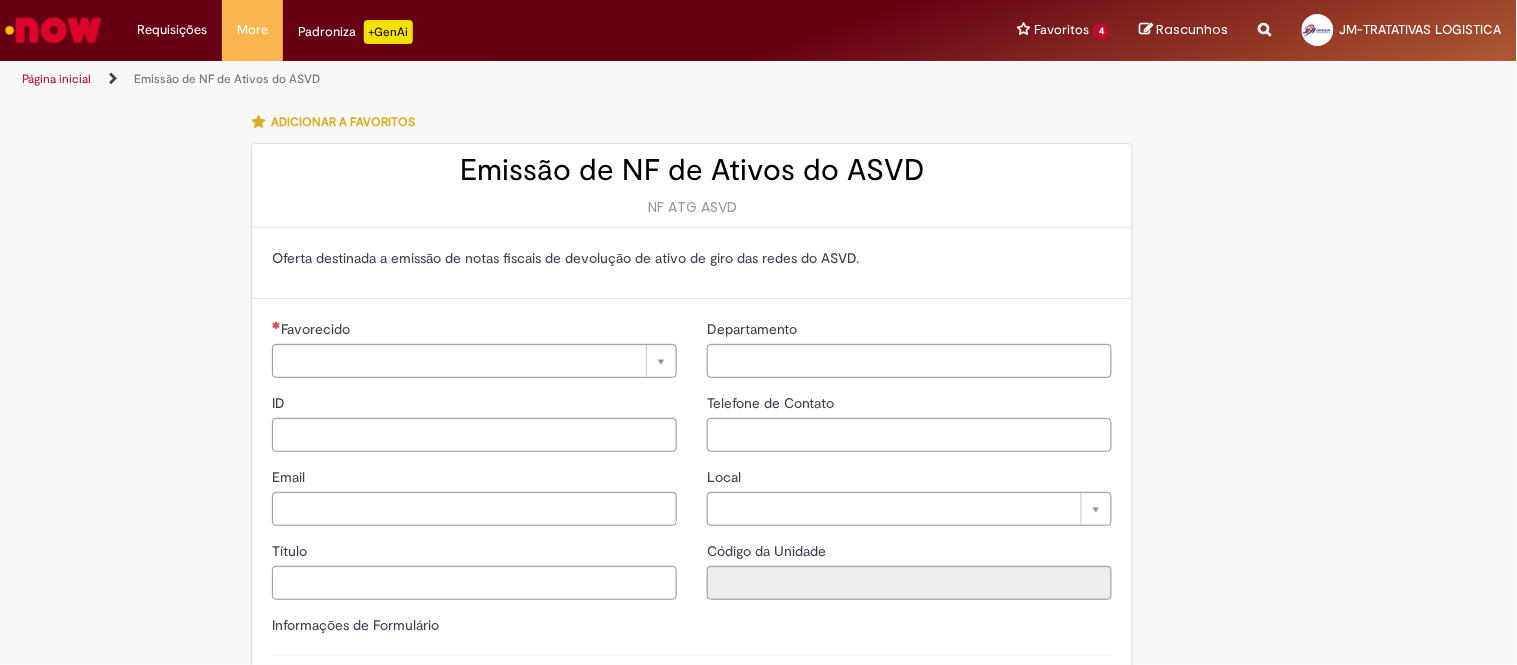 type on "**********" 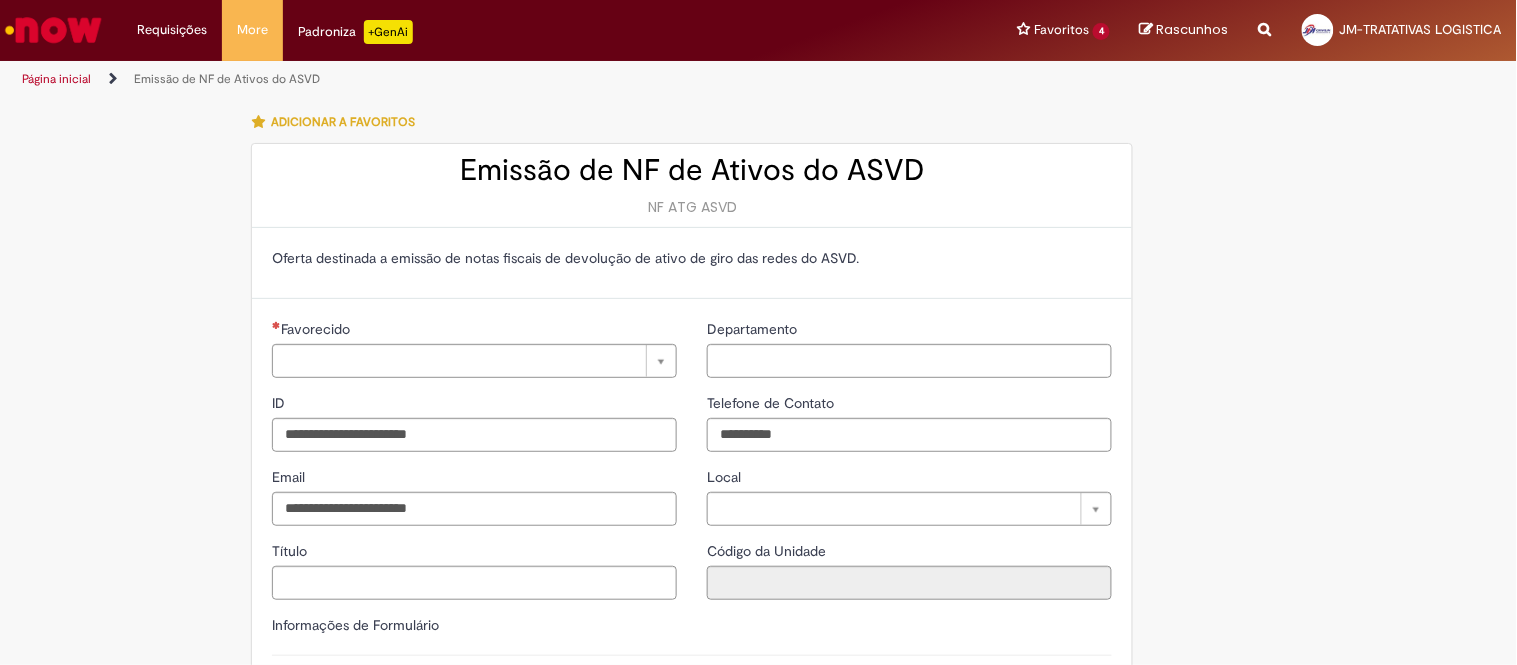 type on "**********" 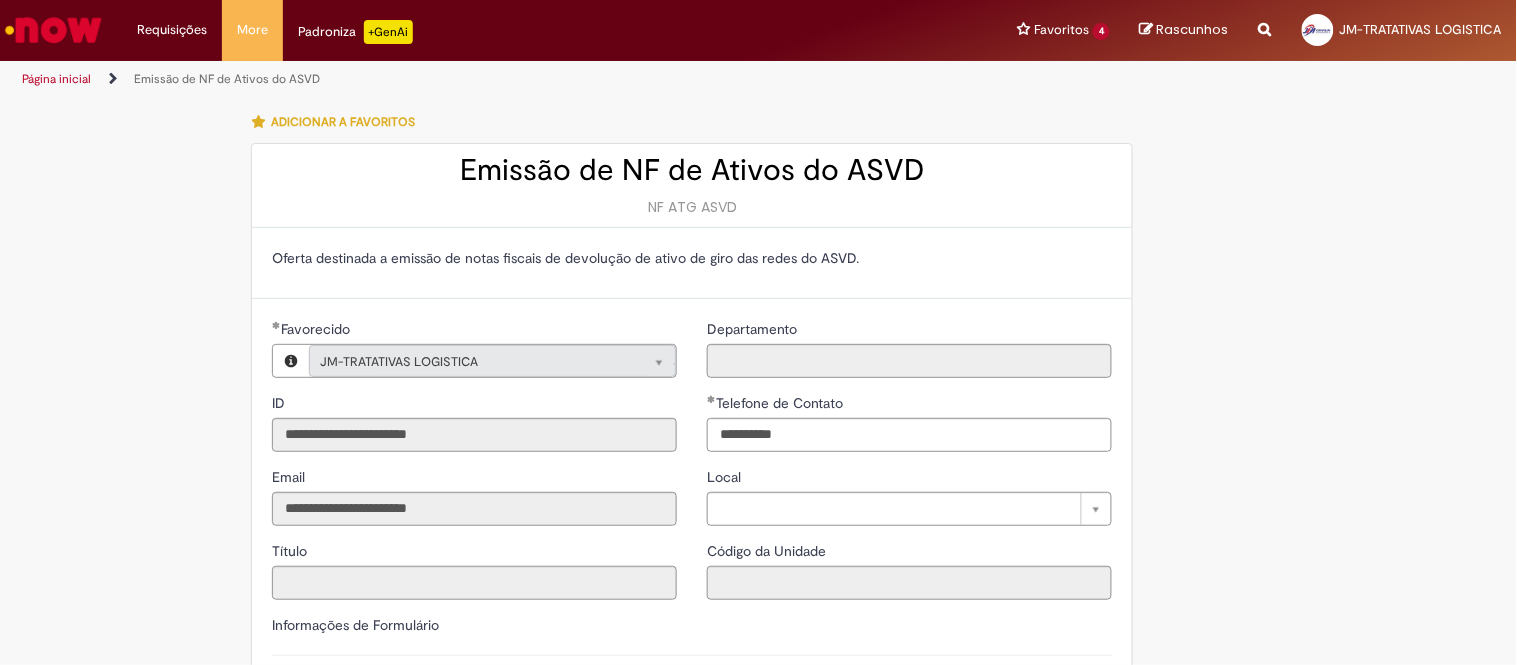 type on "**********" 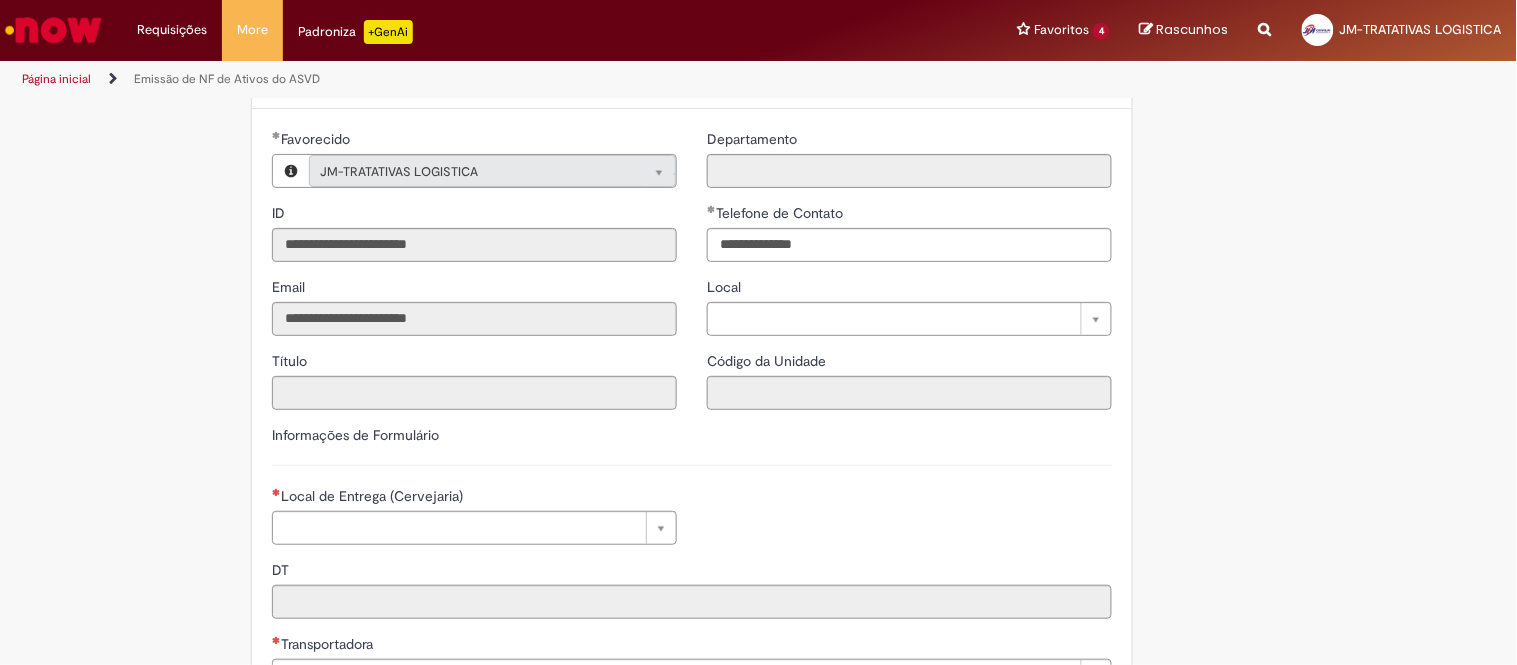 scroll, scrollTop: 222, scrollLeft: 0, axis: vertical 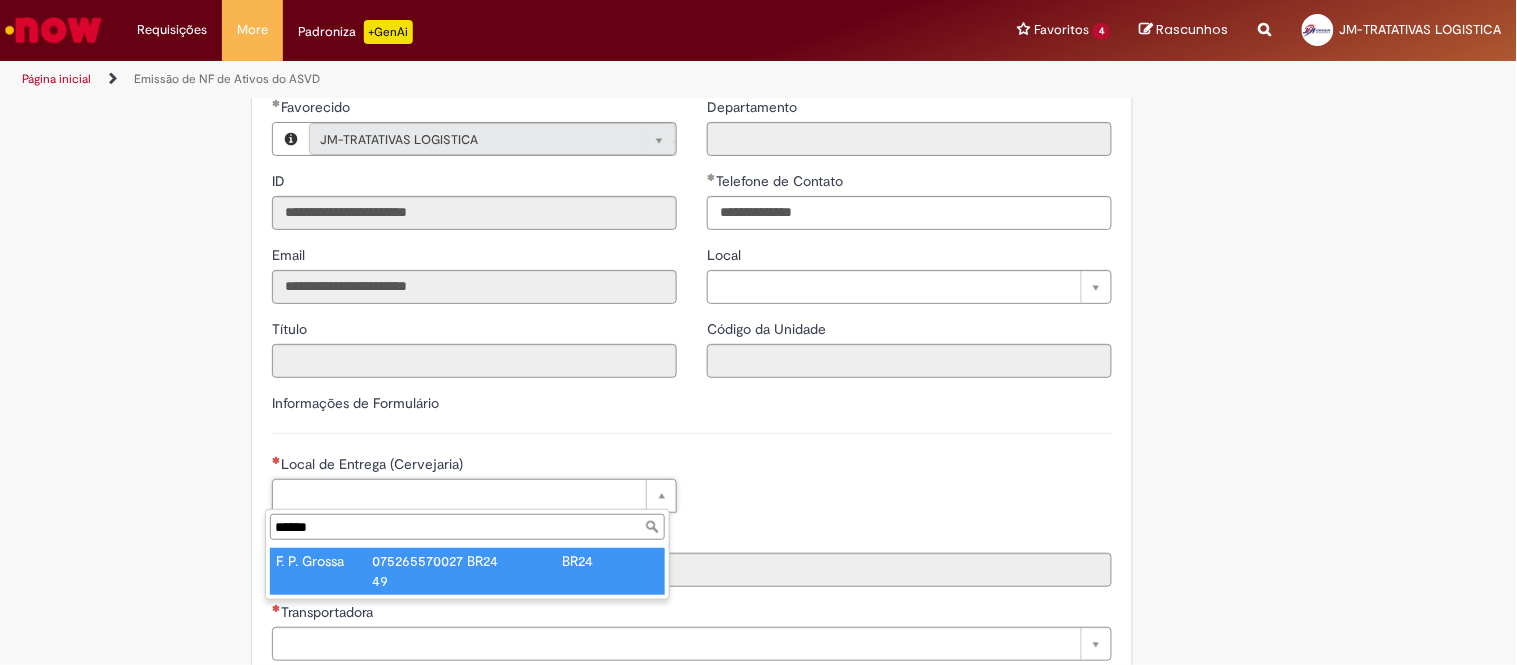 type on "**********" 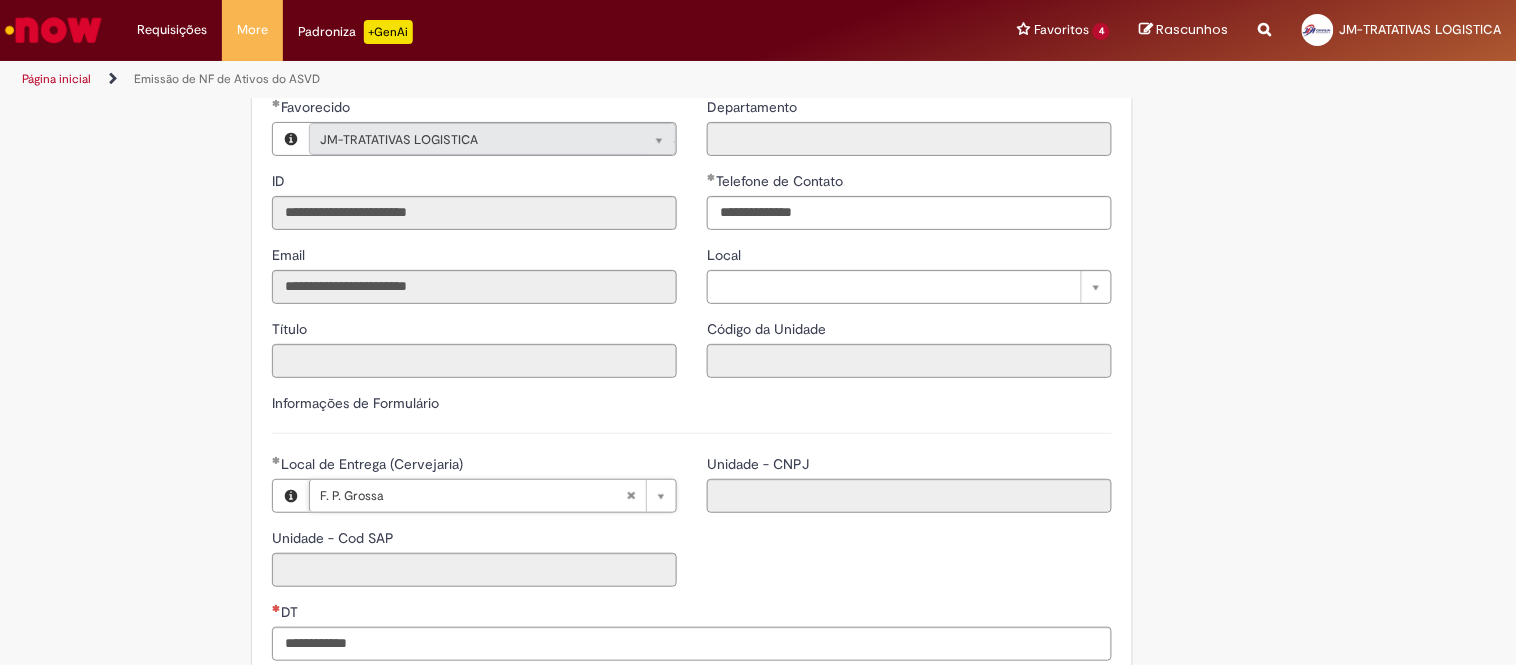 type on "****" 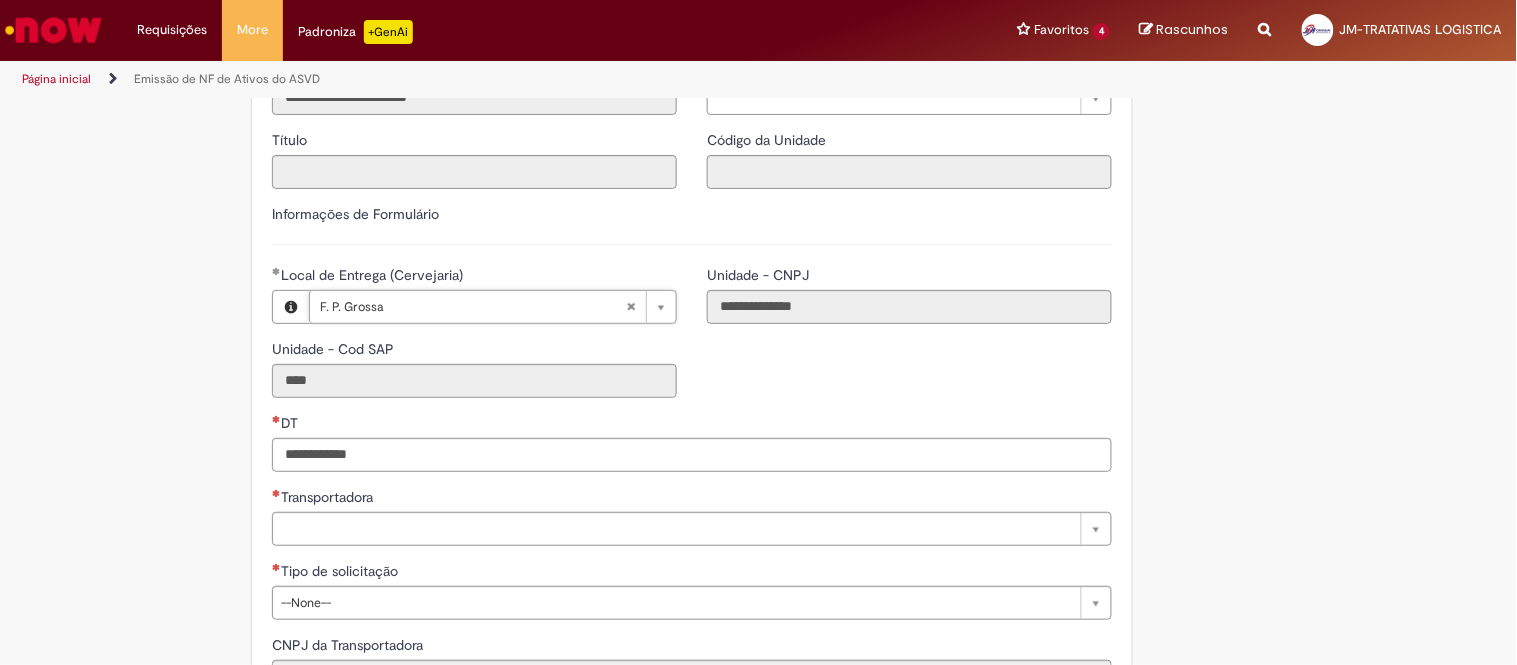 scroll, scrollTop: 444, scrollLeft: 0, axis: vertical 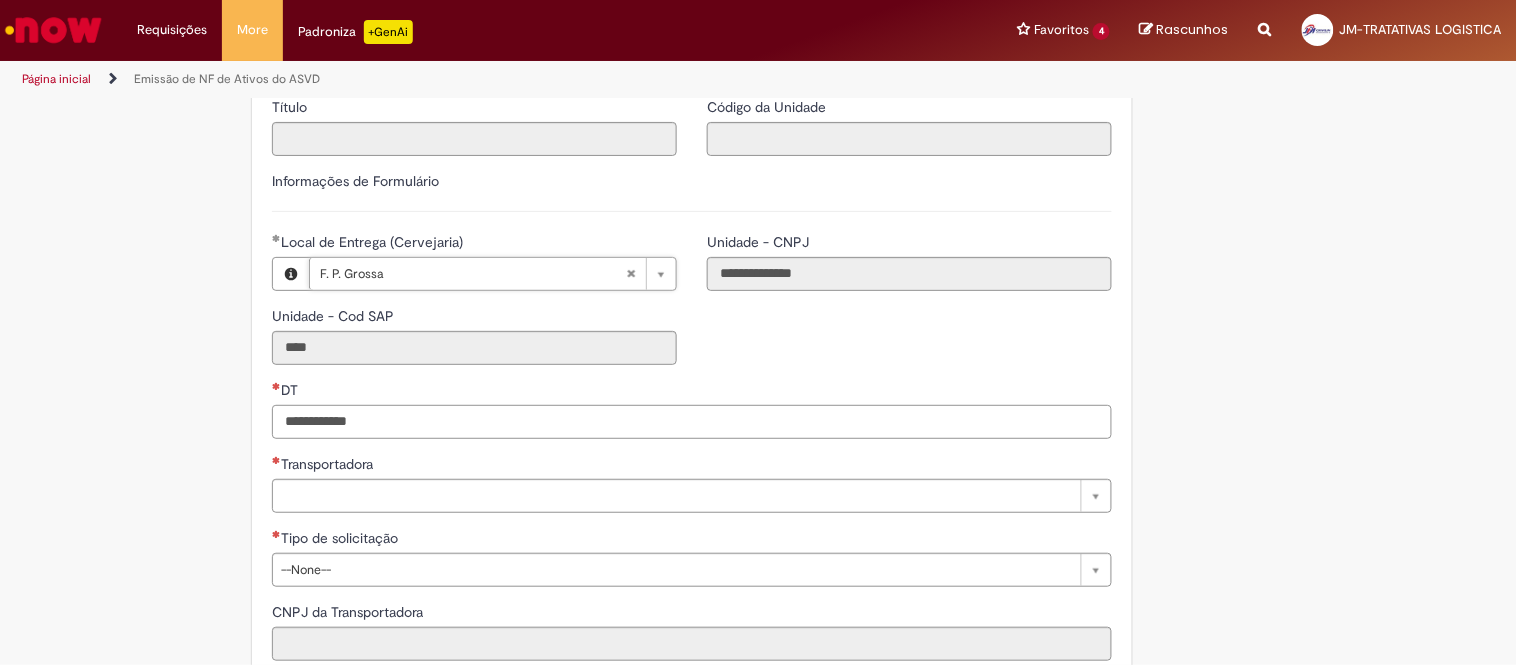 click on "DT" at bounding box center [692, 422] 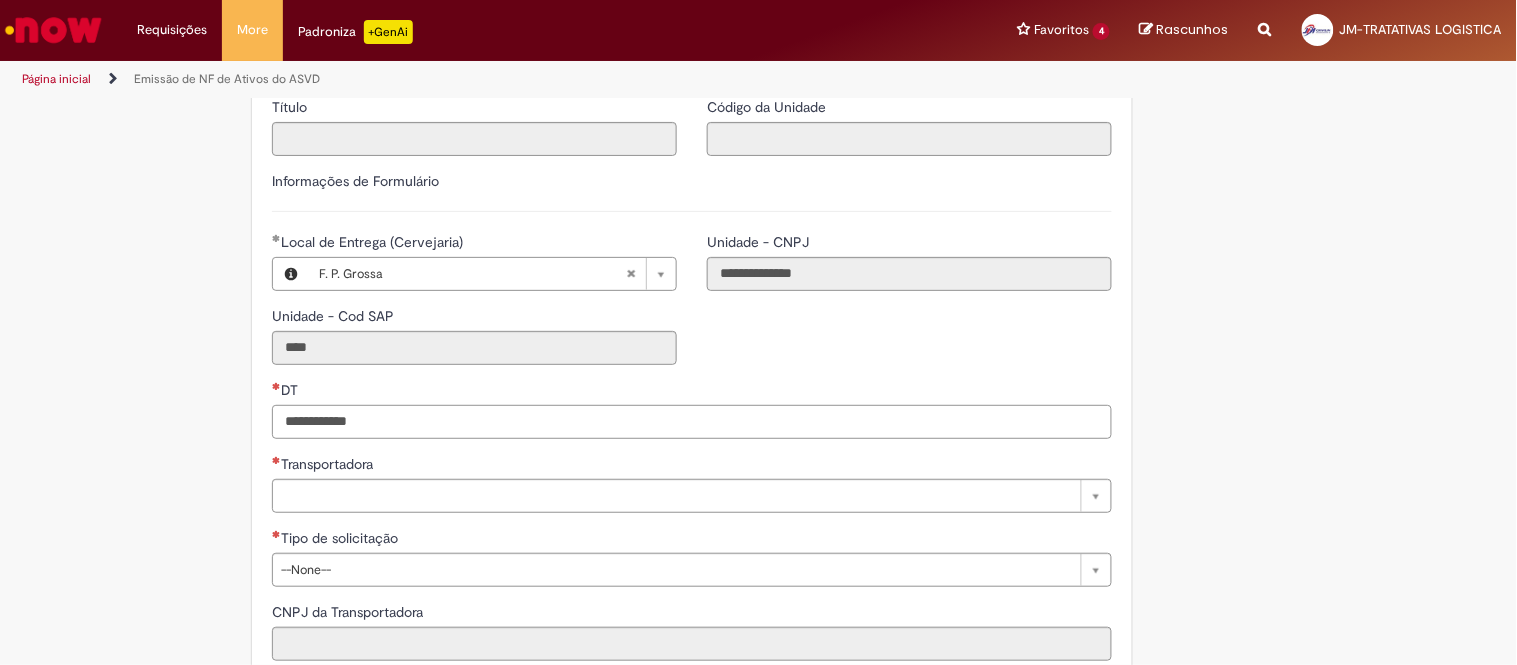 paste on "**********" 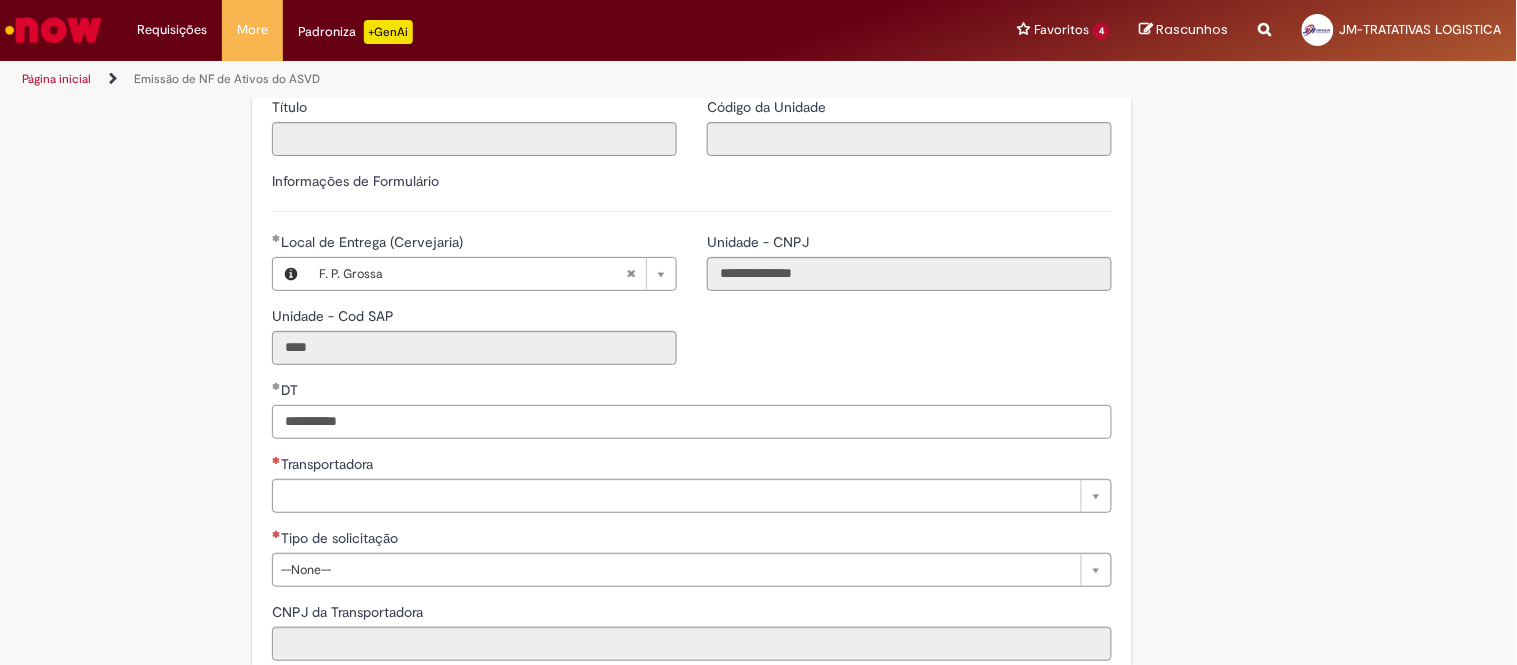 type on "**********" 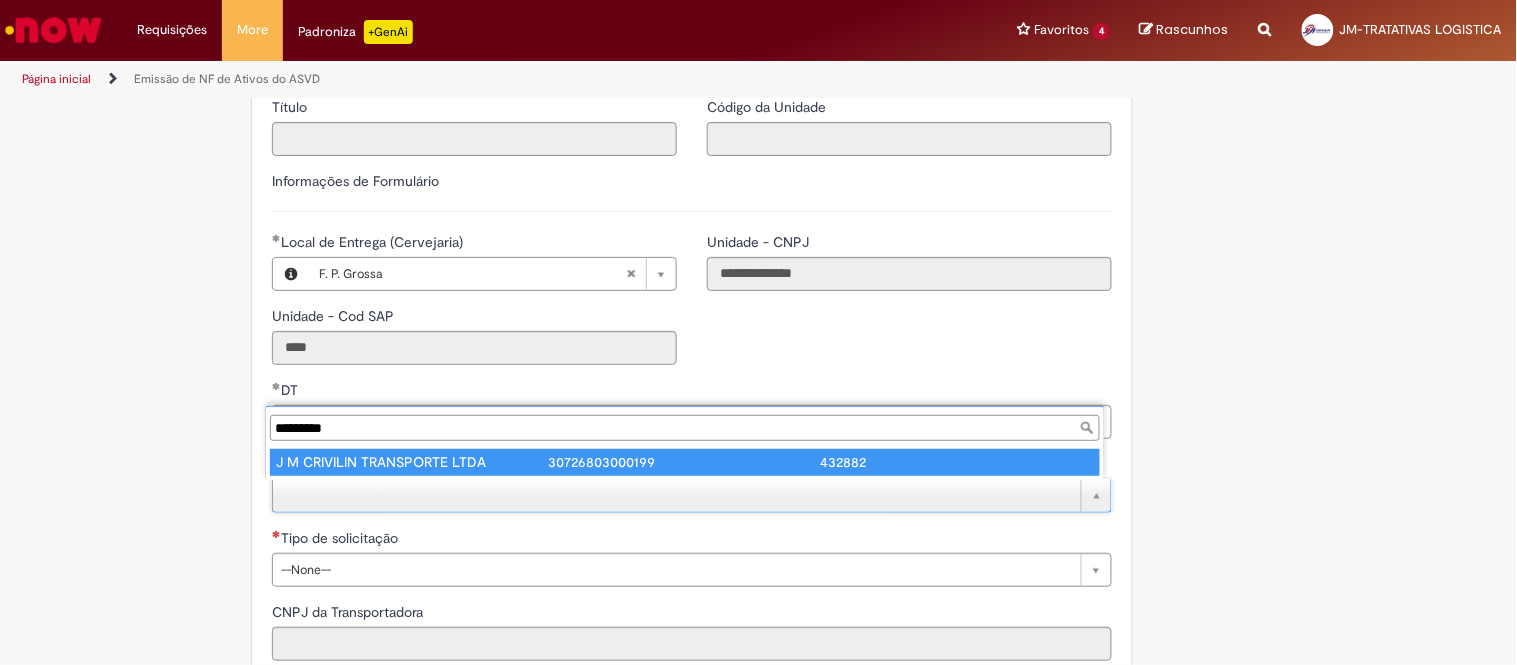 scroll, scrollTop: 0, scrollLeft: 0, axis: both 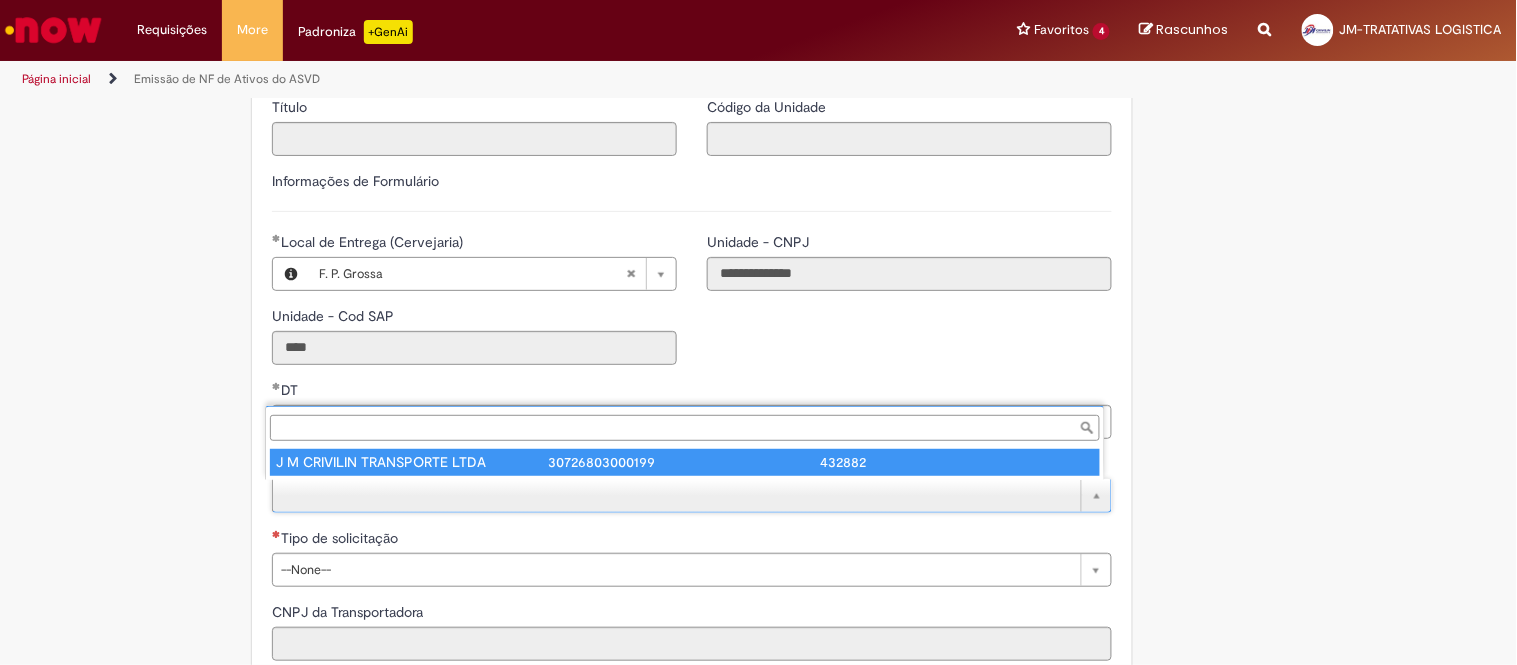 type on "**********" 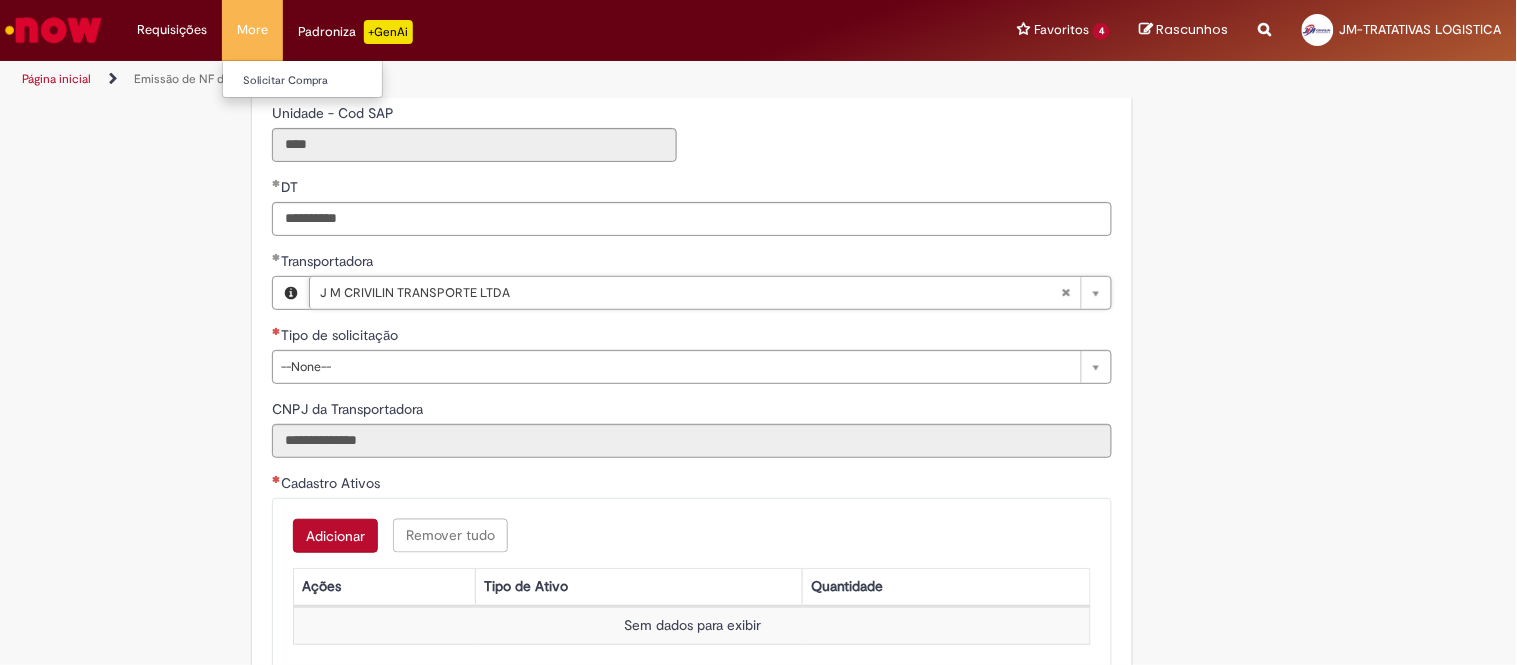 scroll, scrollTop: 666, scrollLeft: 0, axis: vertical 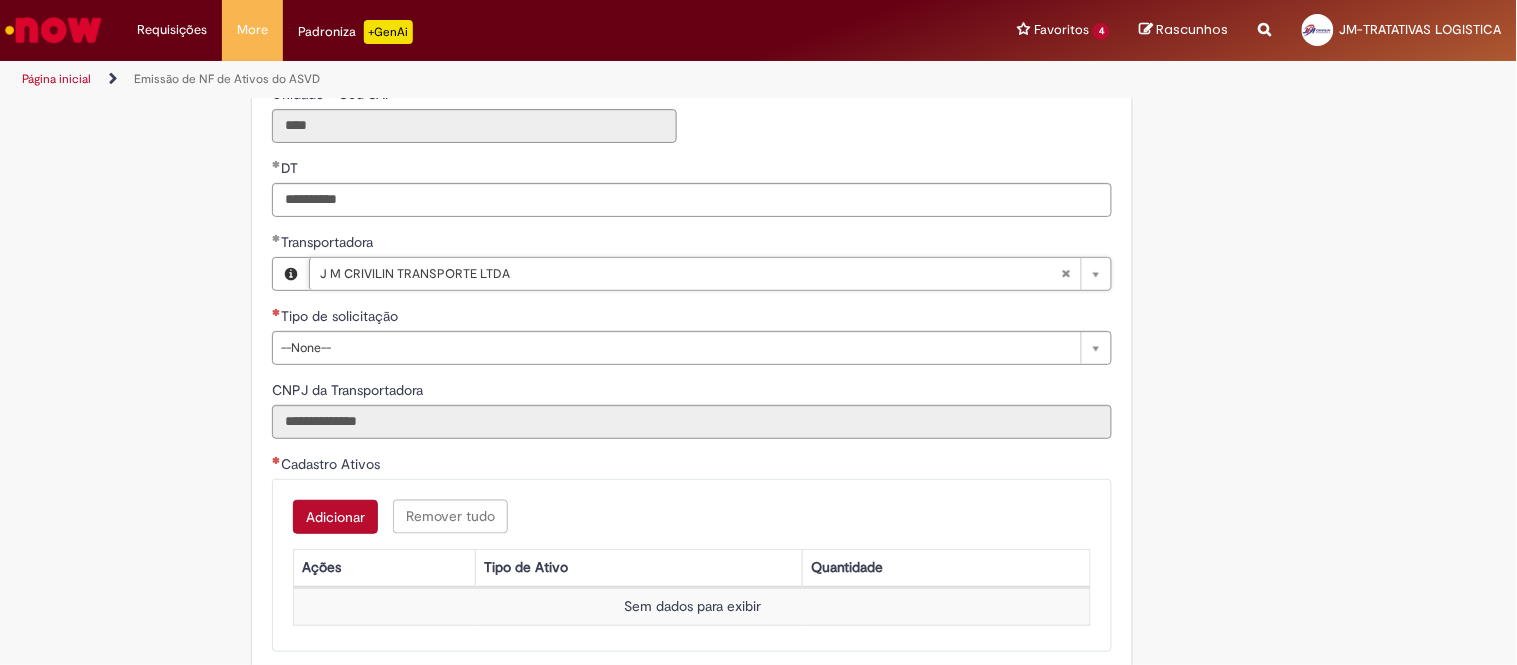 drag, startPoint x: 328, startPoint y: 341, endPoint x: 381, endPoint y: 394, distance: 74.953316 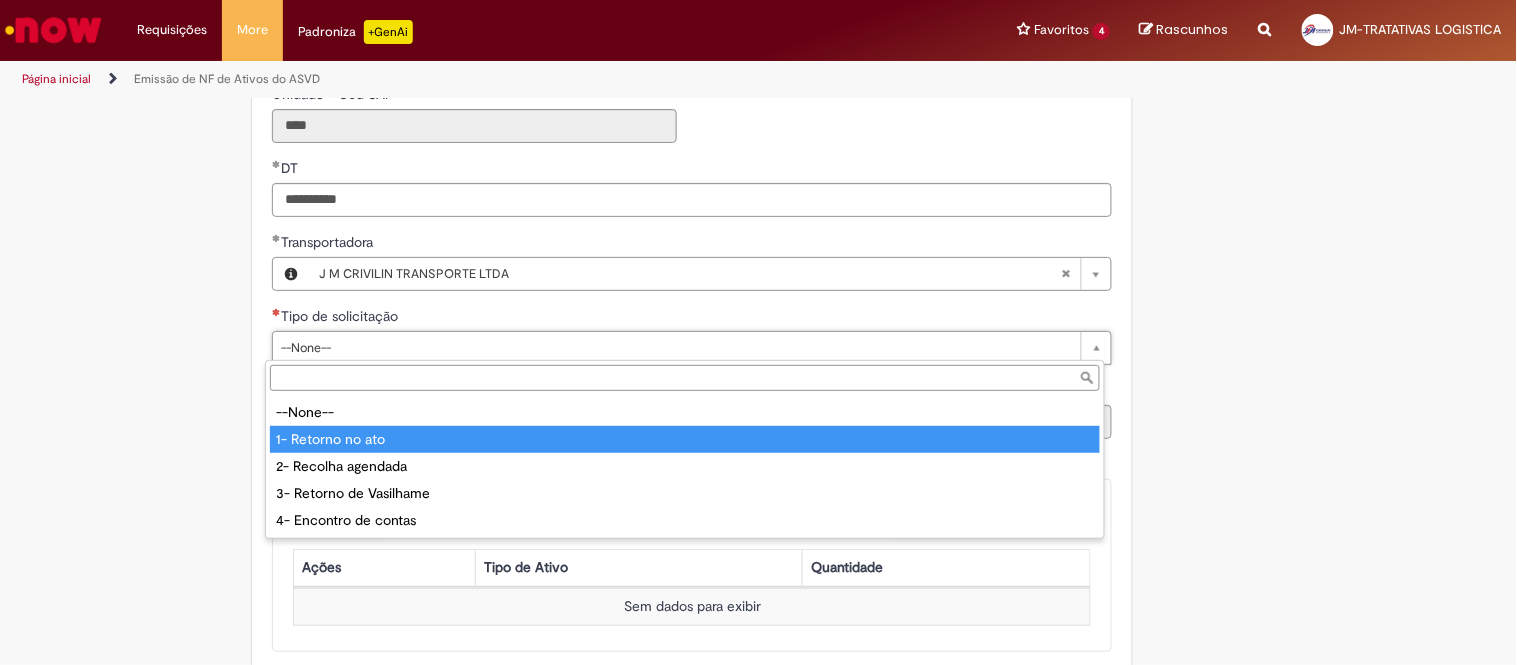 type on "**********" 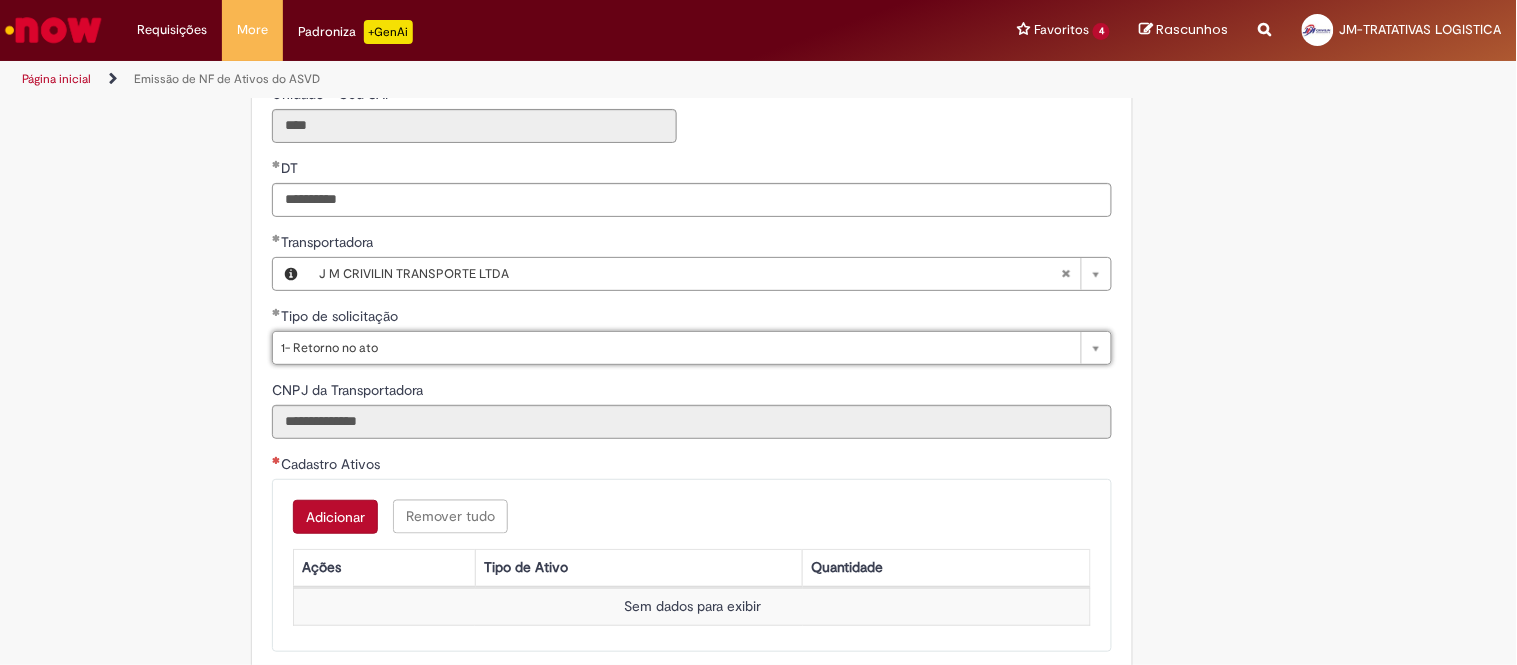 click on "Adicionar Remover tudo Cadastro Ativos Ações Tipo de Ativo Quantidade Sem dados para exibir" at bounding box center [692, 565] 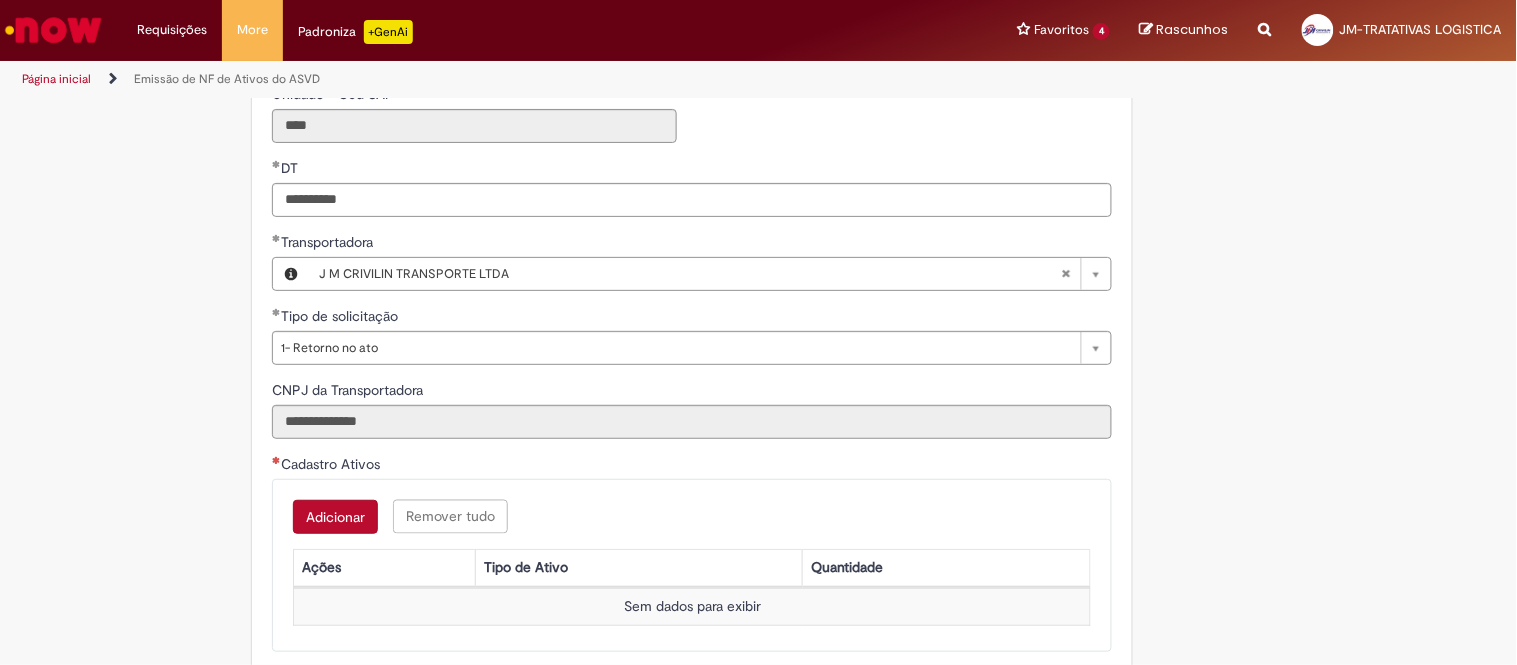click on "Adicionar" at bounding box center (335, 517) 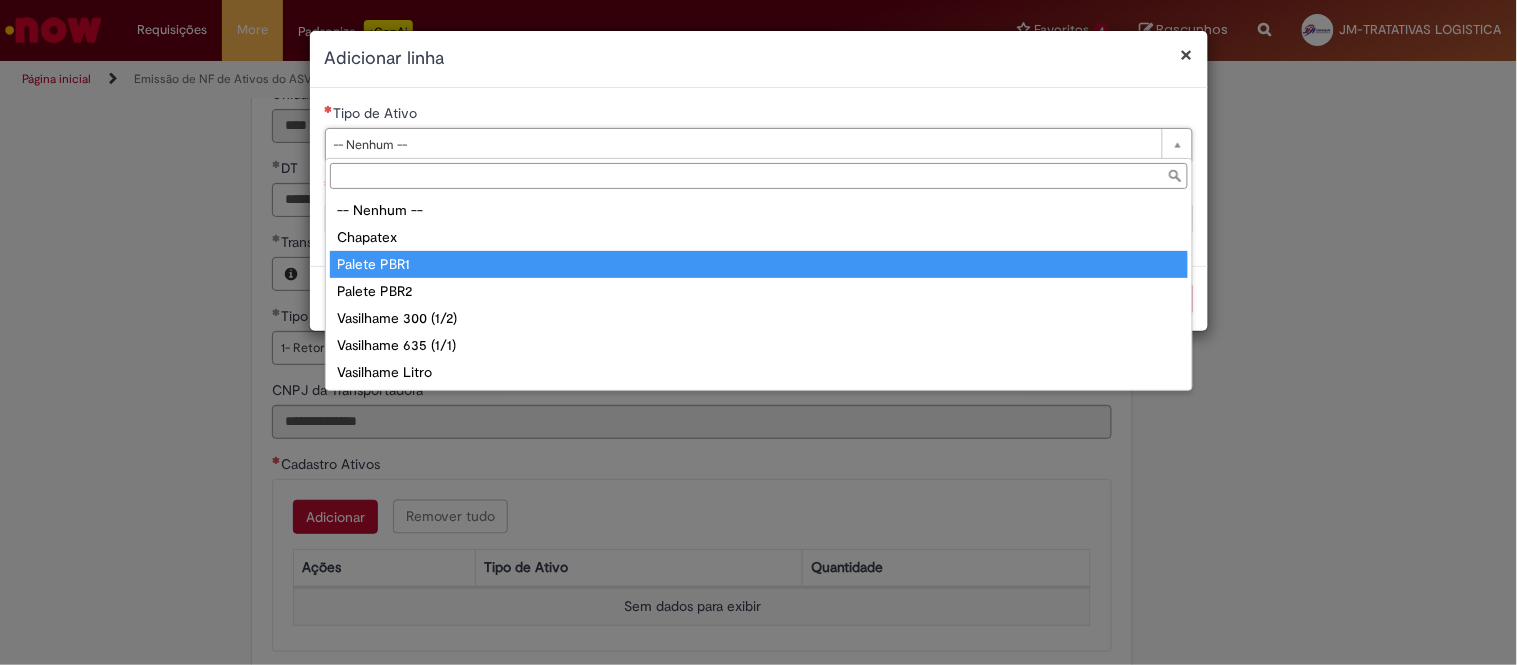 type on "**********" 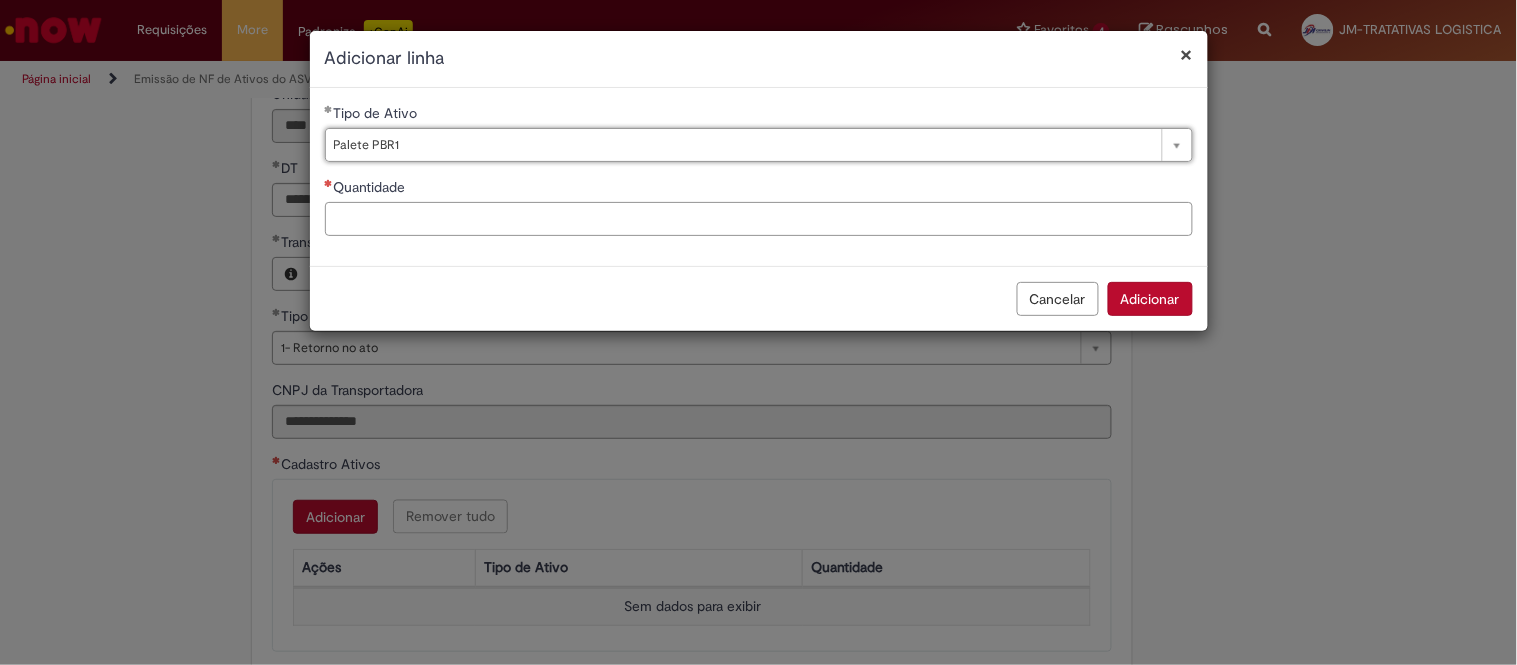 click on "Quantidade" at bounding box center [759, 219] 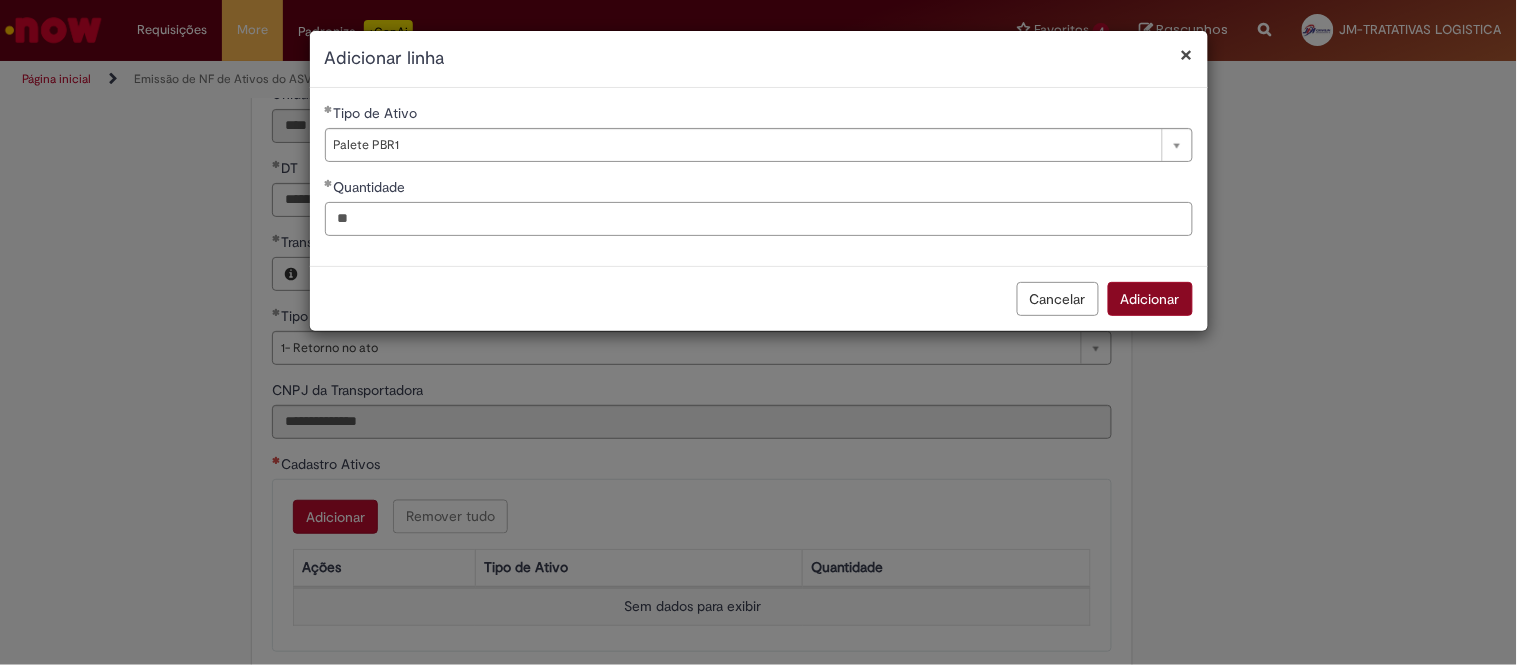 type on "**" 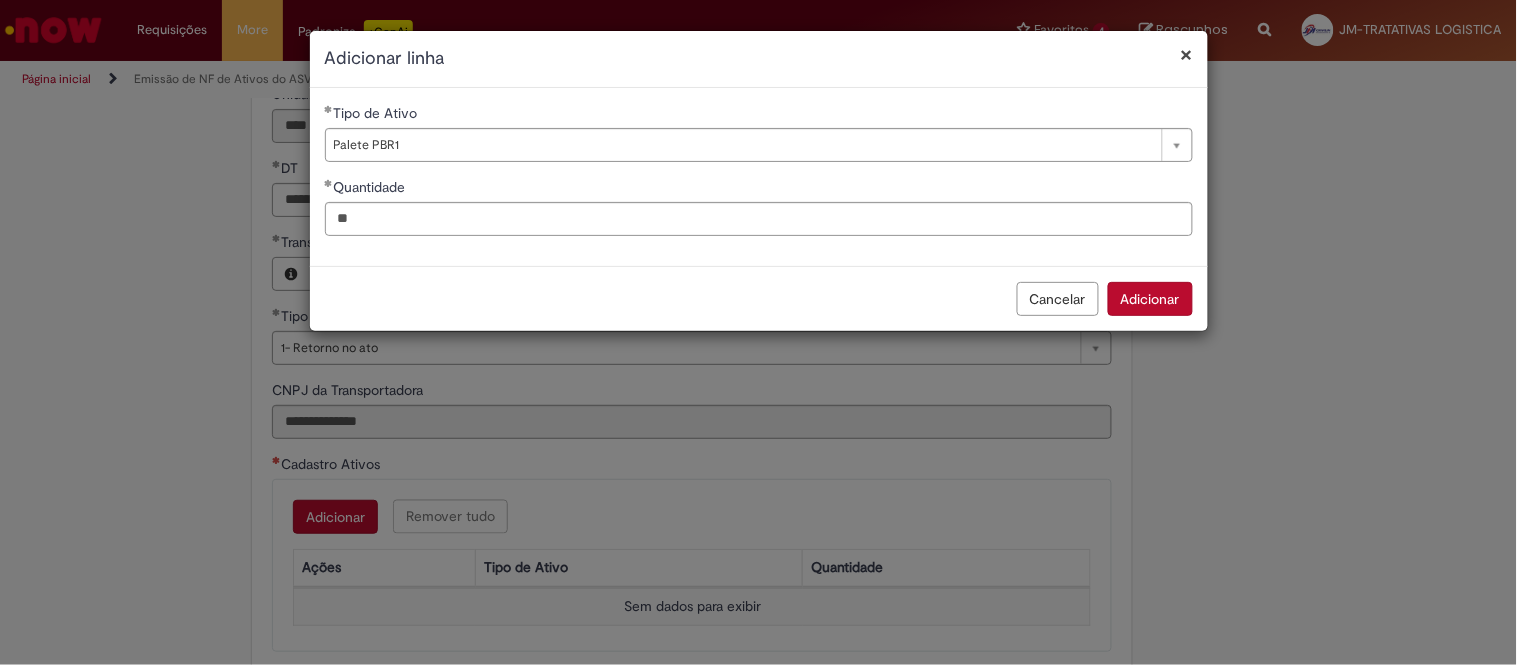click on "Adicionar" at bounding box center [1150, 299] 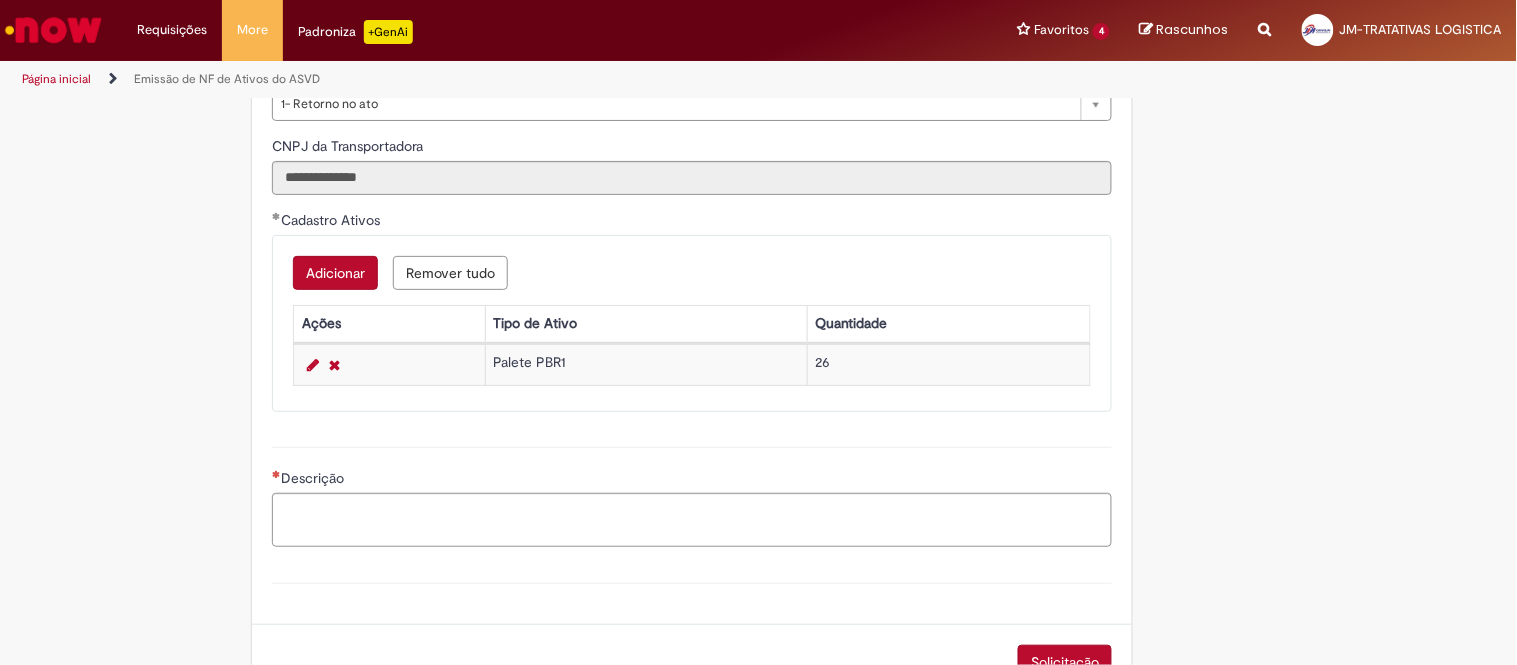 scroll, scrollTop: 1000, scrollLeft: 0, axis: vertical 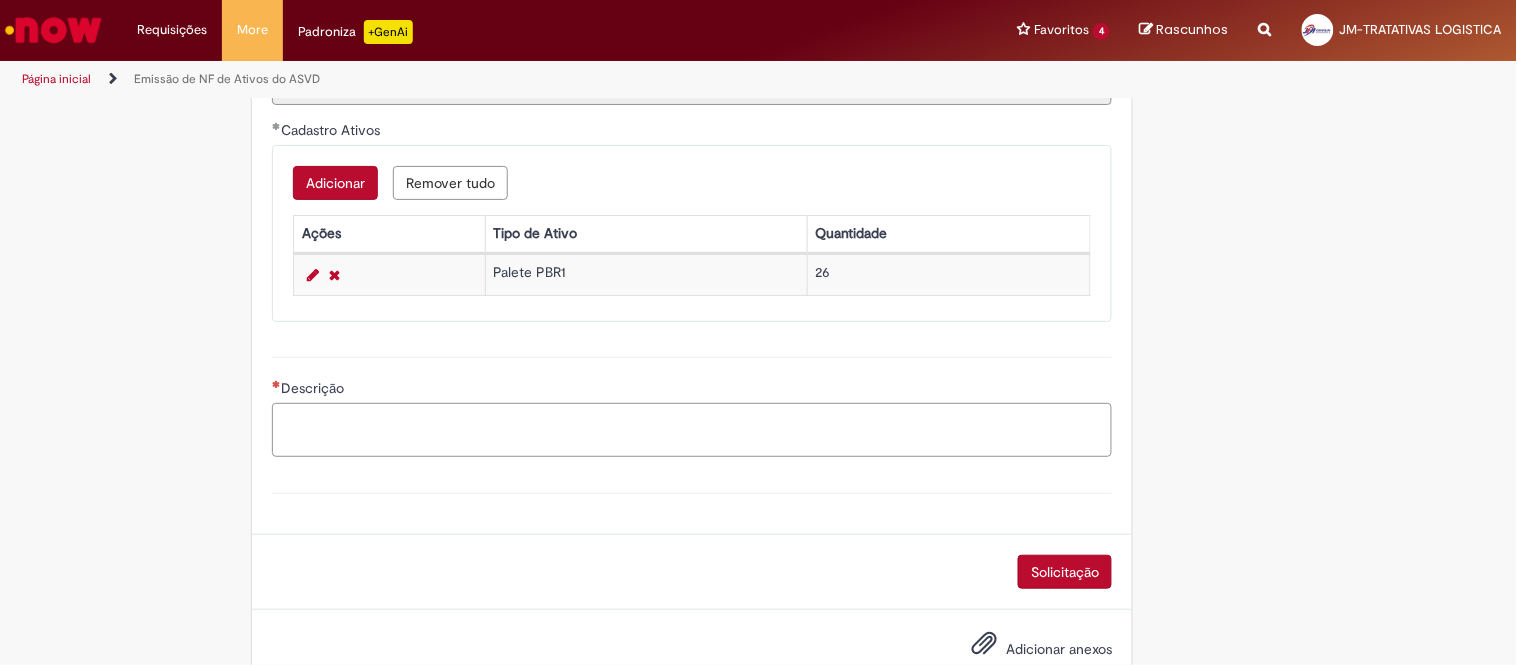 click on "Descrição" at bounding box center [692, 430] 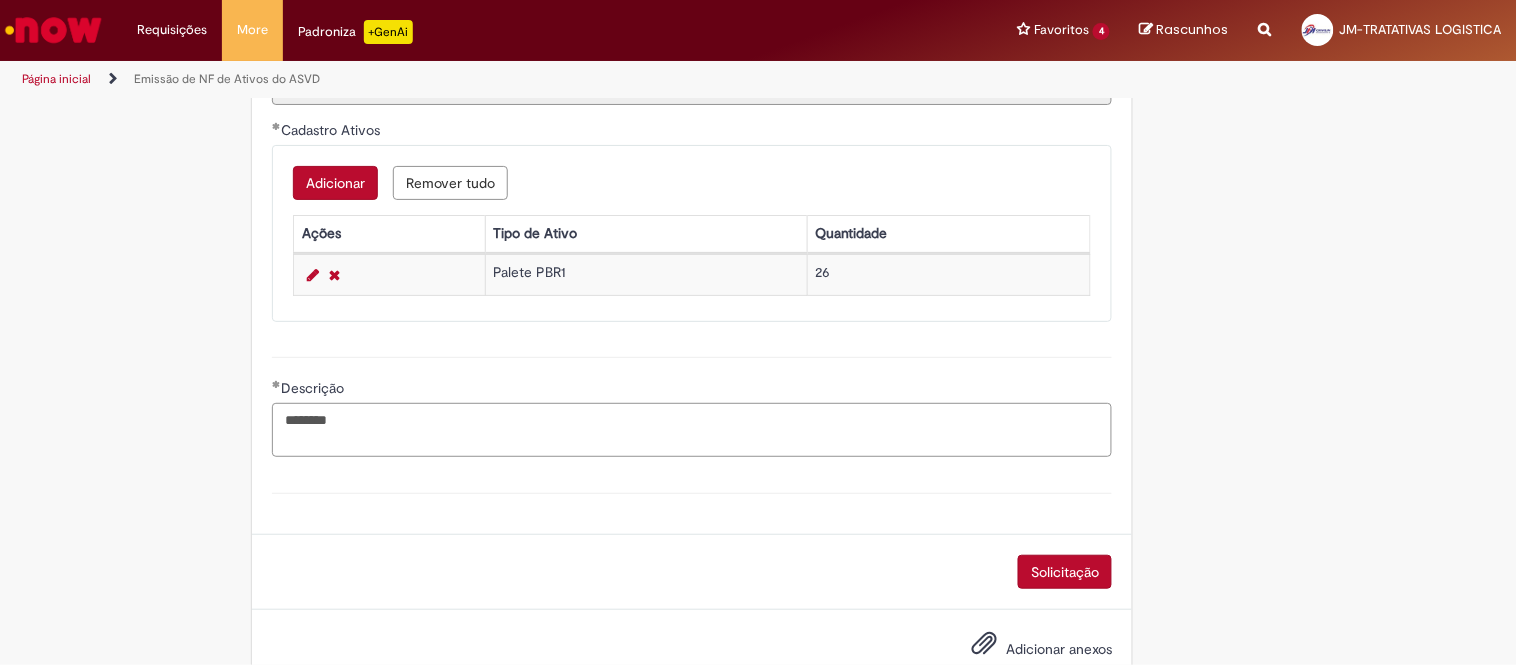 paste on "**********" 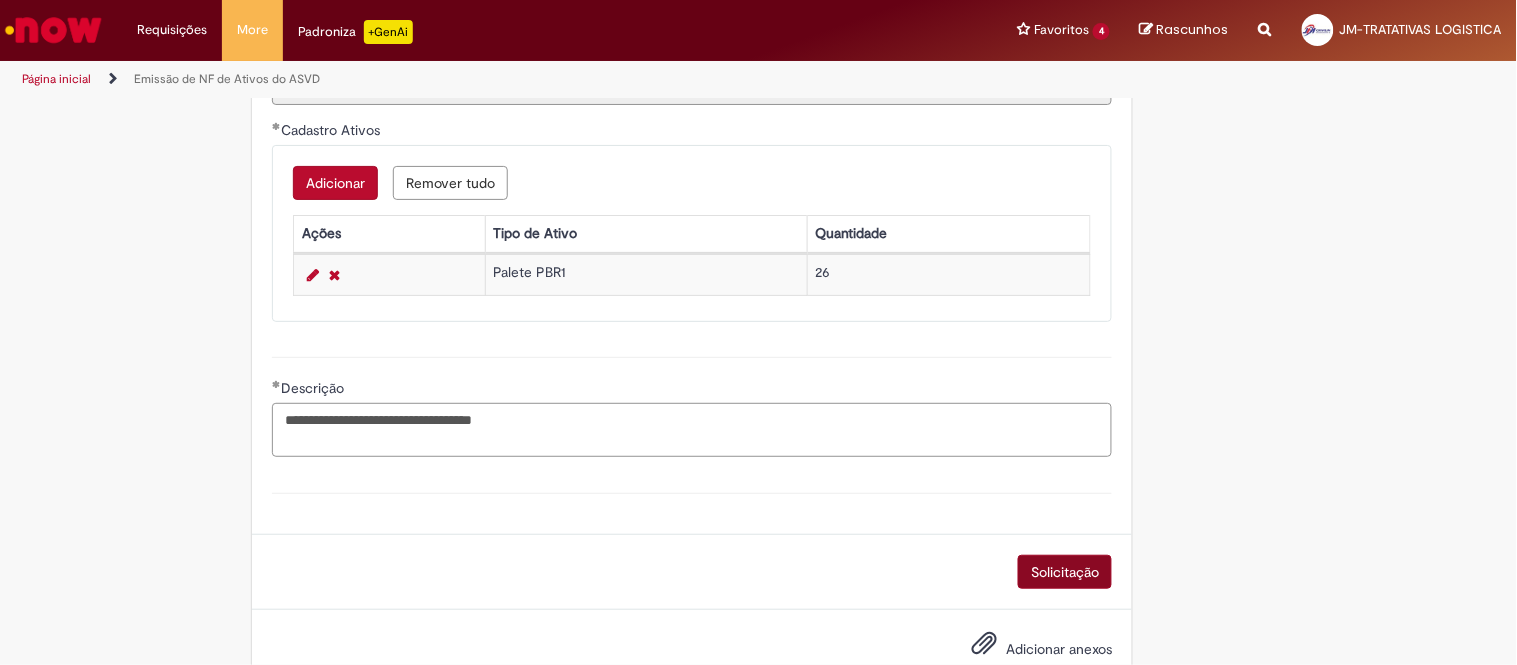 type on "**********" 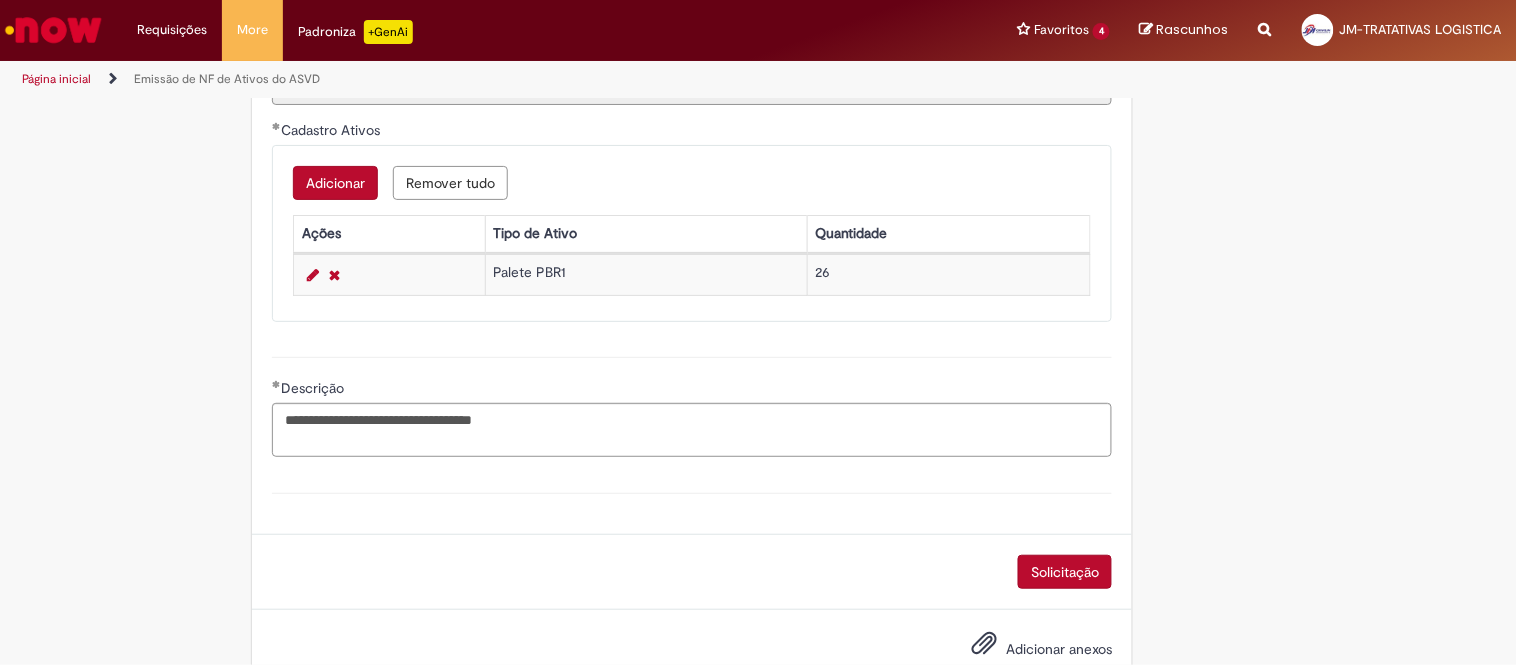 click on "Solicitação" at bounding box center (1065, 572) 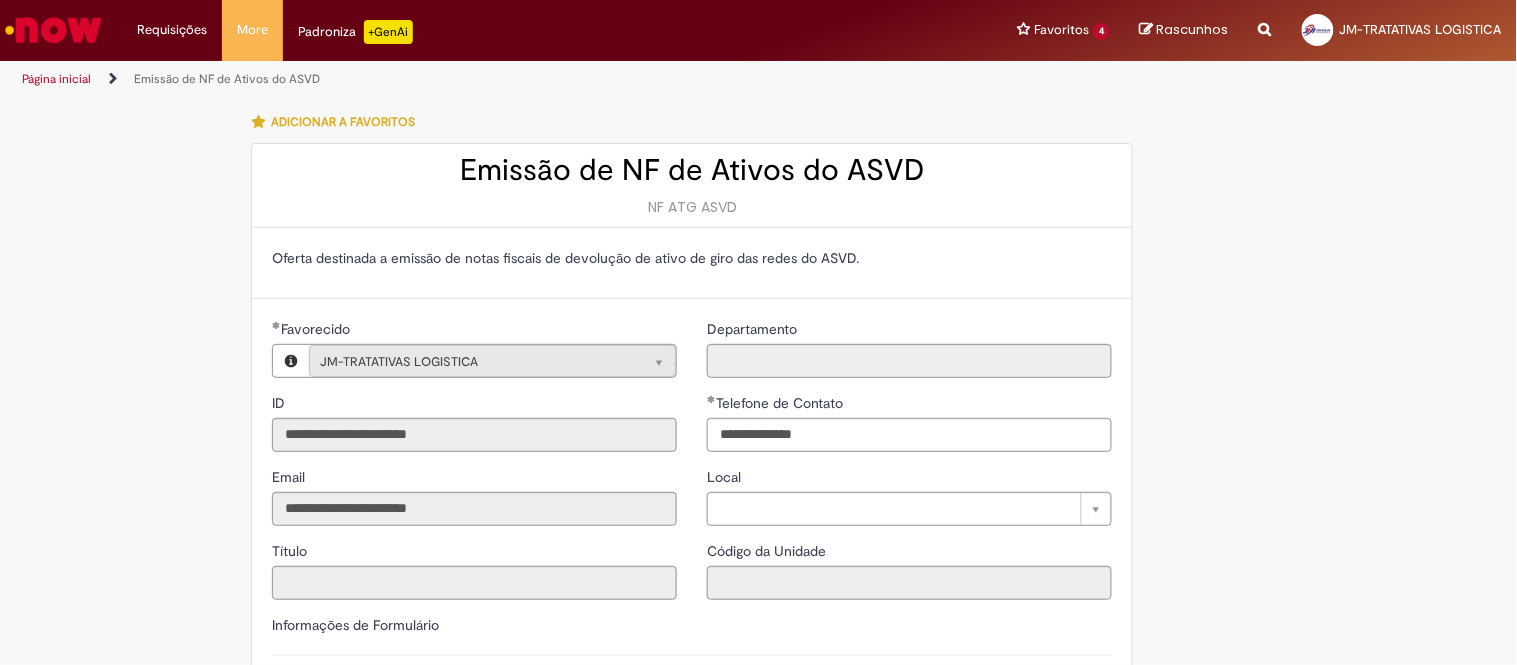 scroll, scrollTop: 555, scrollLeft: 0, axis: vertical 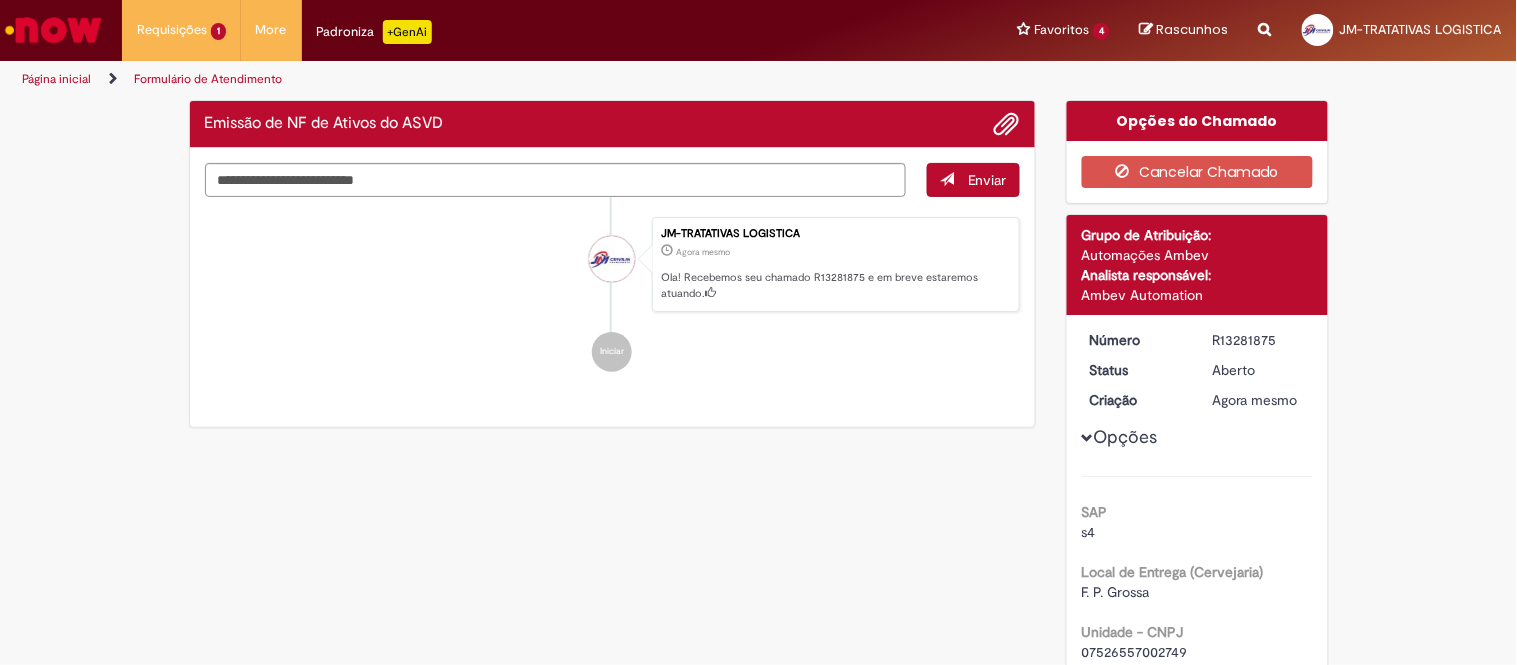 click on "R13281875" at bounding box center [1259, 340] 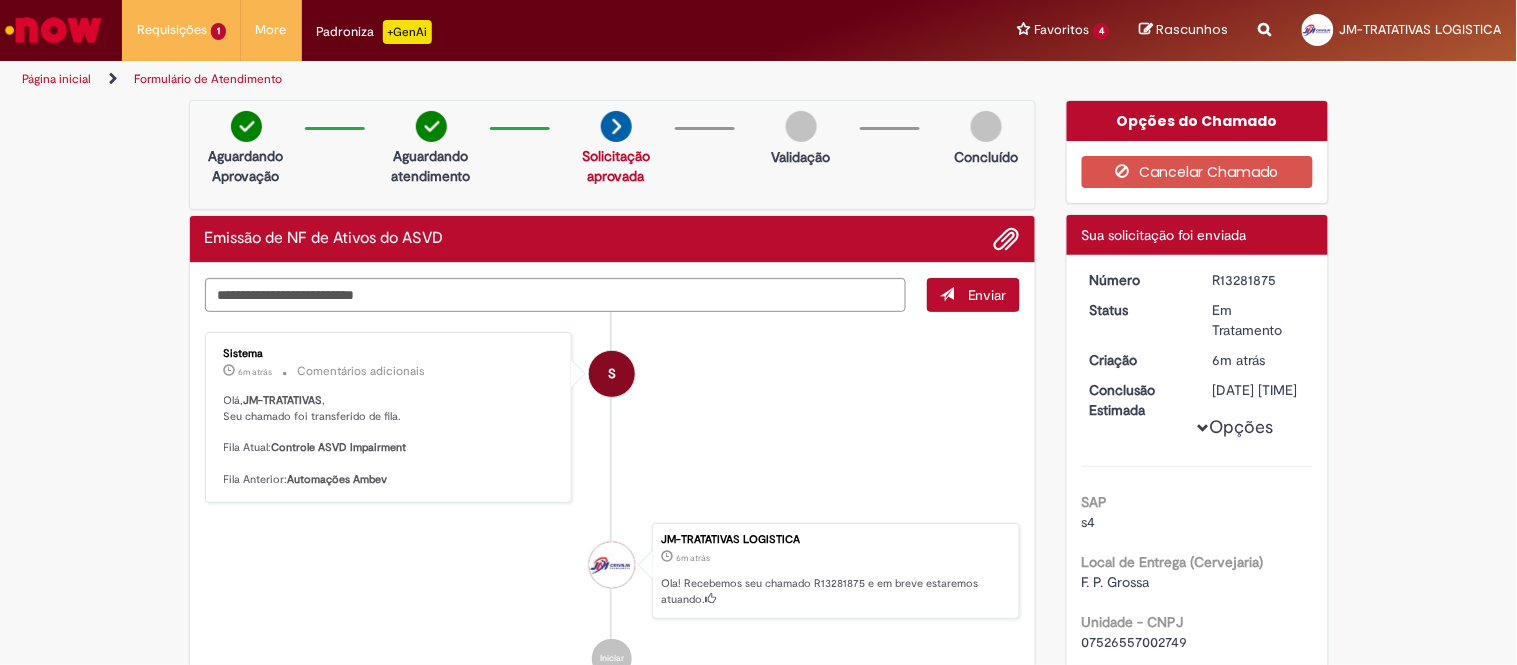 click on "Emissão de NF de Ativos do ASVD" at bounding box center (613, 239) 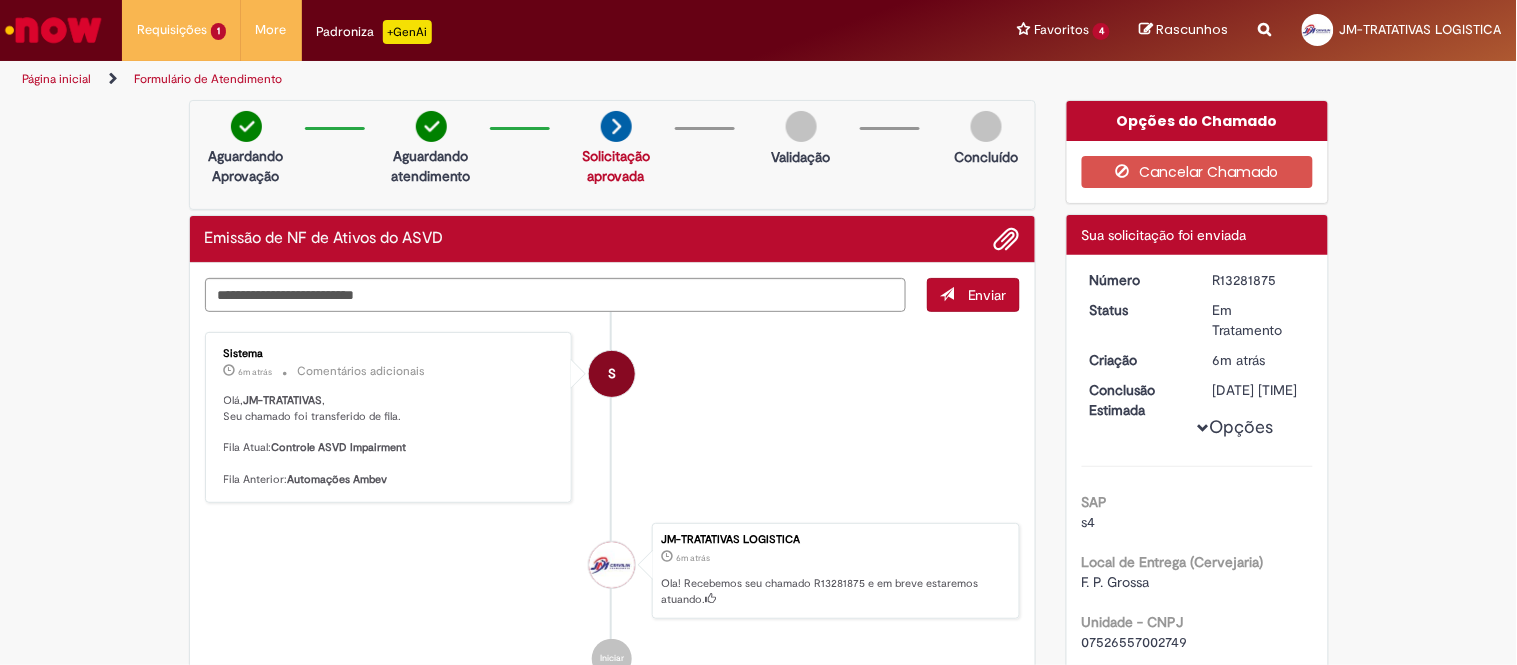 click on "Olá,  JM-TRATATIVAS ,  Seu chamado foi transferido de fila. Fila Atual:  Controle ASVD Impairment Fila Anterior:  Automações Ambev" at bounding box center (390, 440) 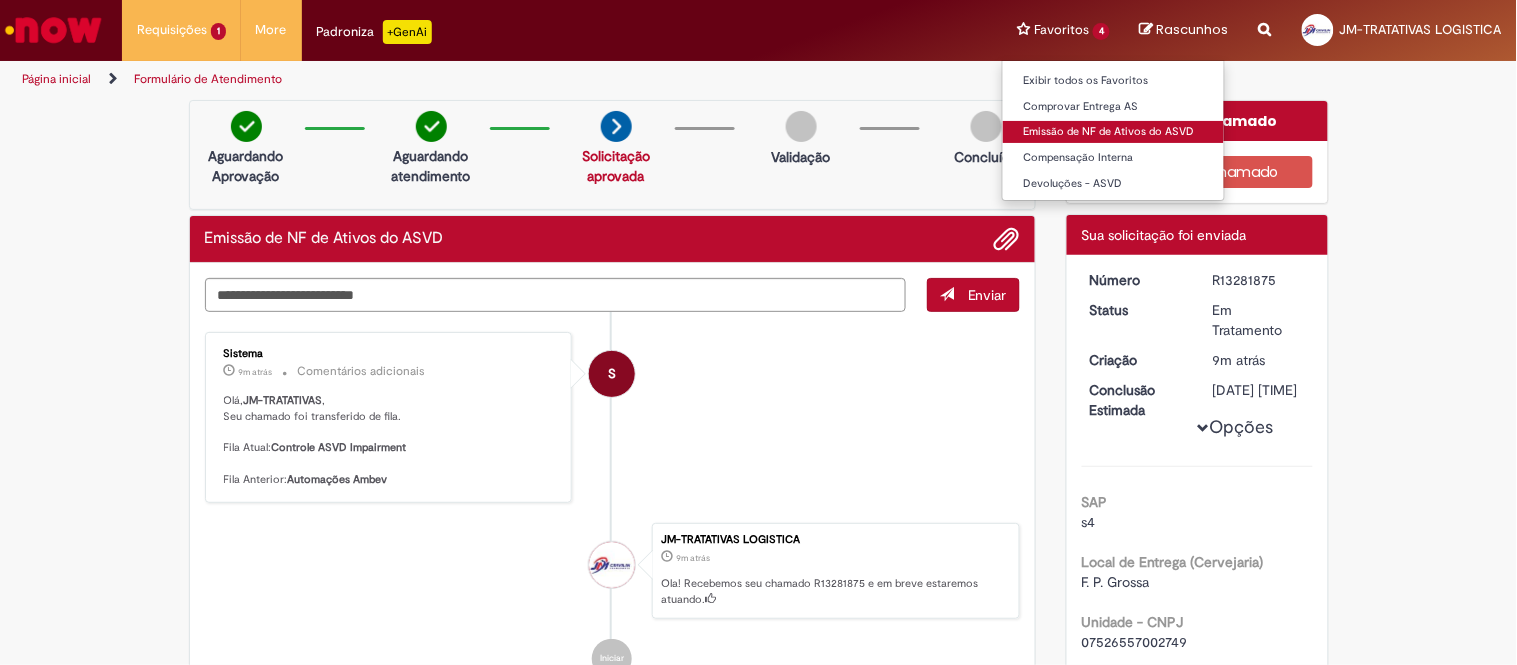 click on "Emissão de NF de Ativos do ASVD" at bounding box center (1113, 132) 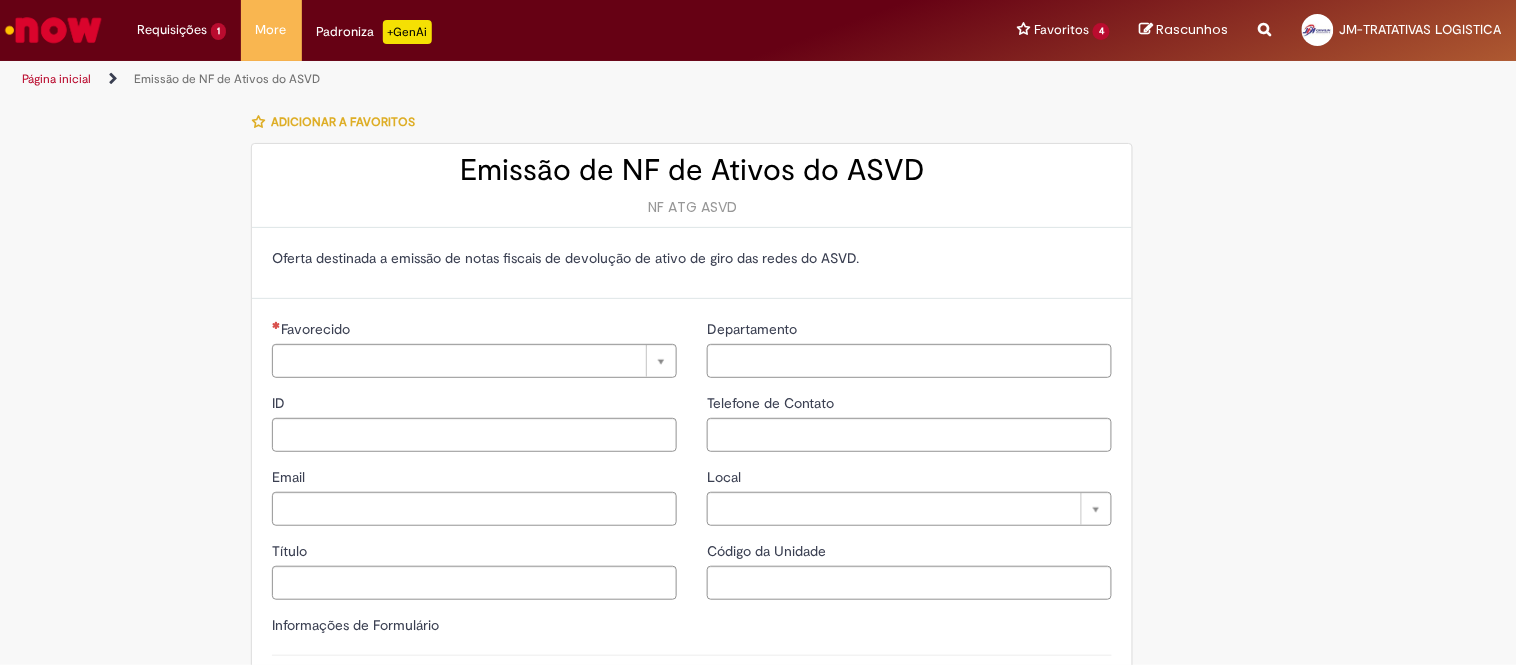 type on "**********" 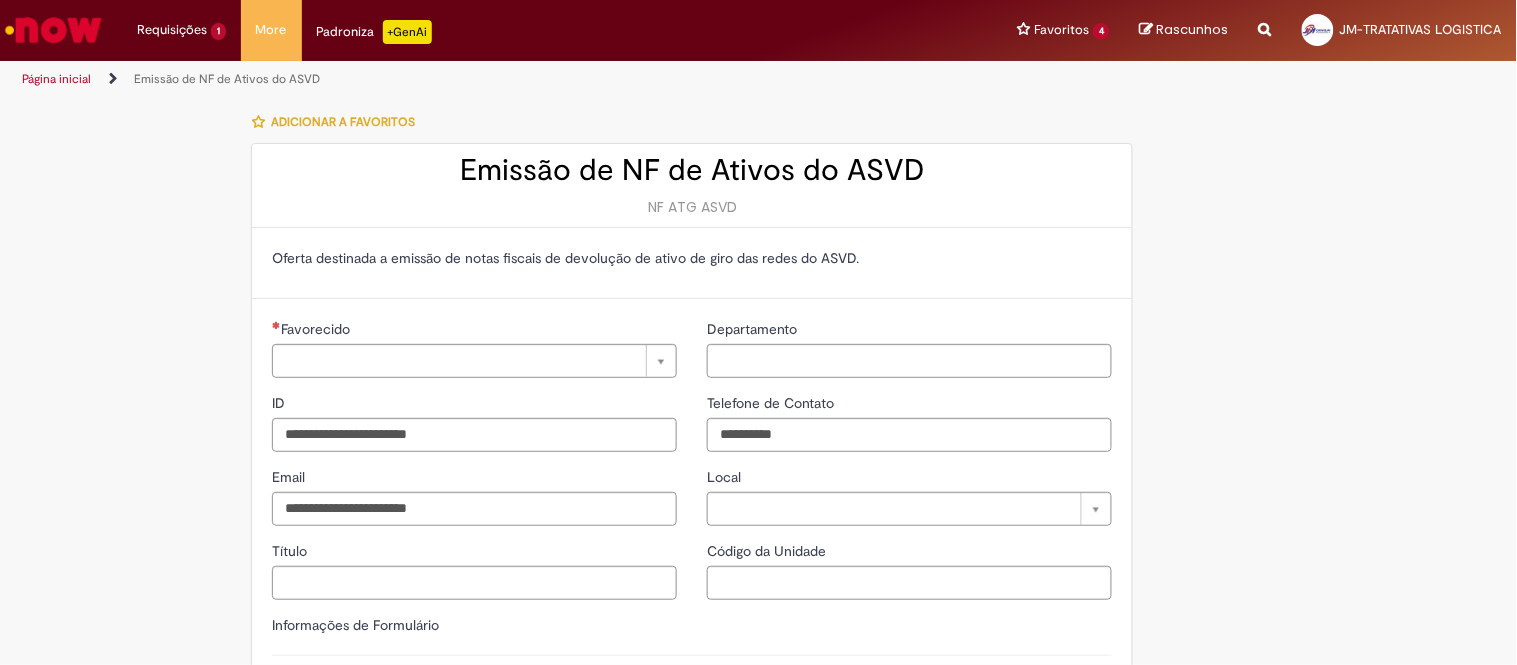 type on "**********" 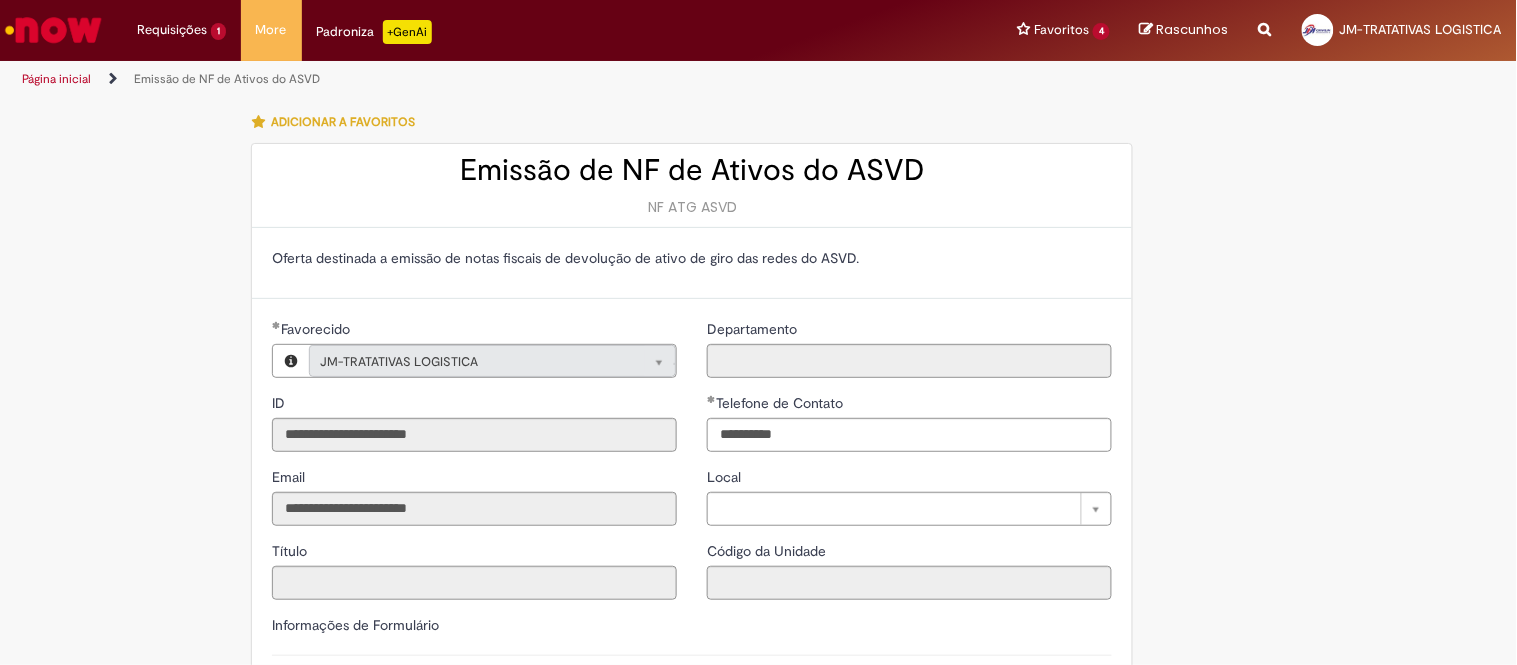 type on "**********" 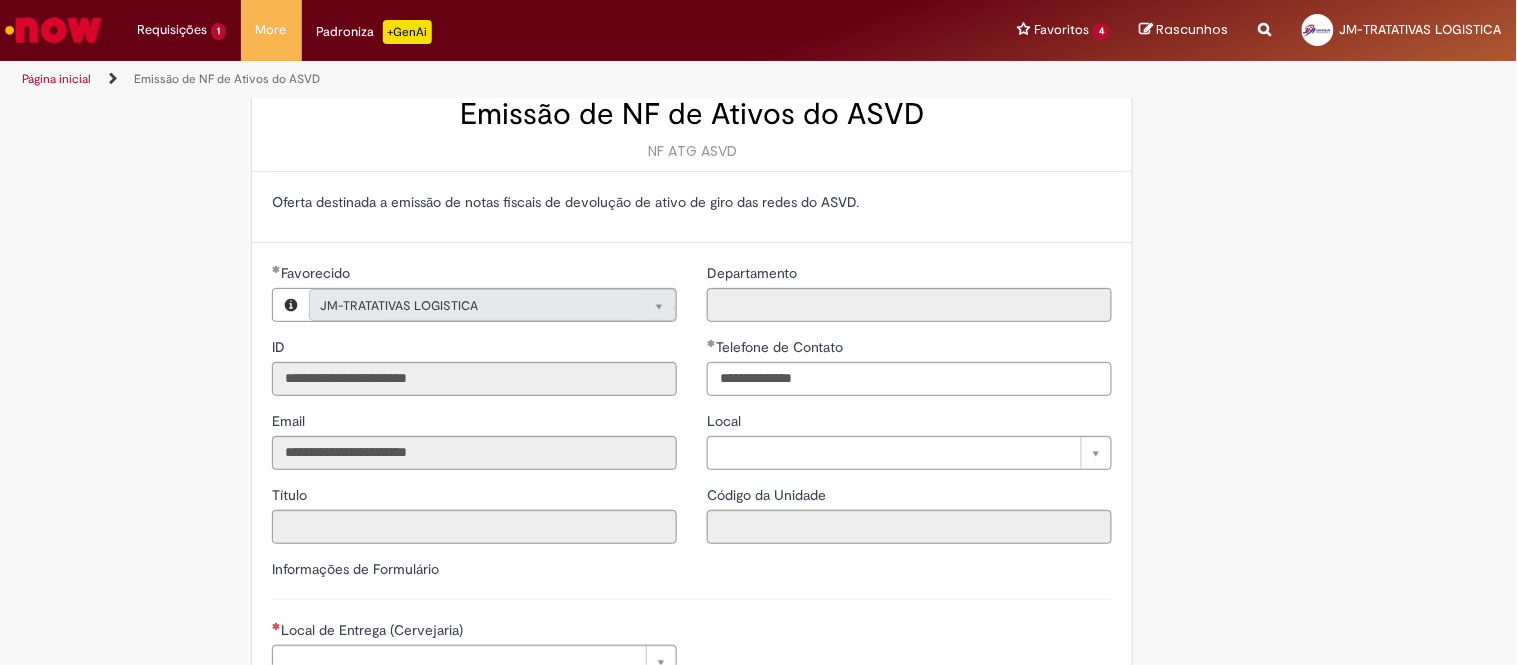 scroll, scrollTop: 222, scrollLeft: 0, axis: vertical 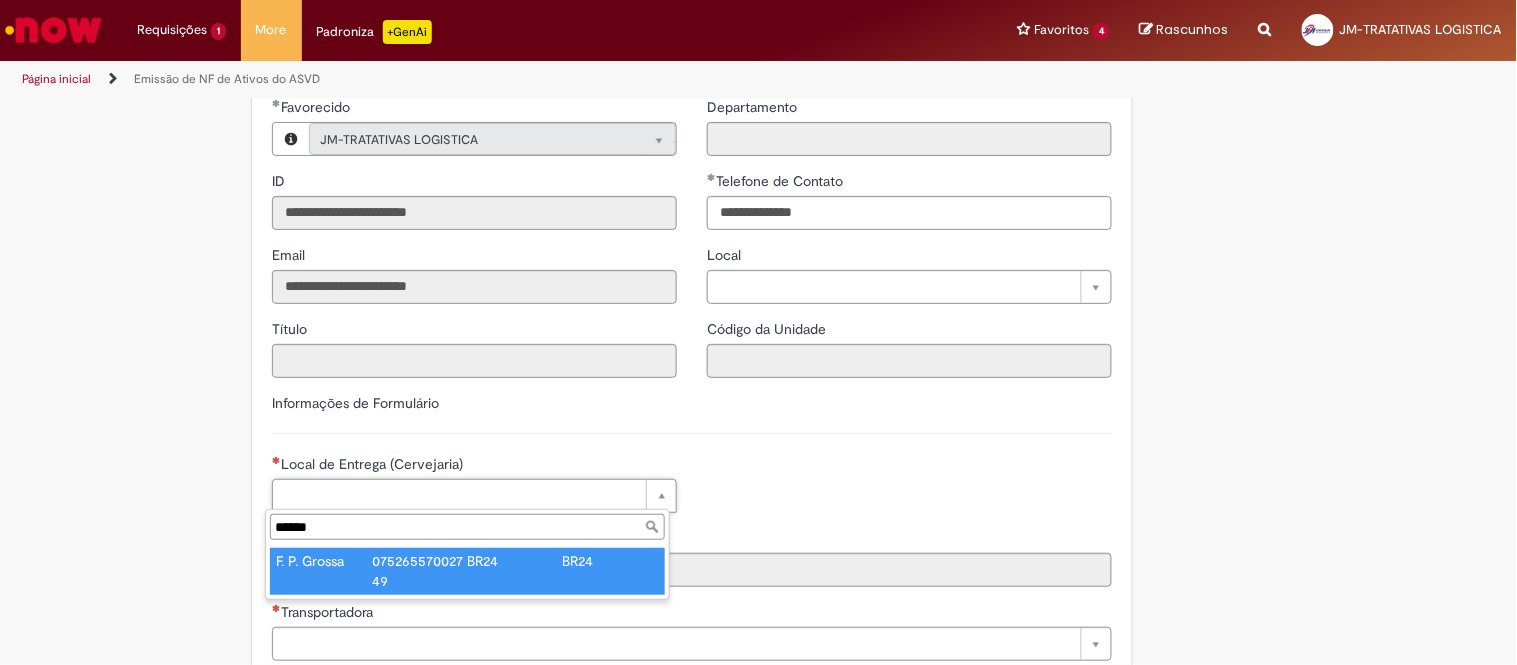 type on "******" 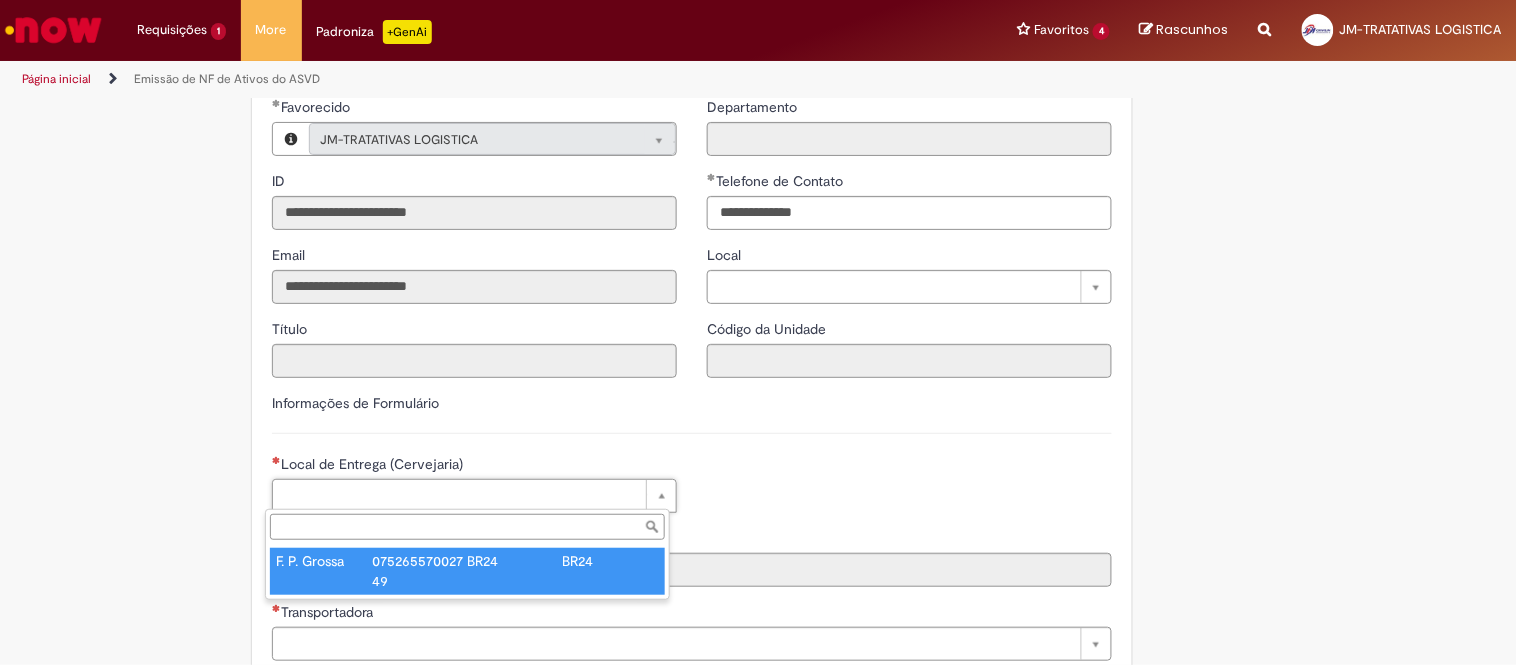 type on "****" 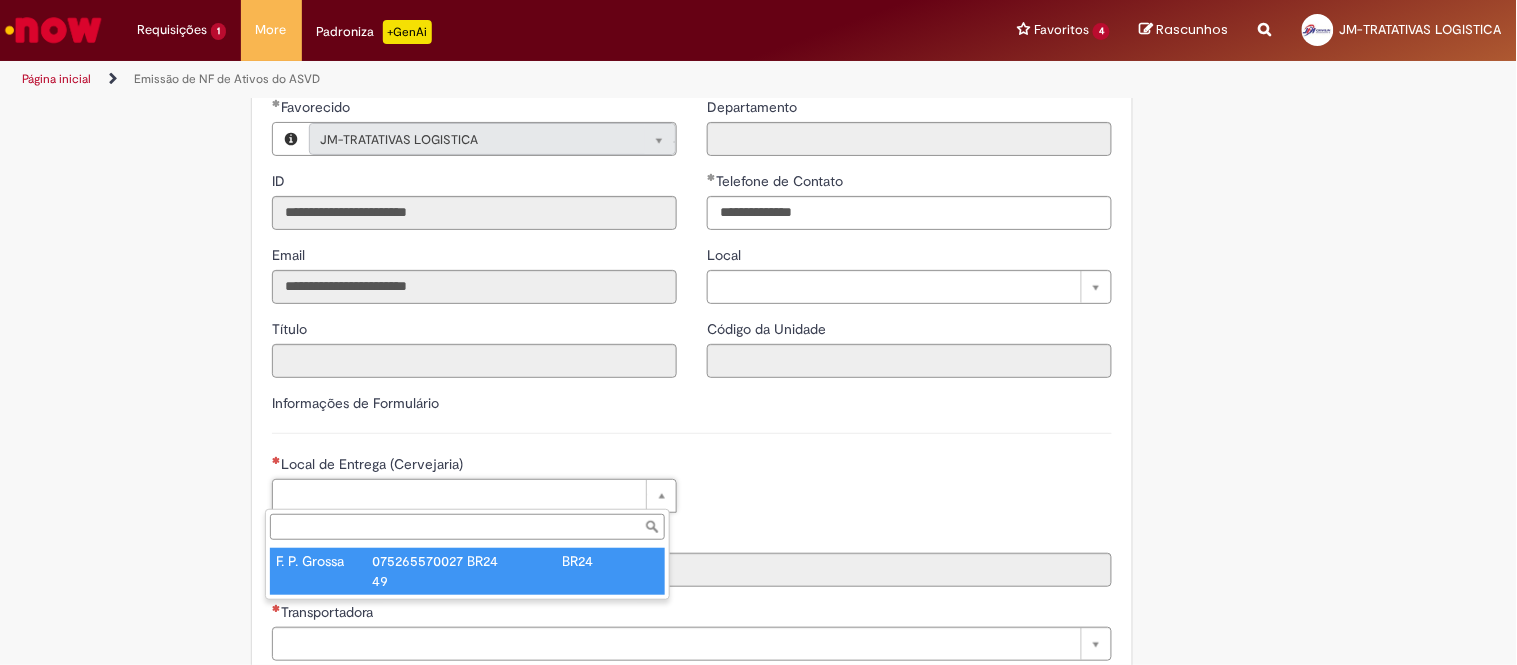 type on "**********" 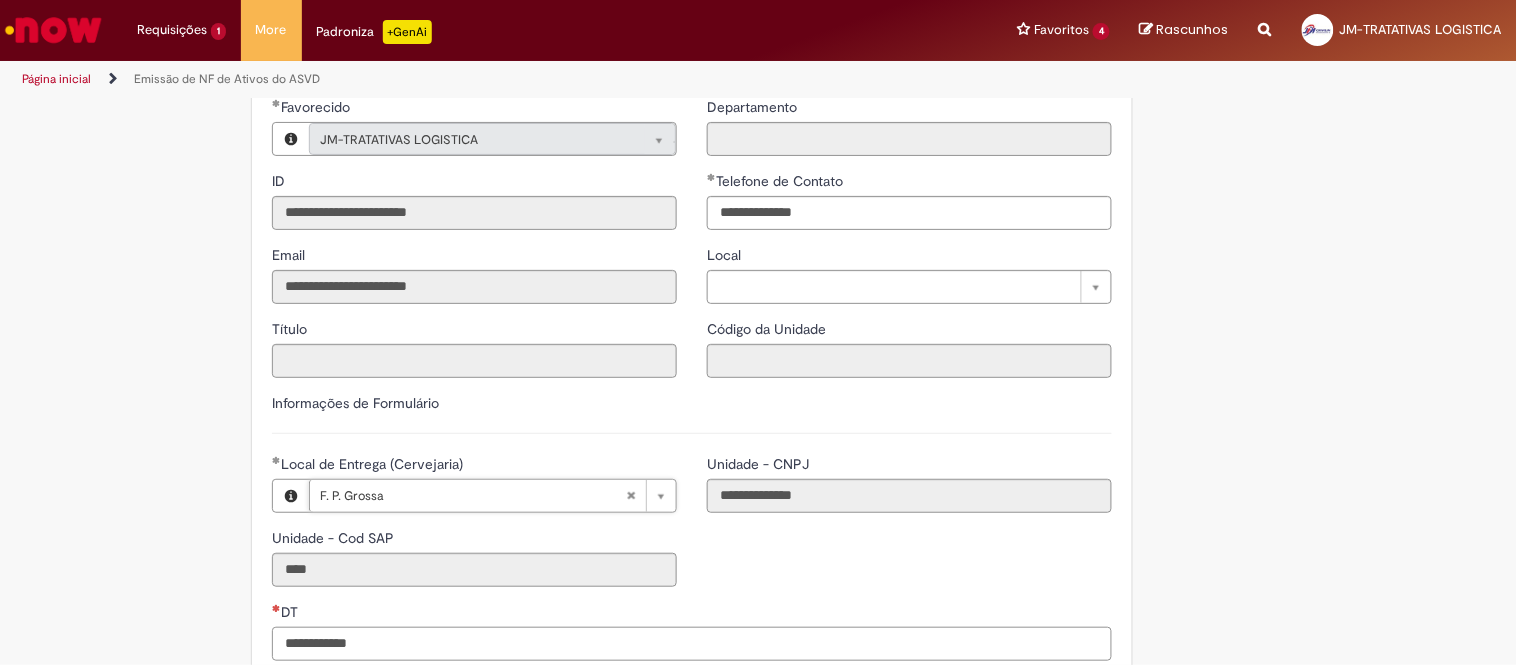 click on "DT" at bounding box center (692, 644) 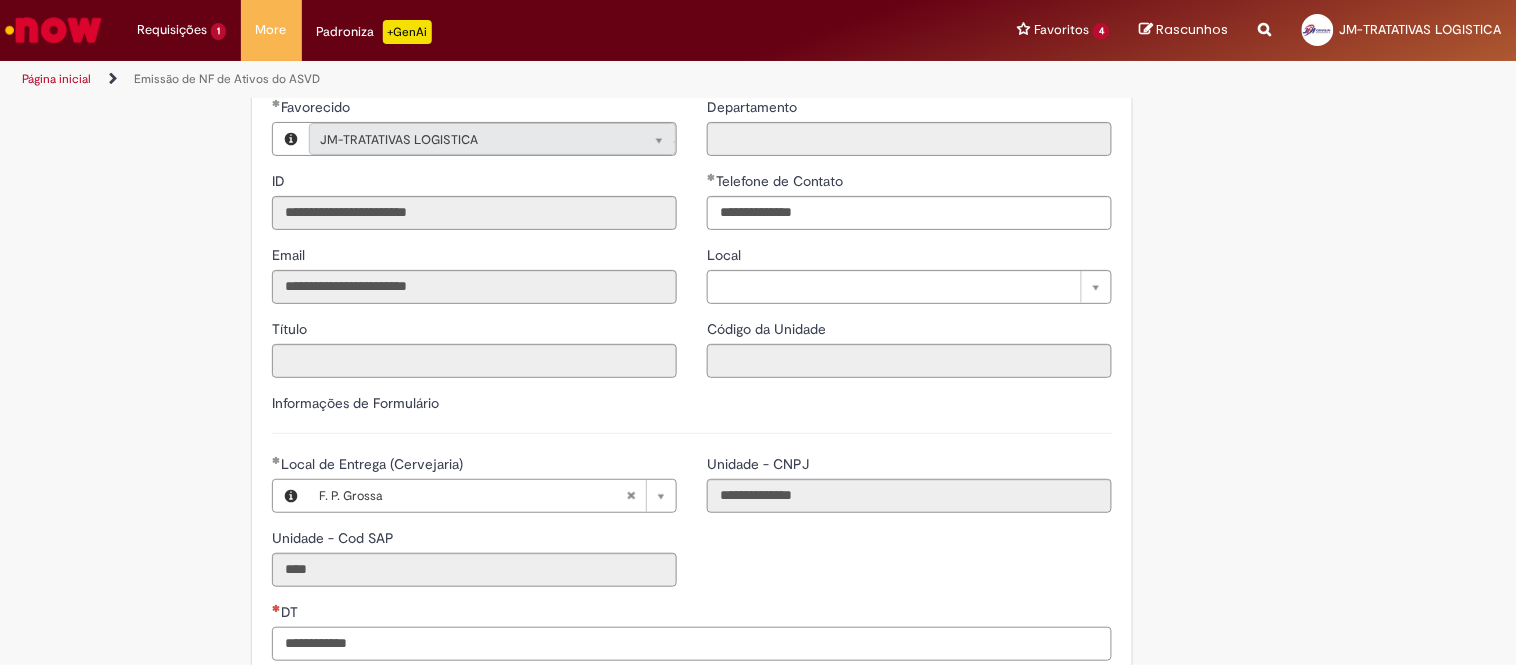 paste on "**********" 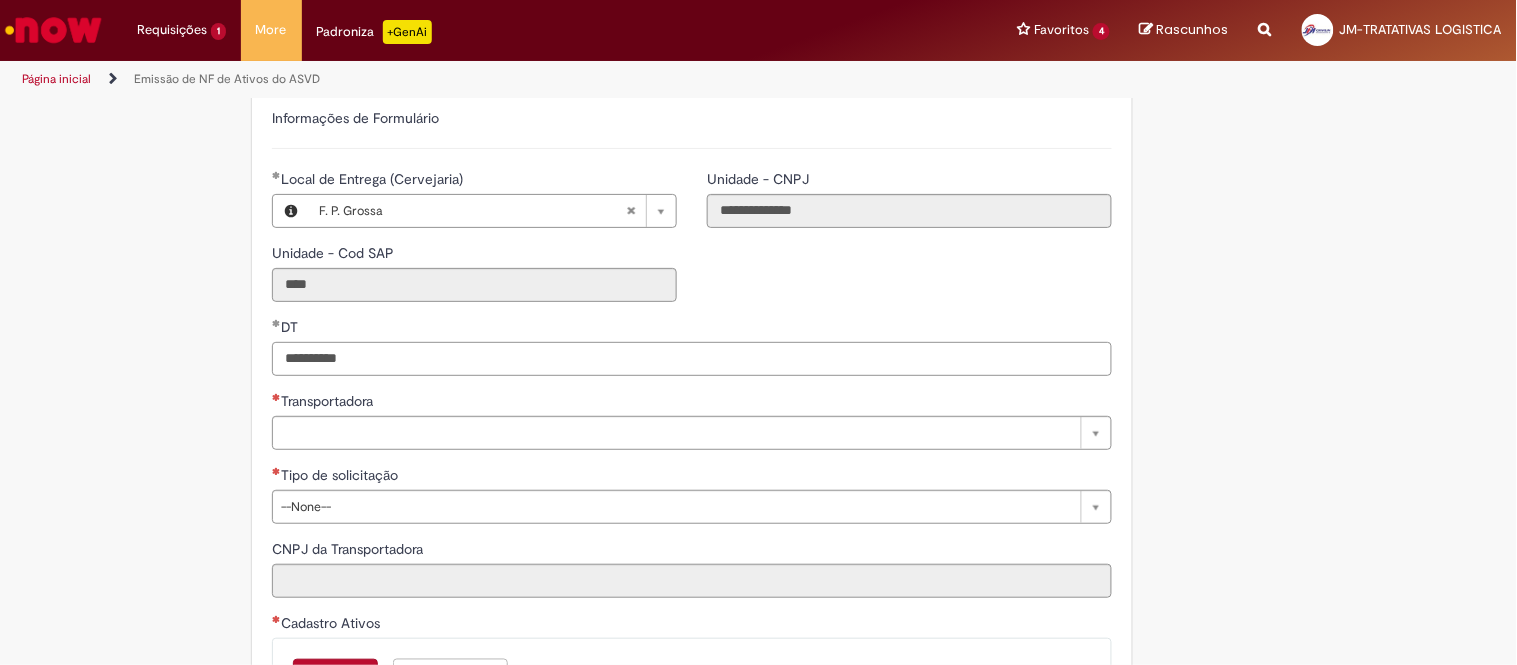 scroll, scrollTop: 555, scrollLeft: 0, axis: vertical 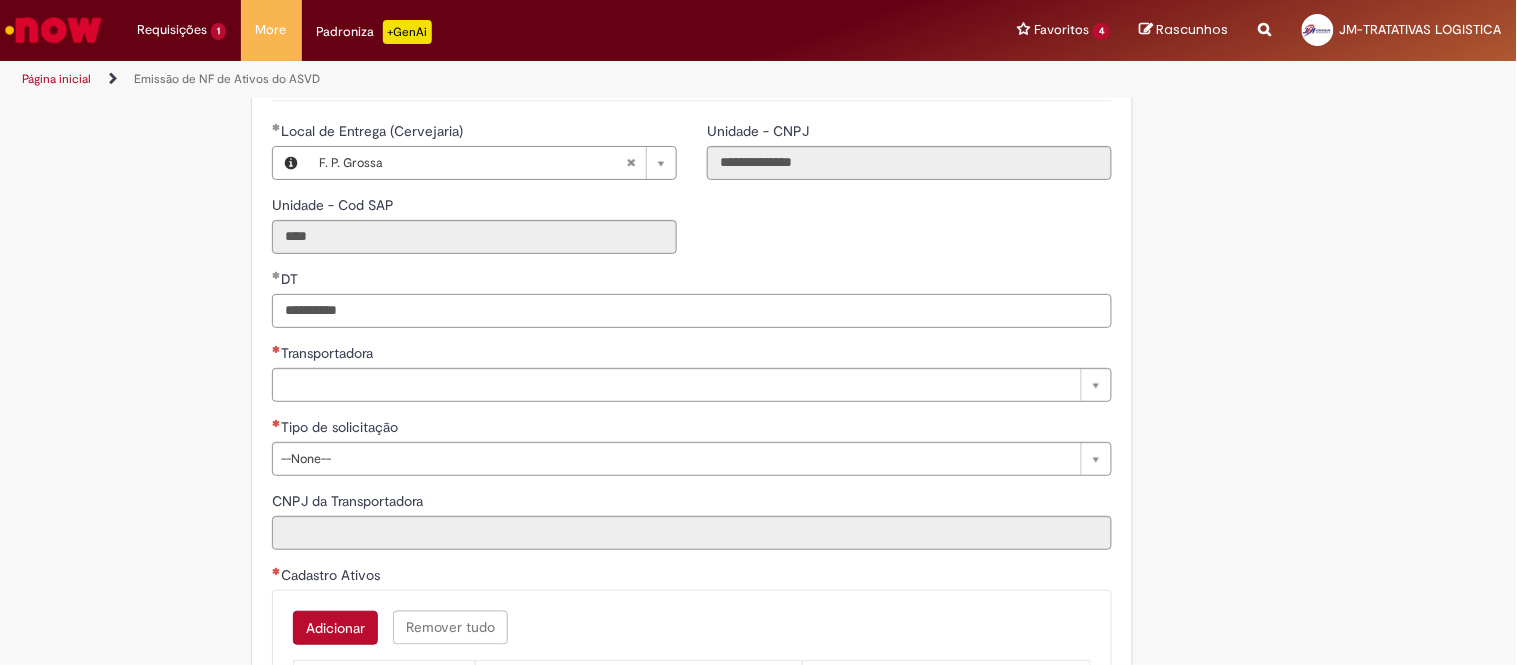 type on "**********" 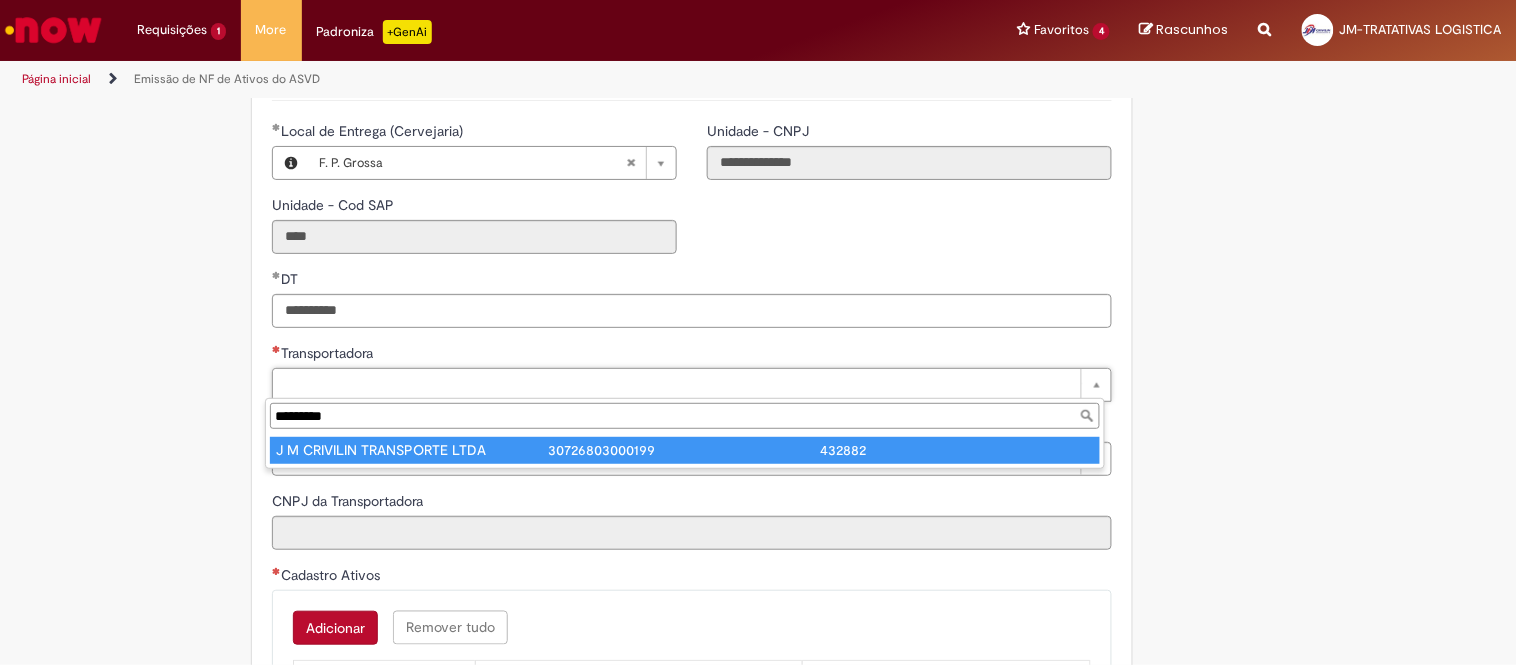 type on "*********" 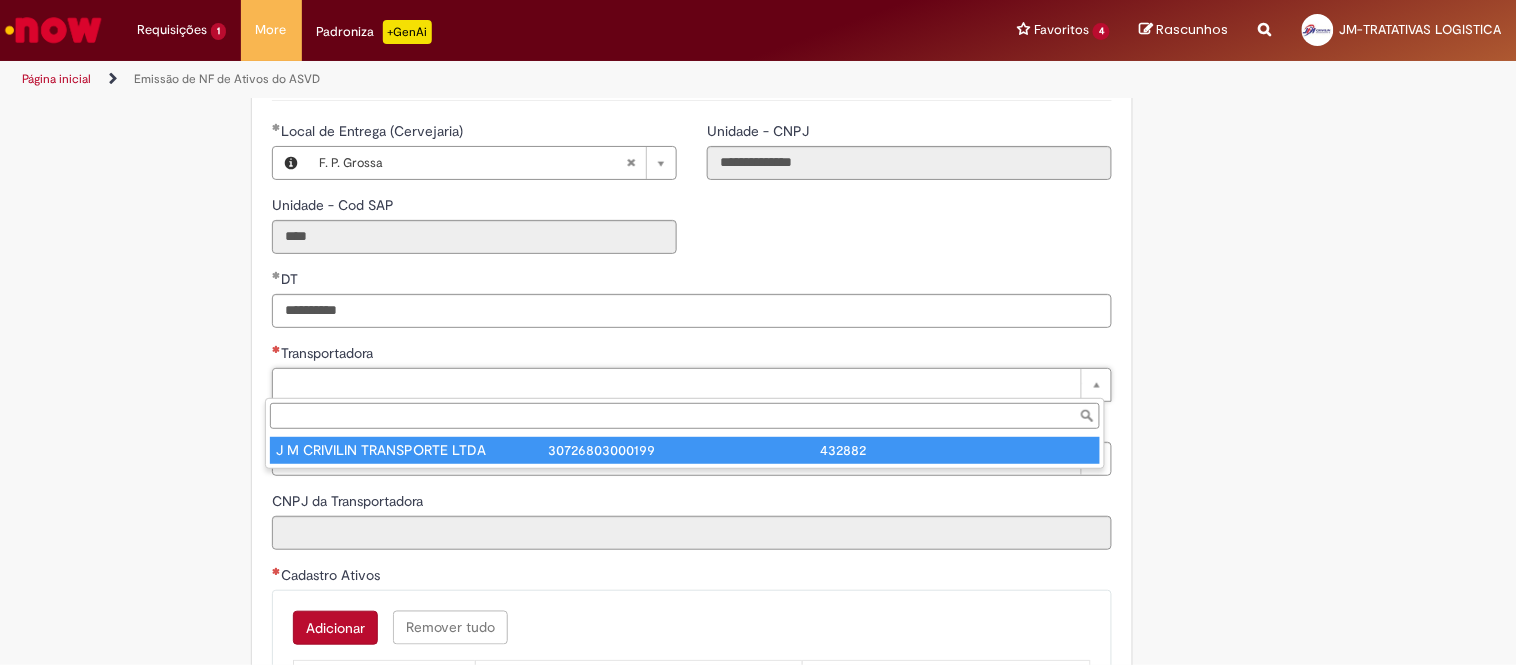 type on "**********" 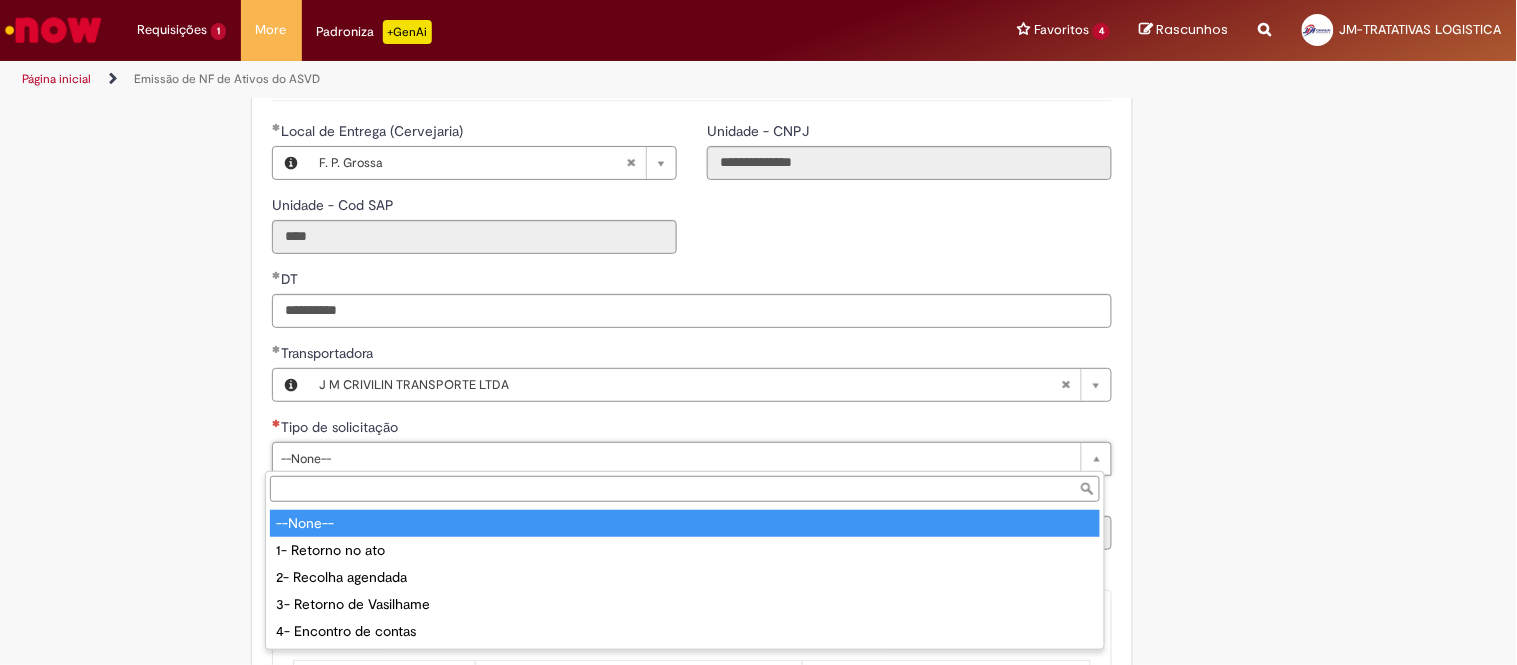 type on "**********" 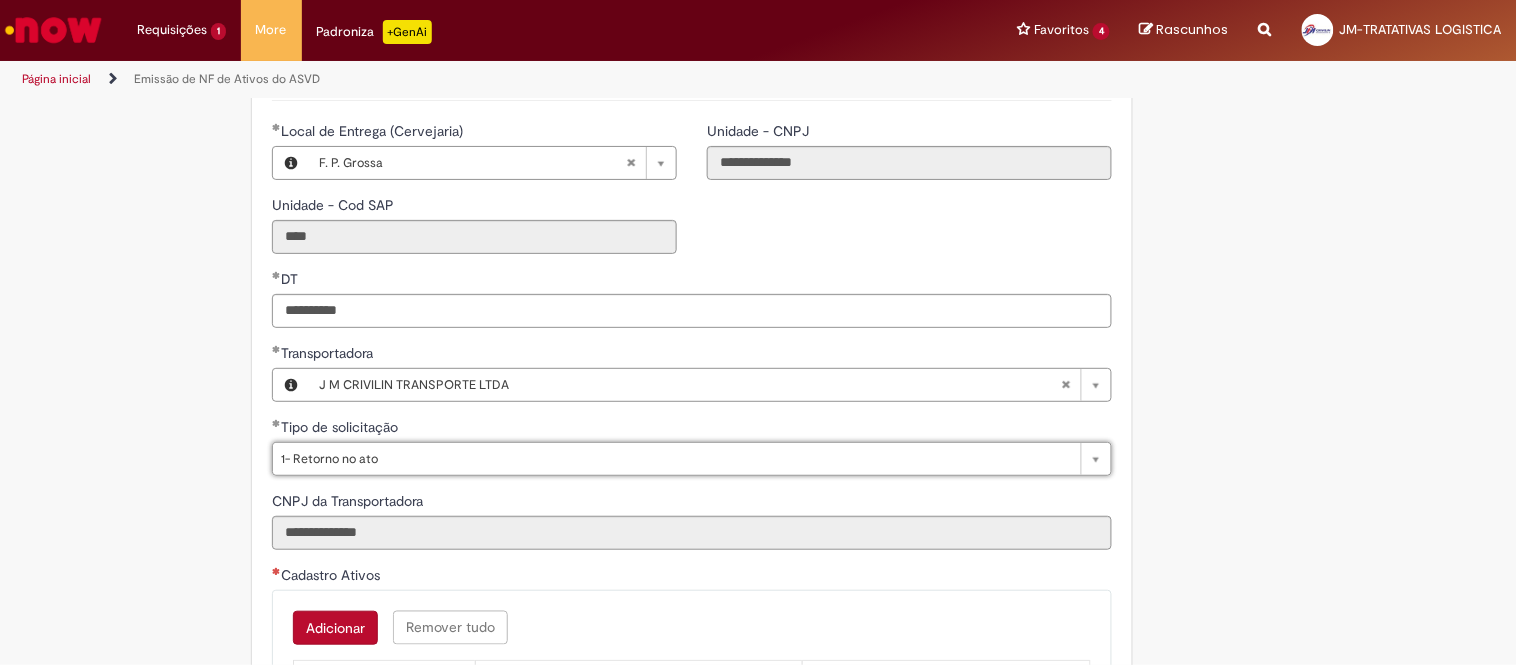 click on "Adicionar" at bounding box center (335, 628) 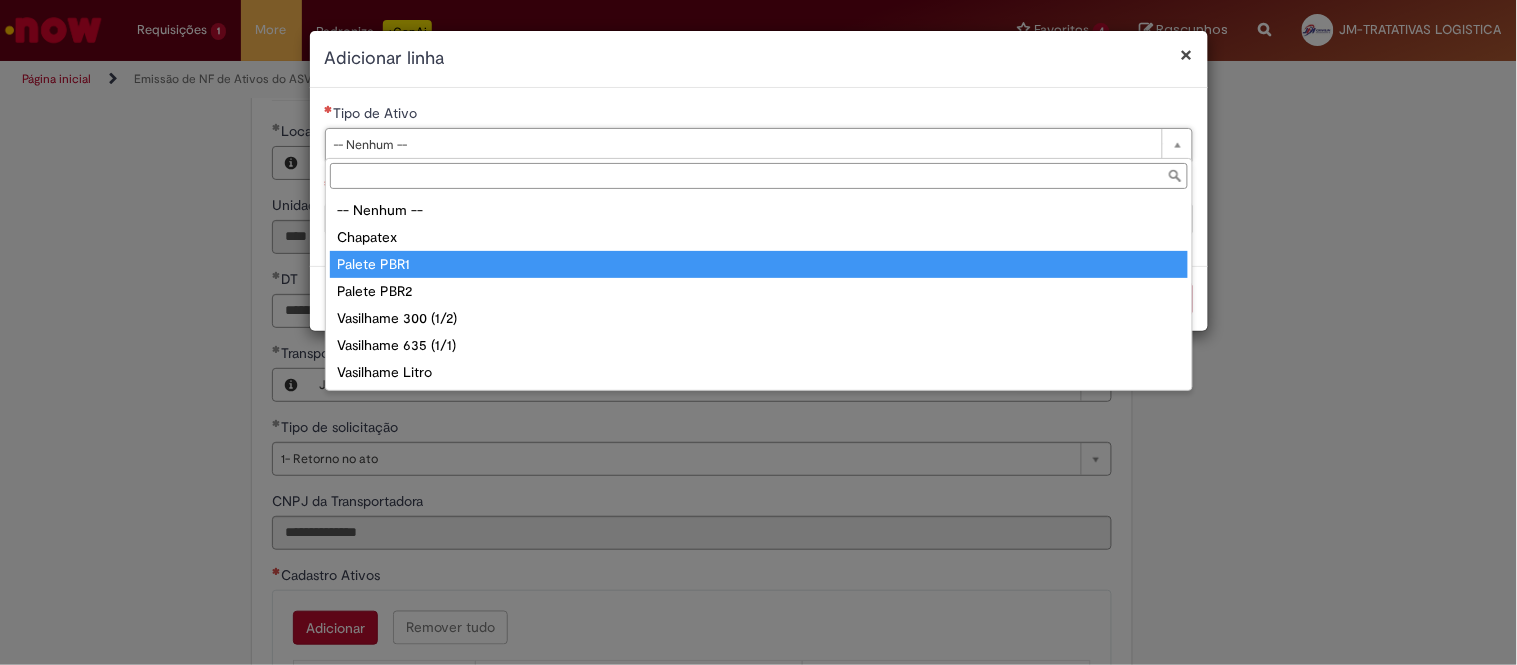 type on "**********" 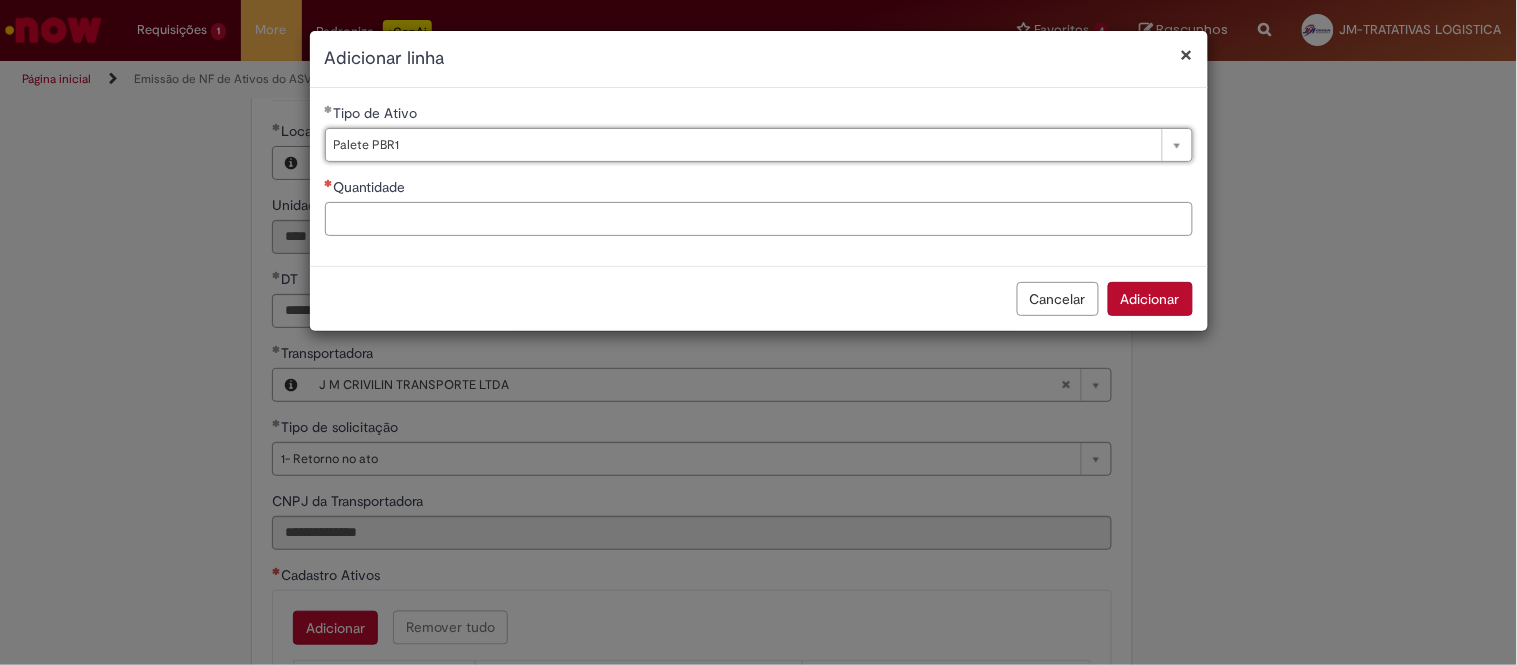 click on "Quantidade" at bounding box center [759, 219] 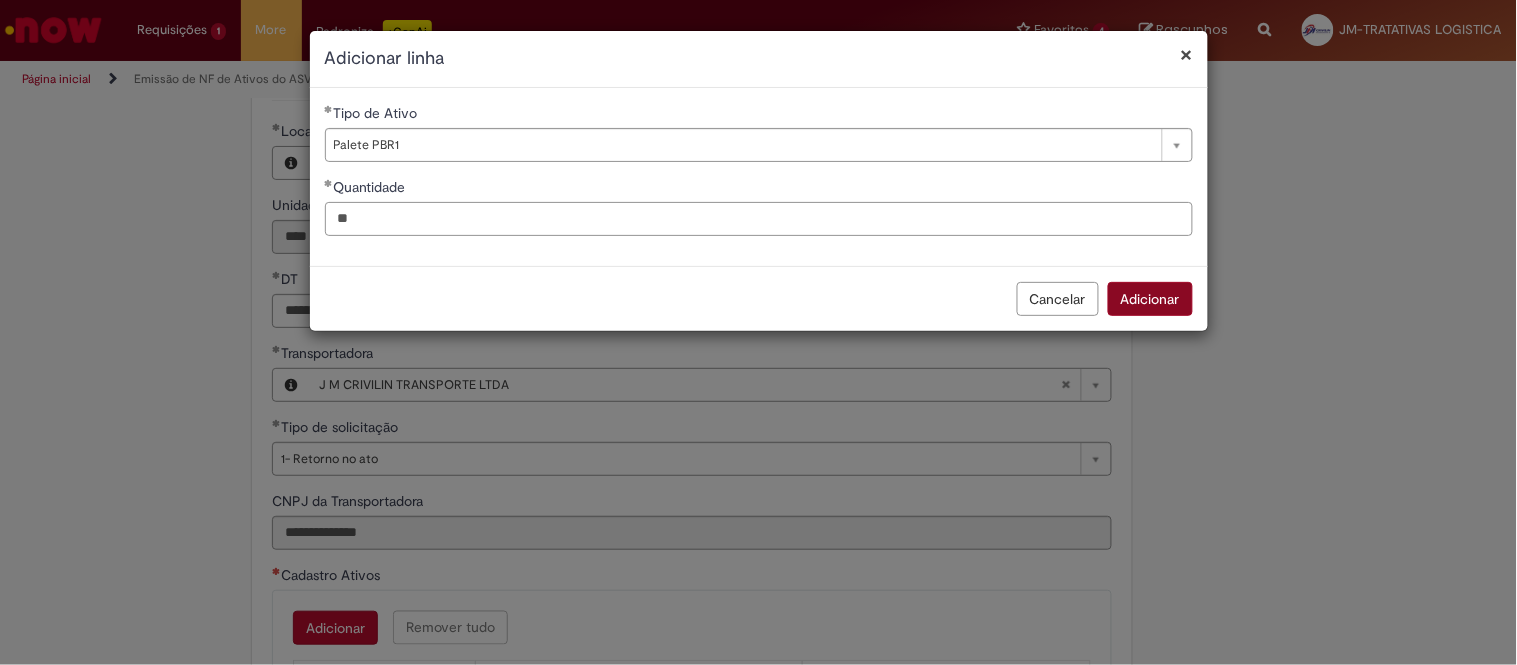 type on "**" 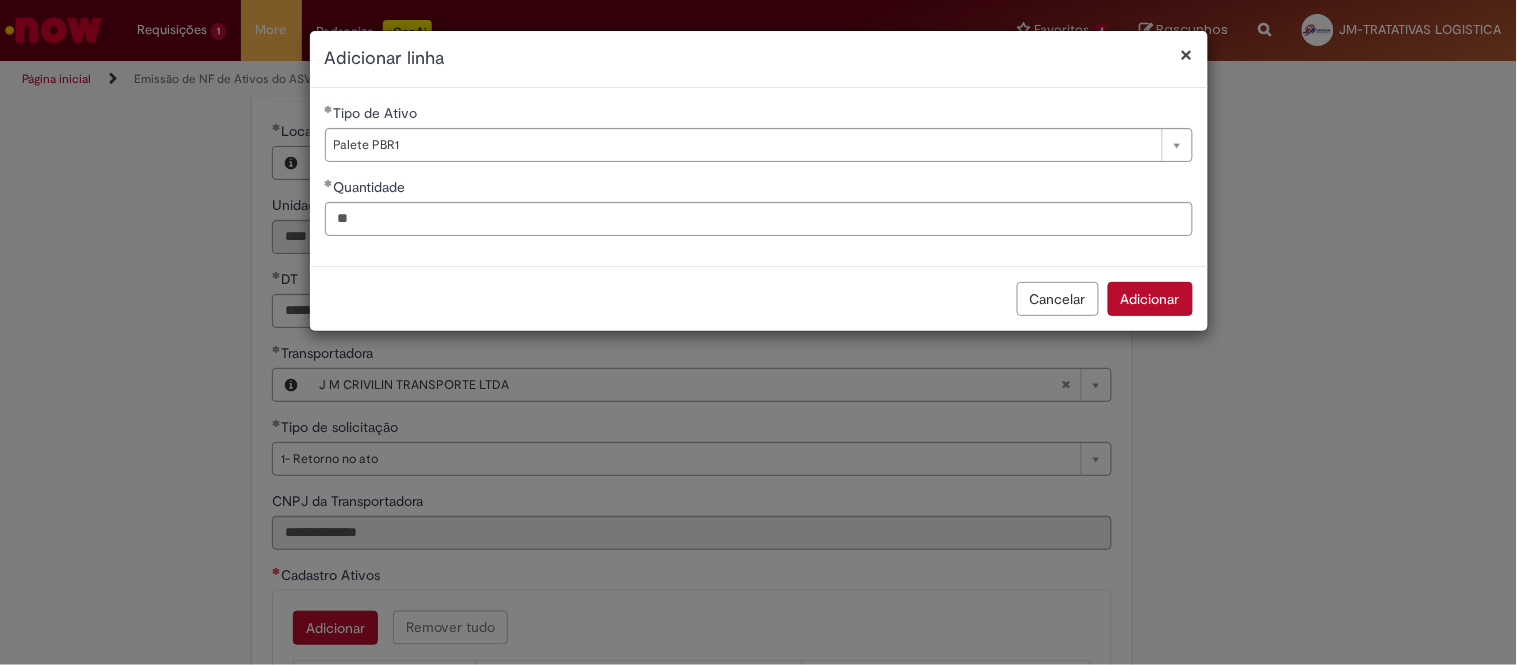click on "Adicionar" at bounding box center [1150, 299] 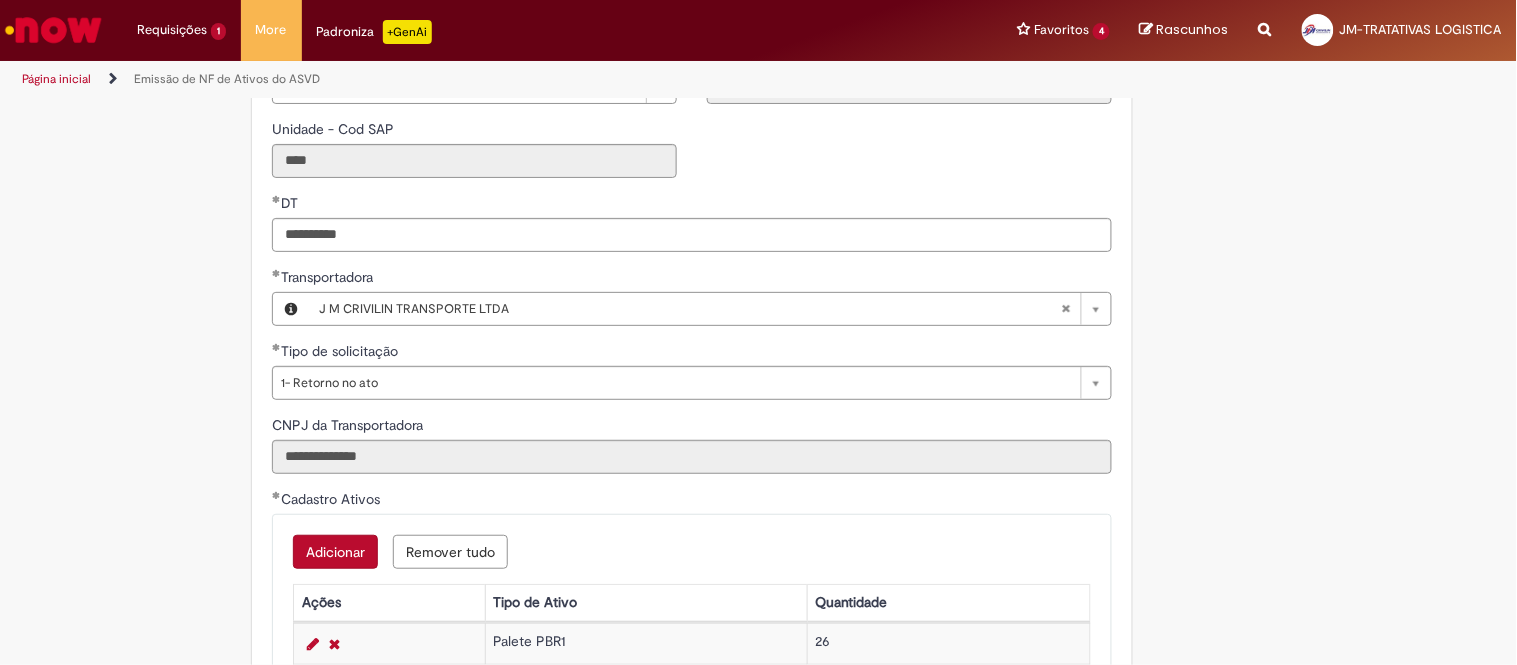 scroll, scrollTop: 888, scrollLeft: 0, axis: vertical 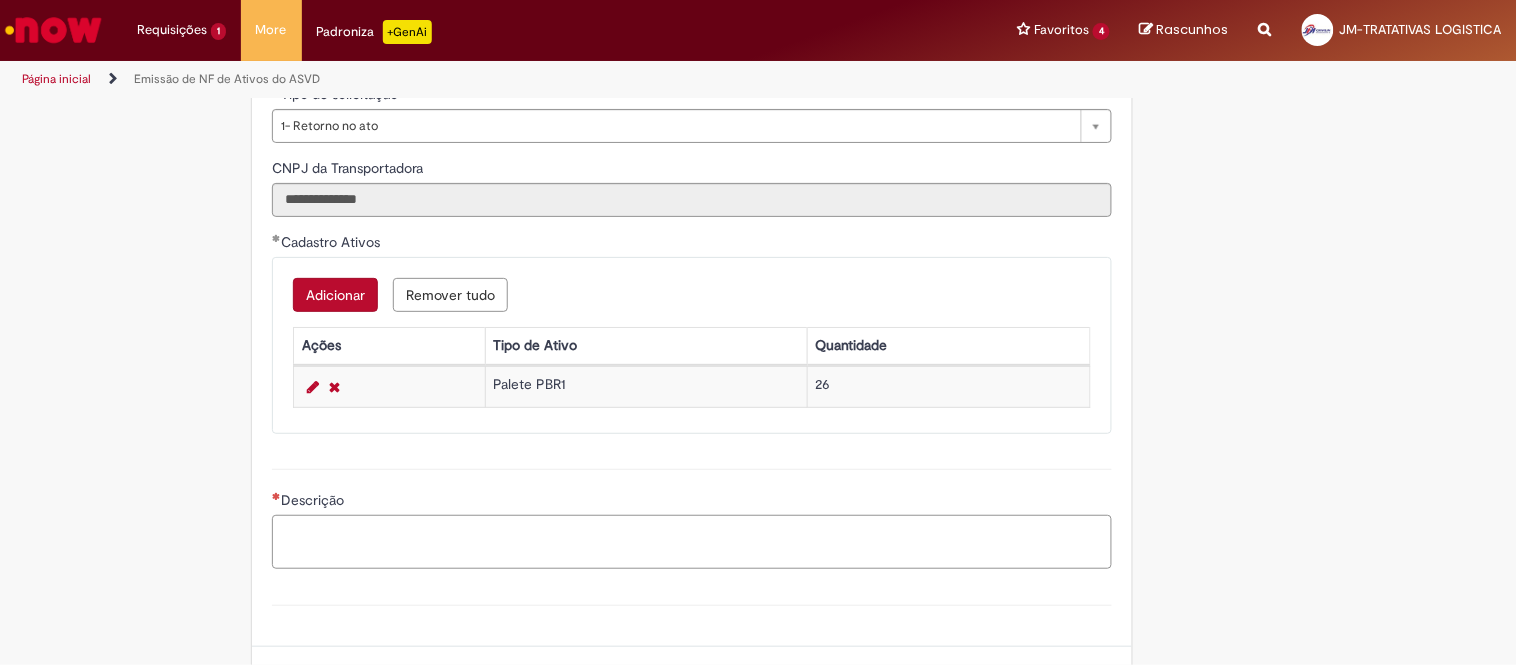 click on "Descrição" at bounding box center [692, 542] 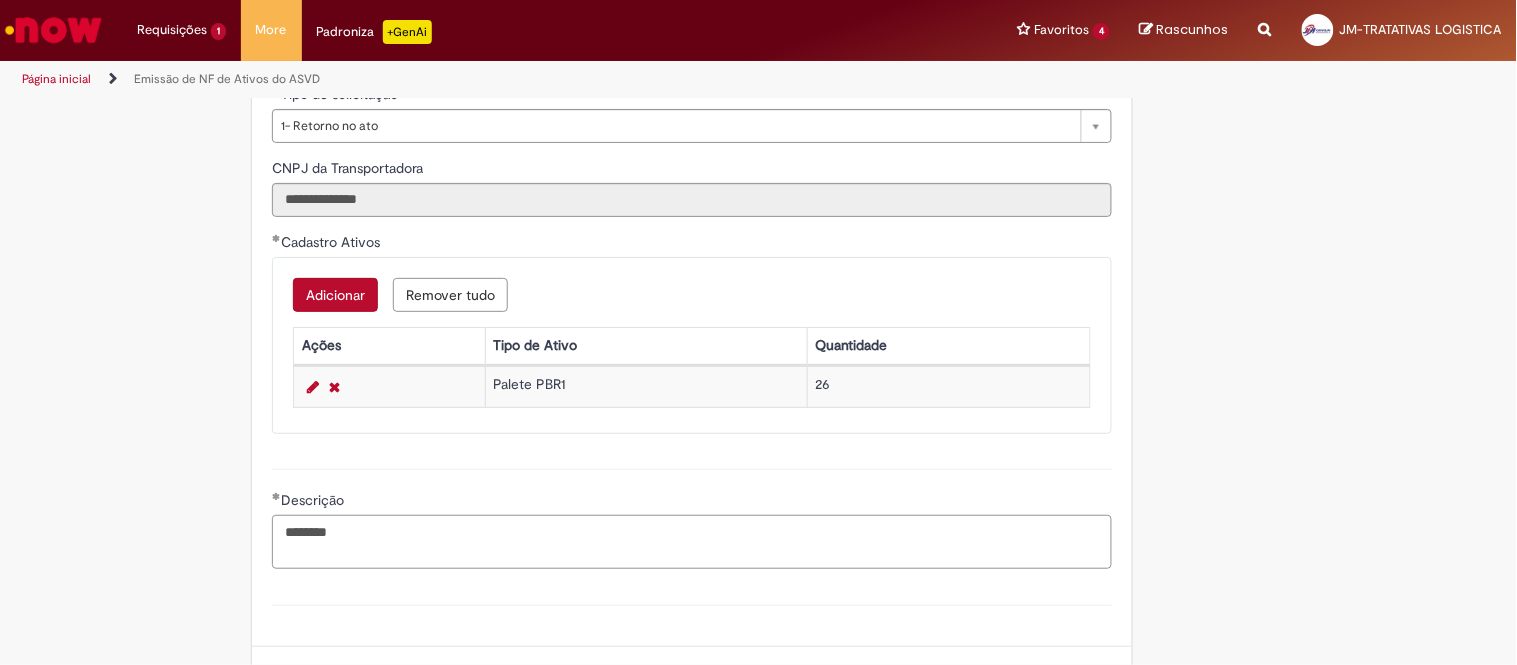 paste on "**********" 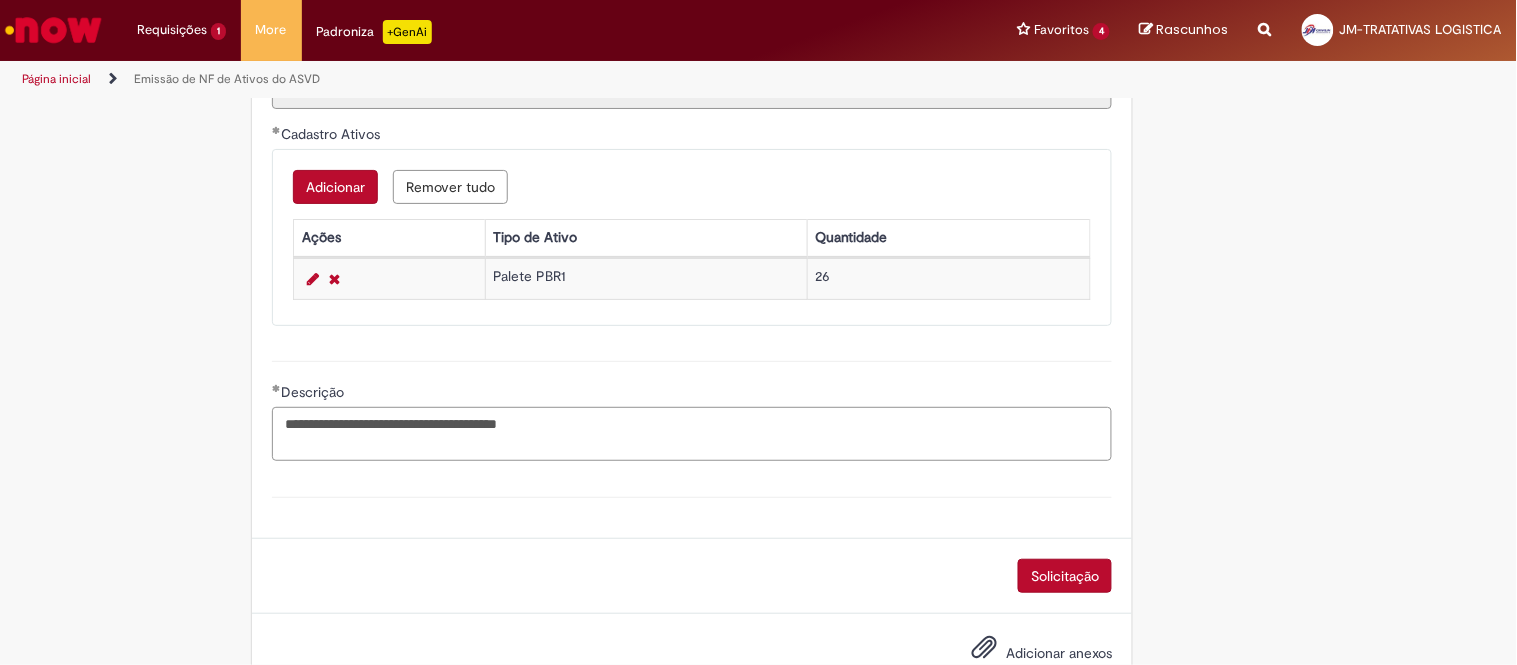 scroll, scrollTop: 1000, scrollLeft: 0, axis: vertical 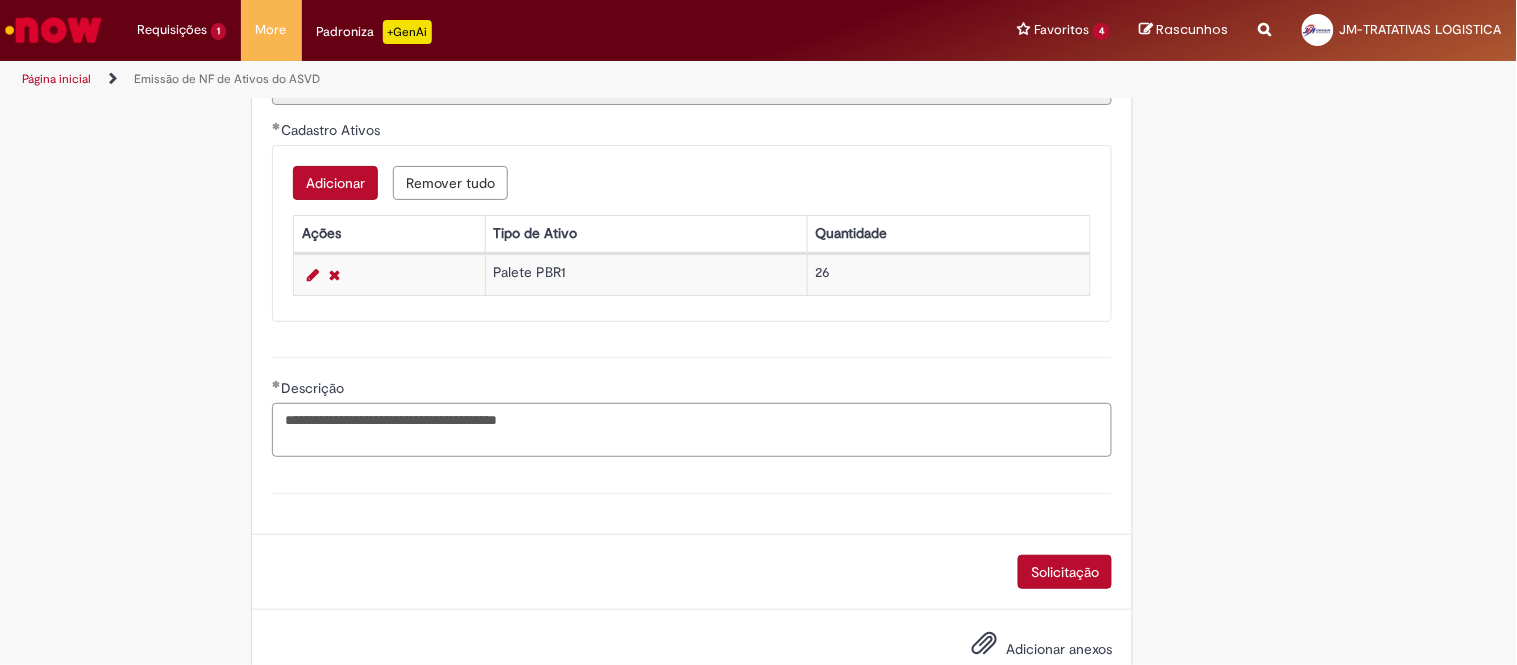 type on "**********" 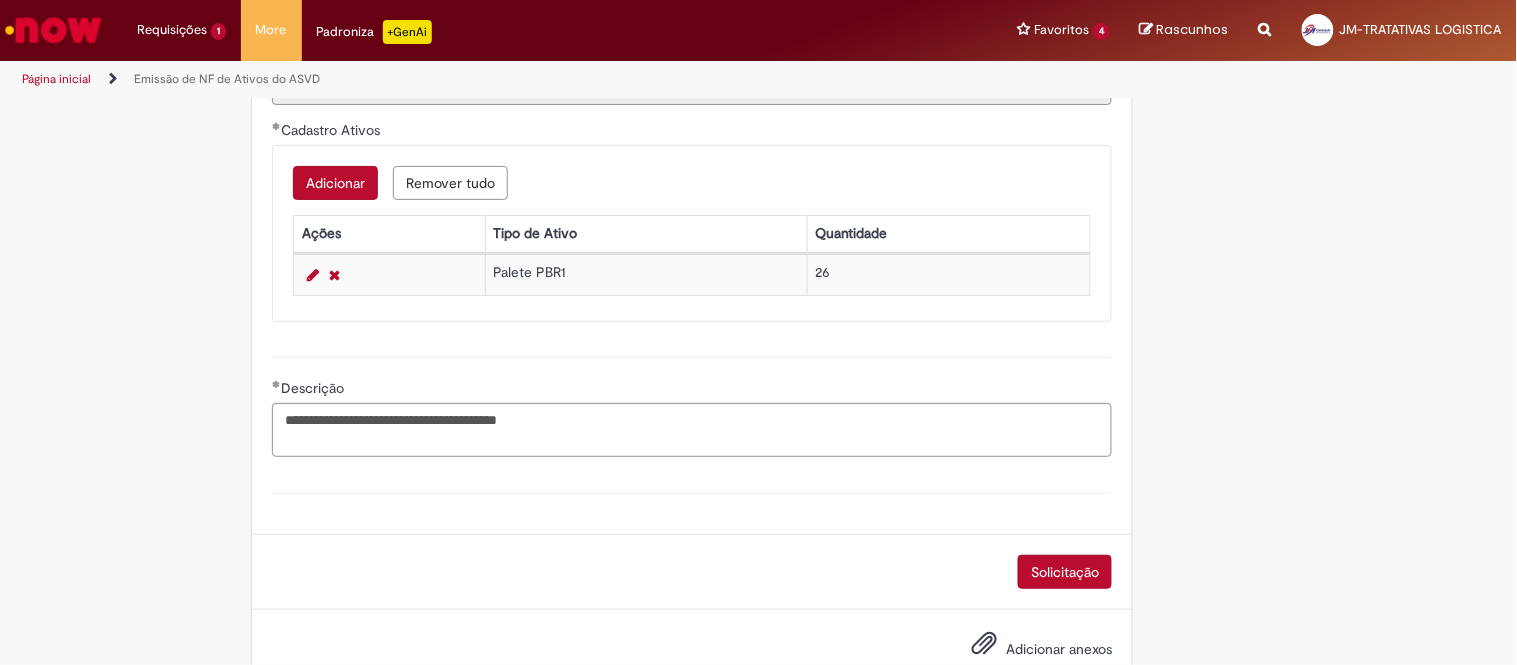 click on "Solicitação" at bounding box center [692, 572] 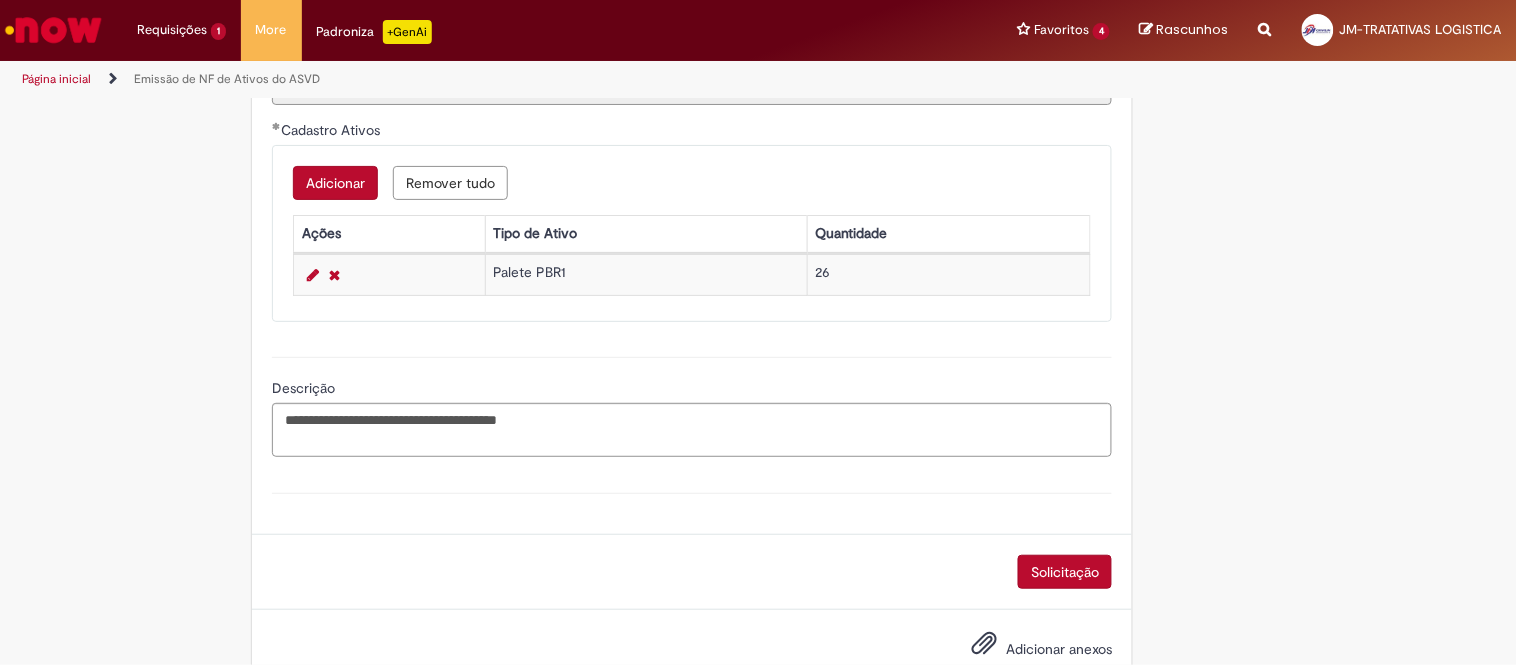 click on "Solicitação" at bounding box center [1065, 572] 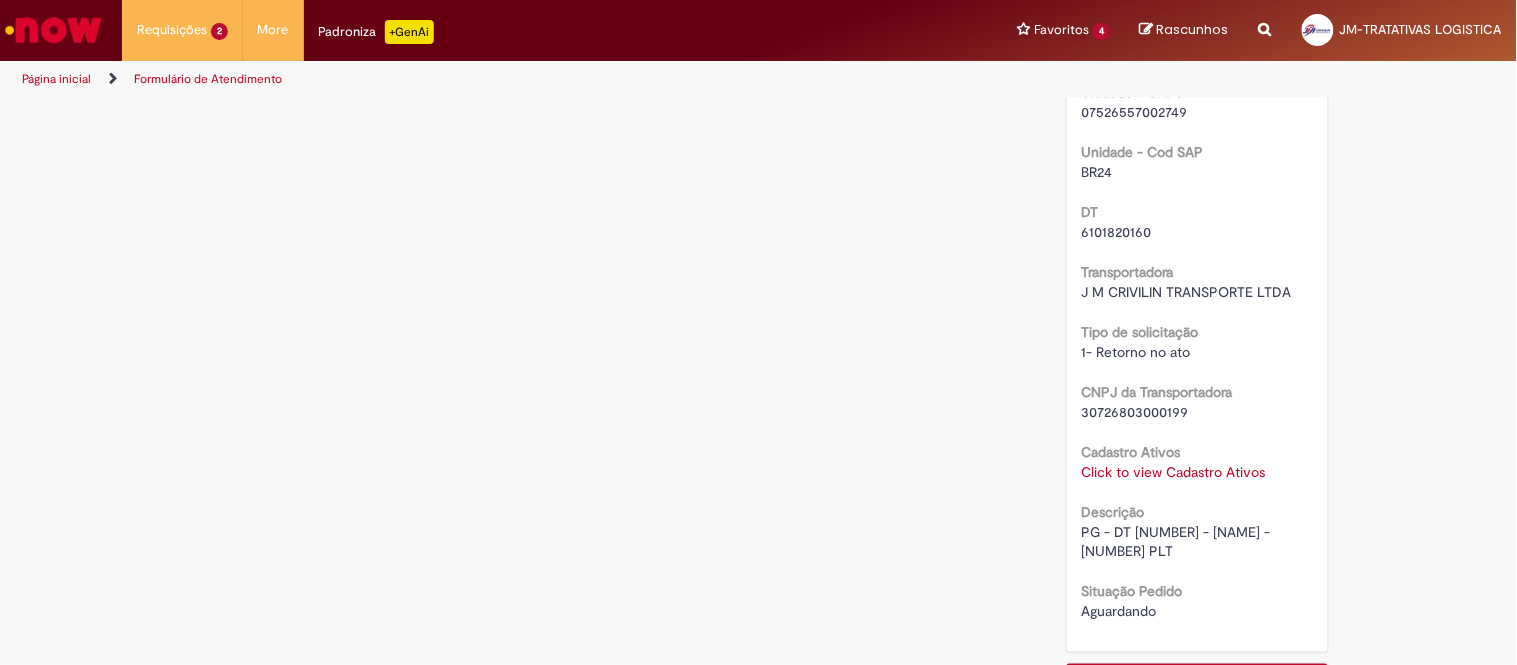 scroll, scrollTop: 0, scrollLeft: 0, axis: both 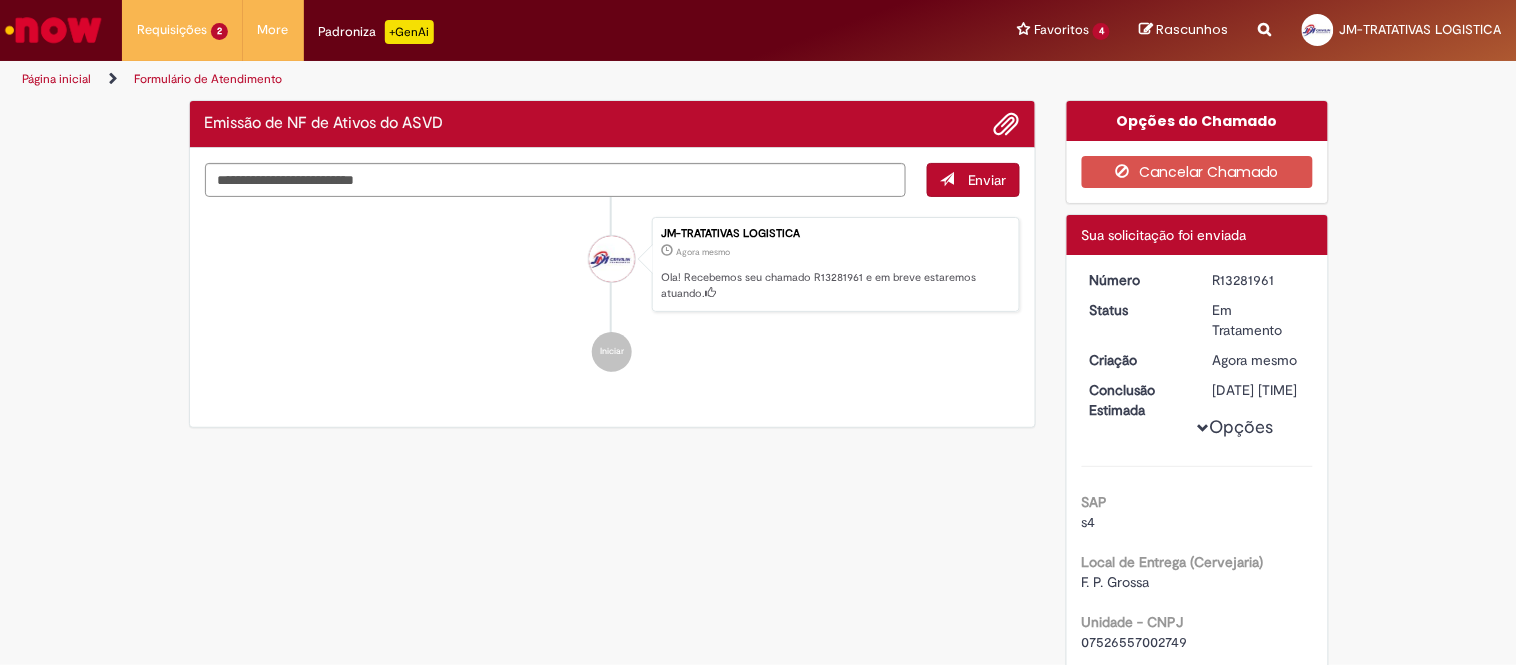 click on "R13281961" at bounding box center (1259, 280) 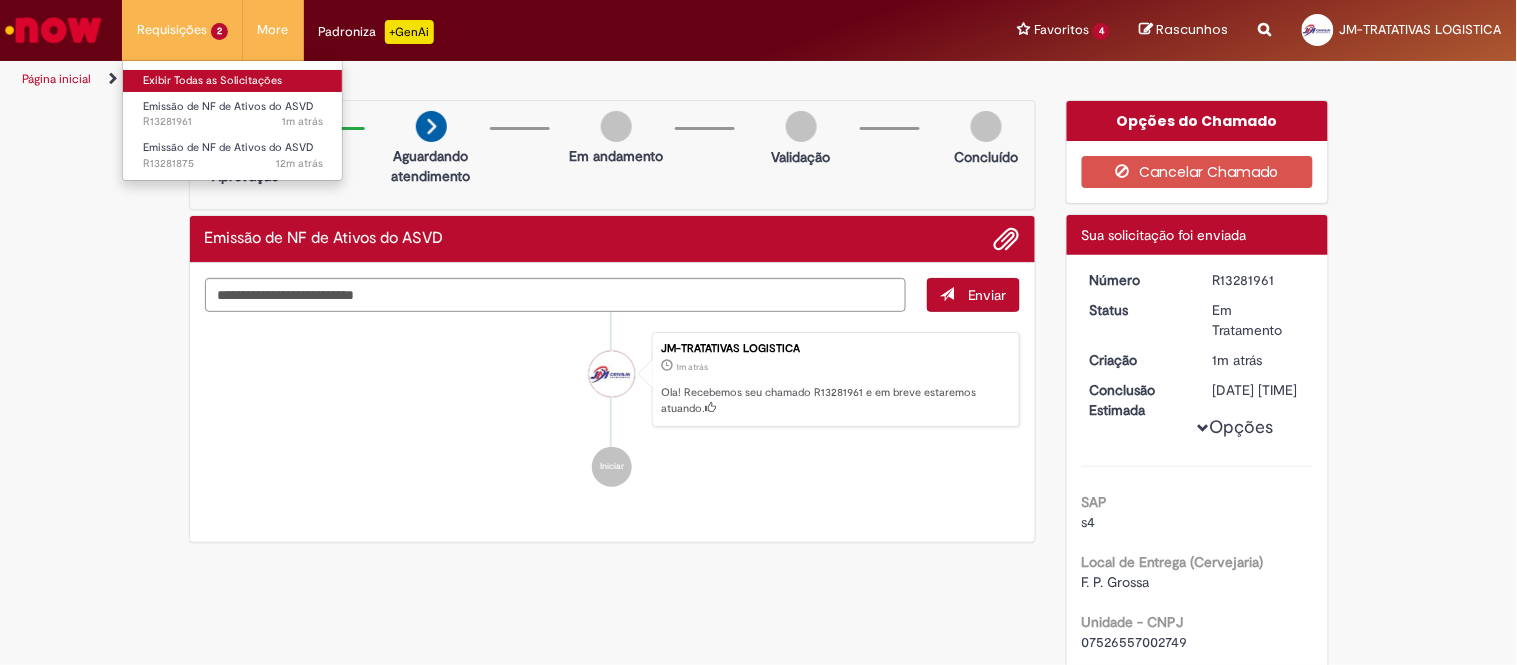 click on "Exibir Todas as Solicitações" at bounding box center [233, 81] 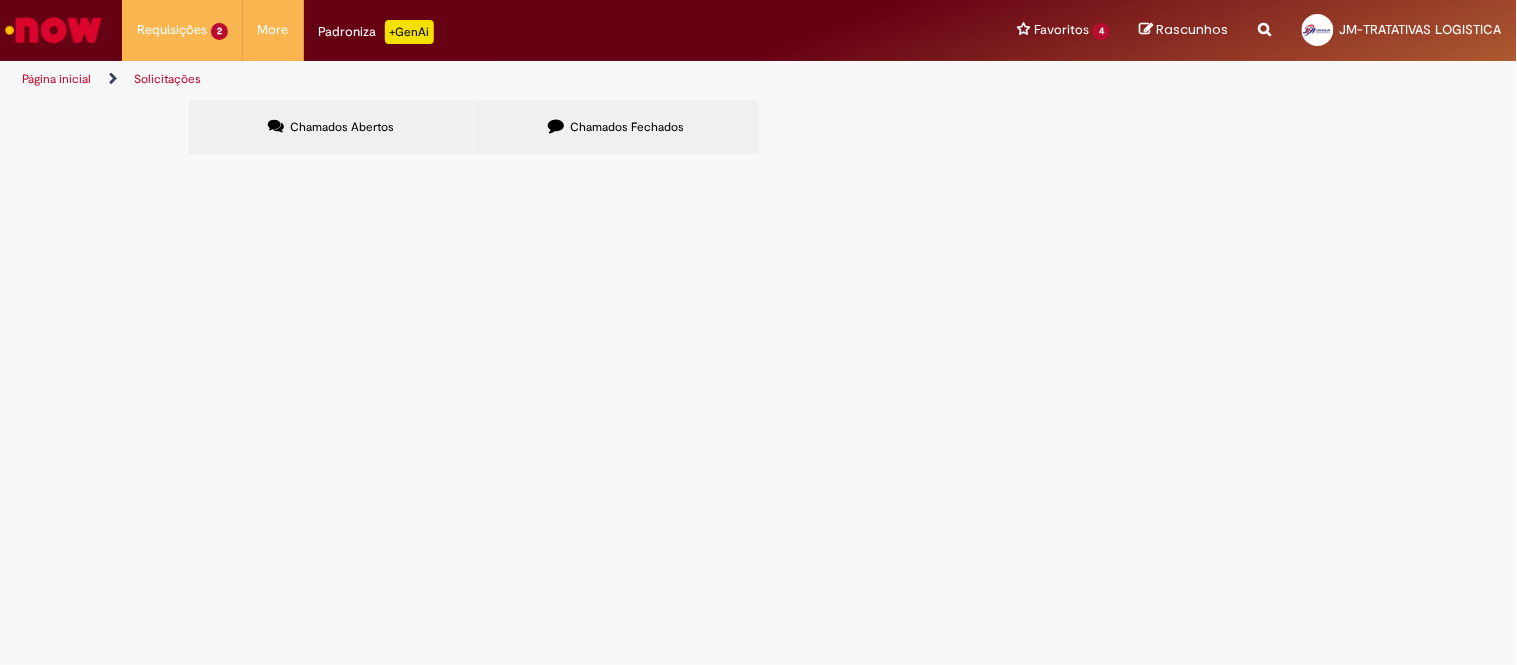 click on "Chamados Fechados" at bounding box center (616, 127) 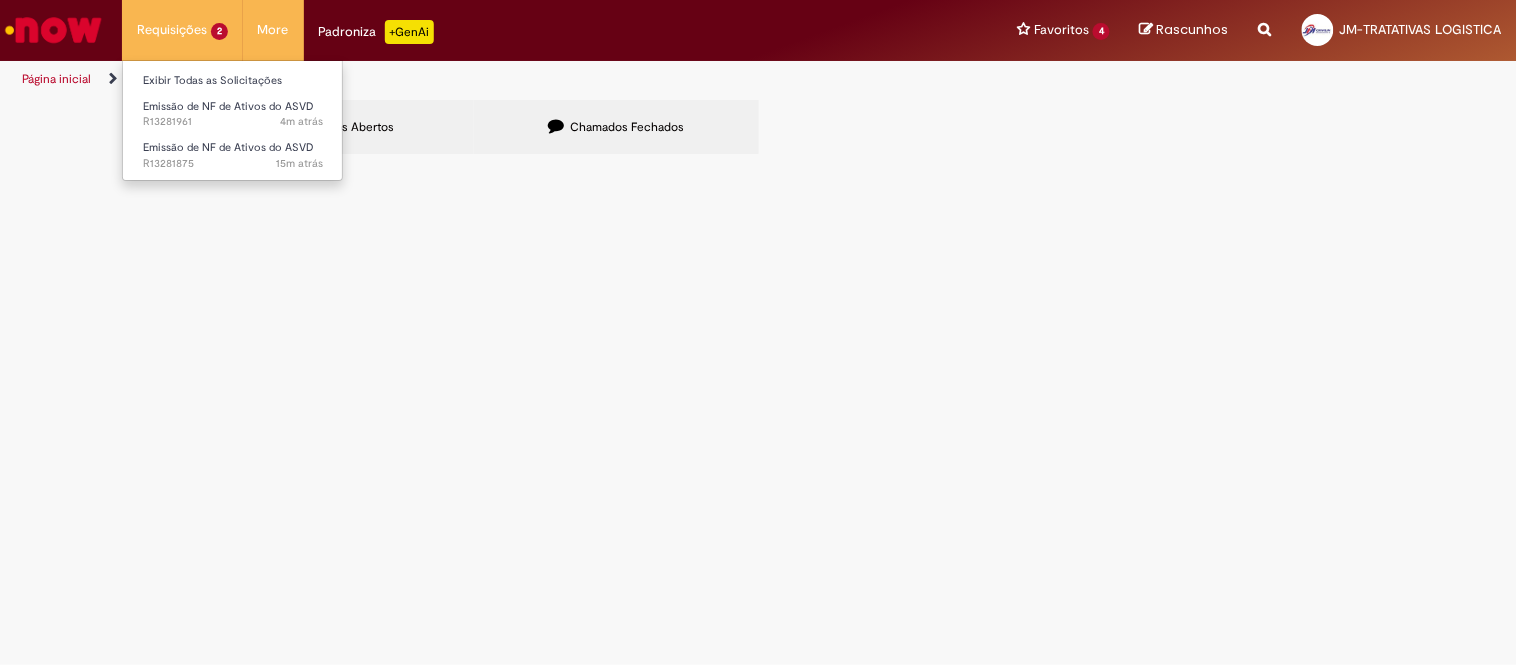 click on "Exibir Todas as Solicitações
Emissão de NF de Ativos do ASVD
4m atrás 4 minutos atrás  R13281961
Emissão de NF de Ativos do ASVD
15m atrás 15 minutos atrás  R13281875" at bounding box center [232, 120] 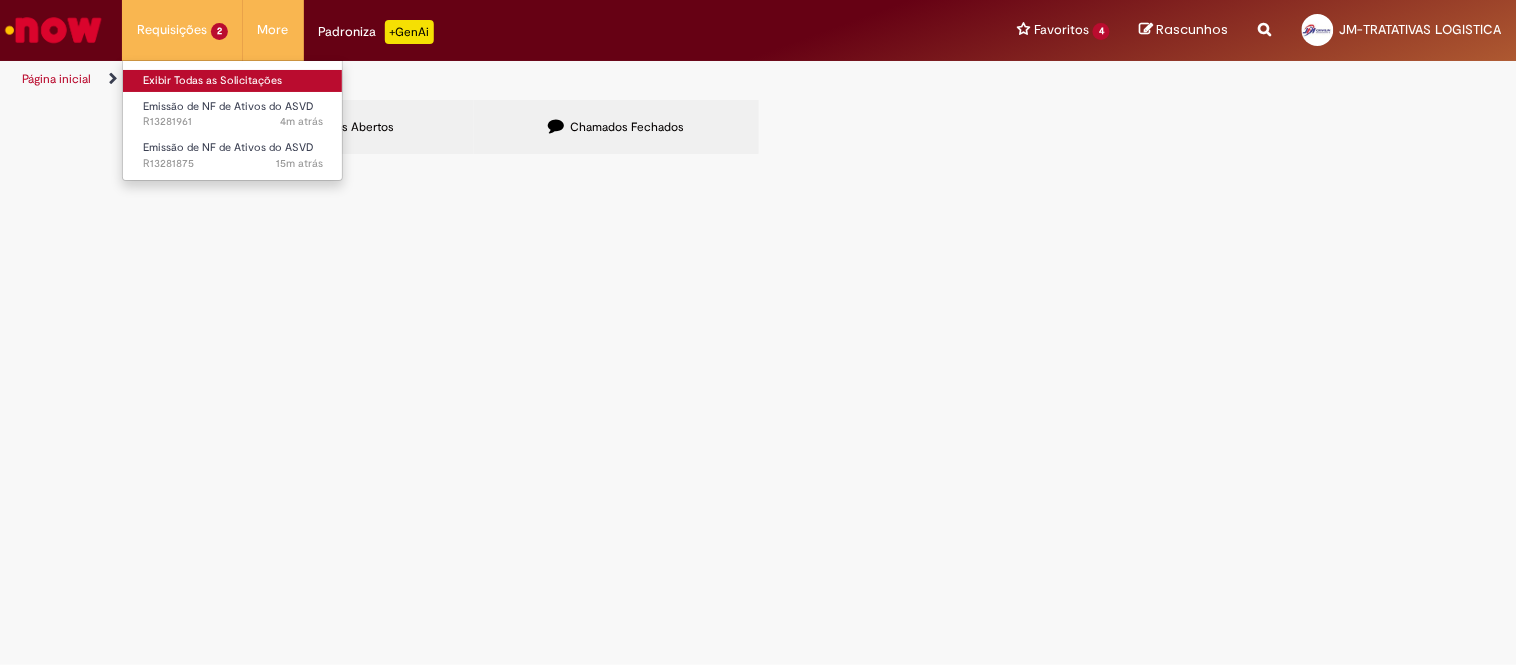 click on "Exibir Todas as Solicitações" at bounding box center [233, 81] 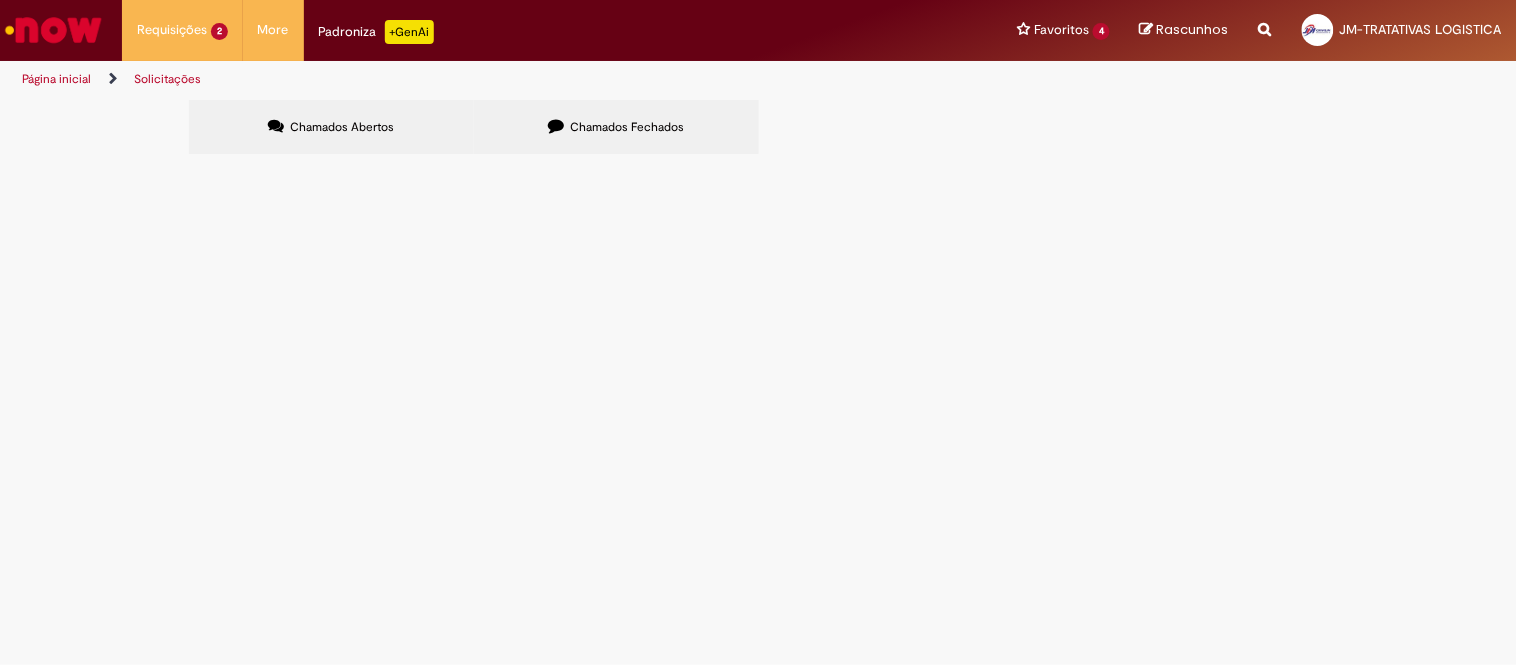 click at bounding box center (53, 30) 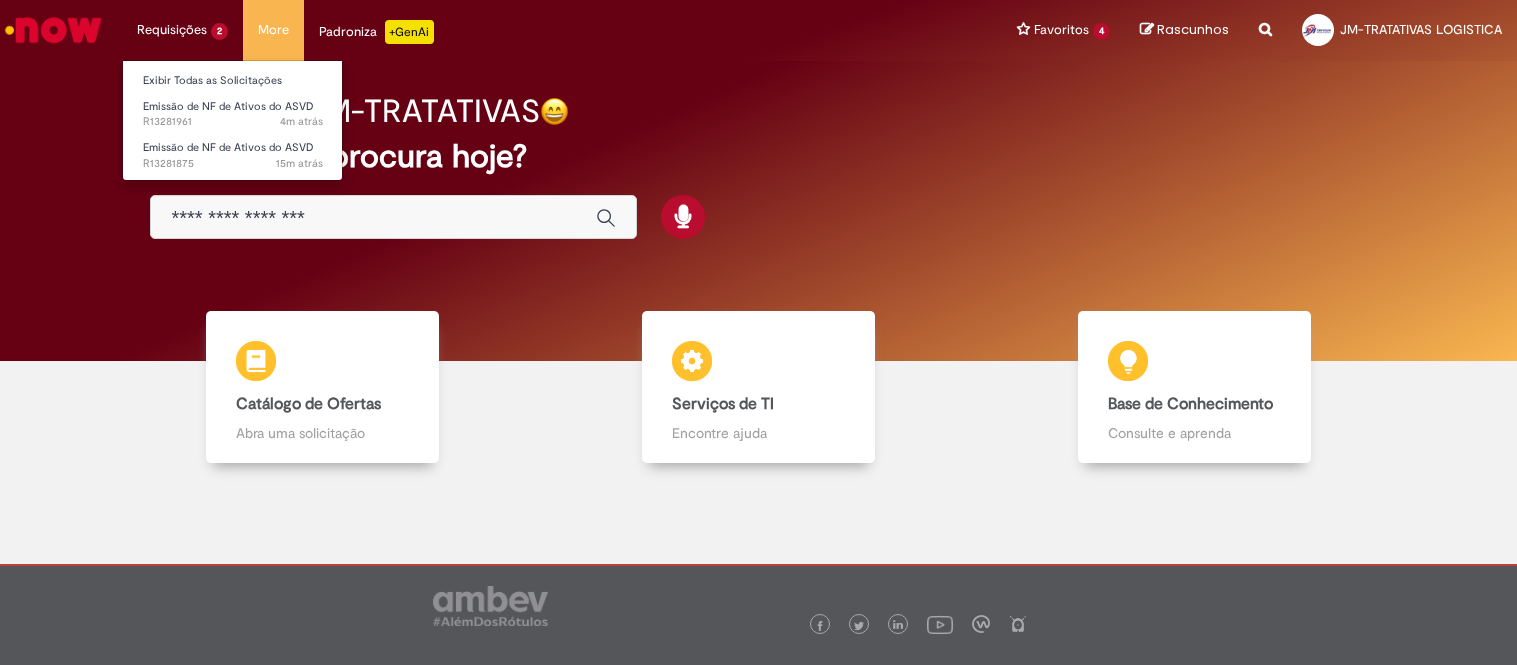 scroll, scrollTop: 0, scrollLeft: 0, axis: both 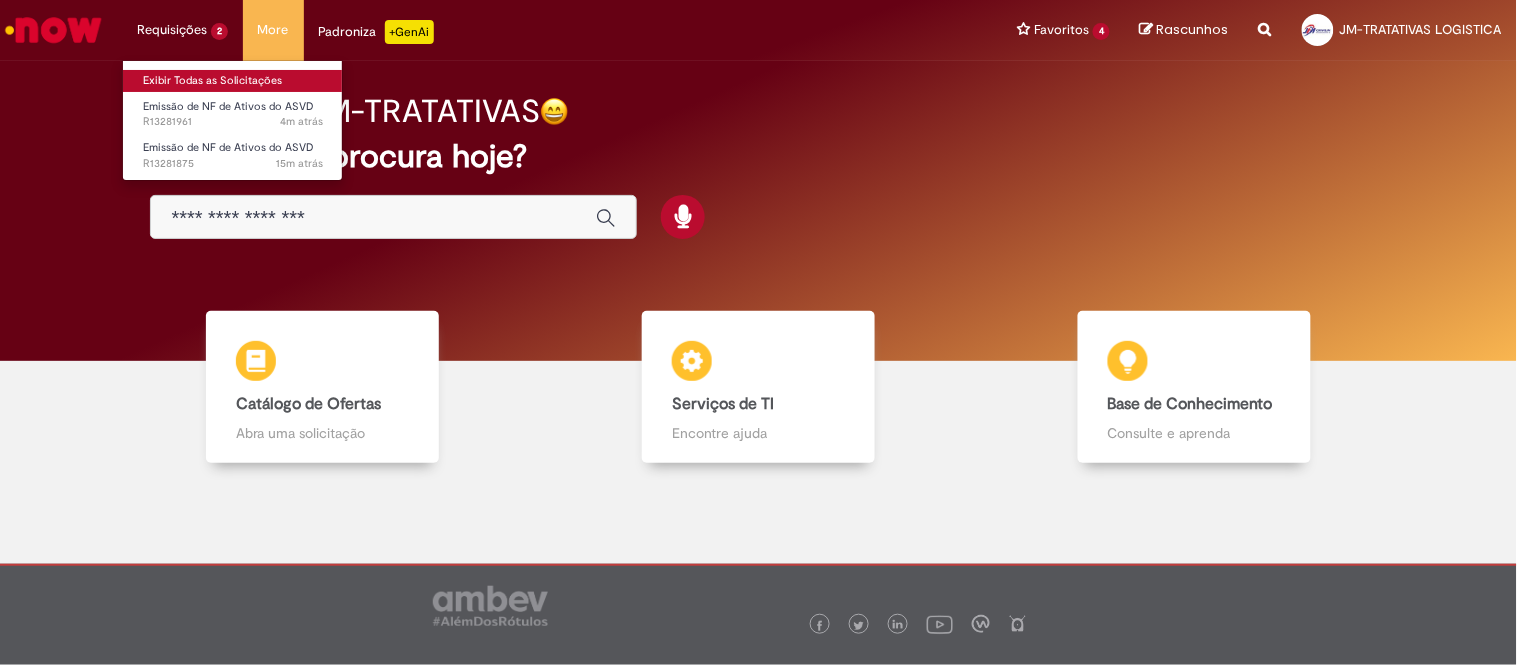 click on "Exibir Todas as Solicitações" at bounding box center (233, 81) 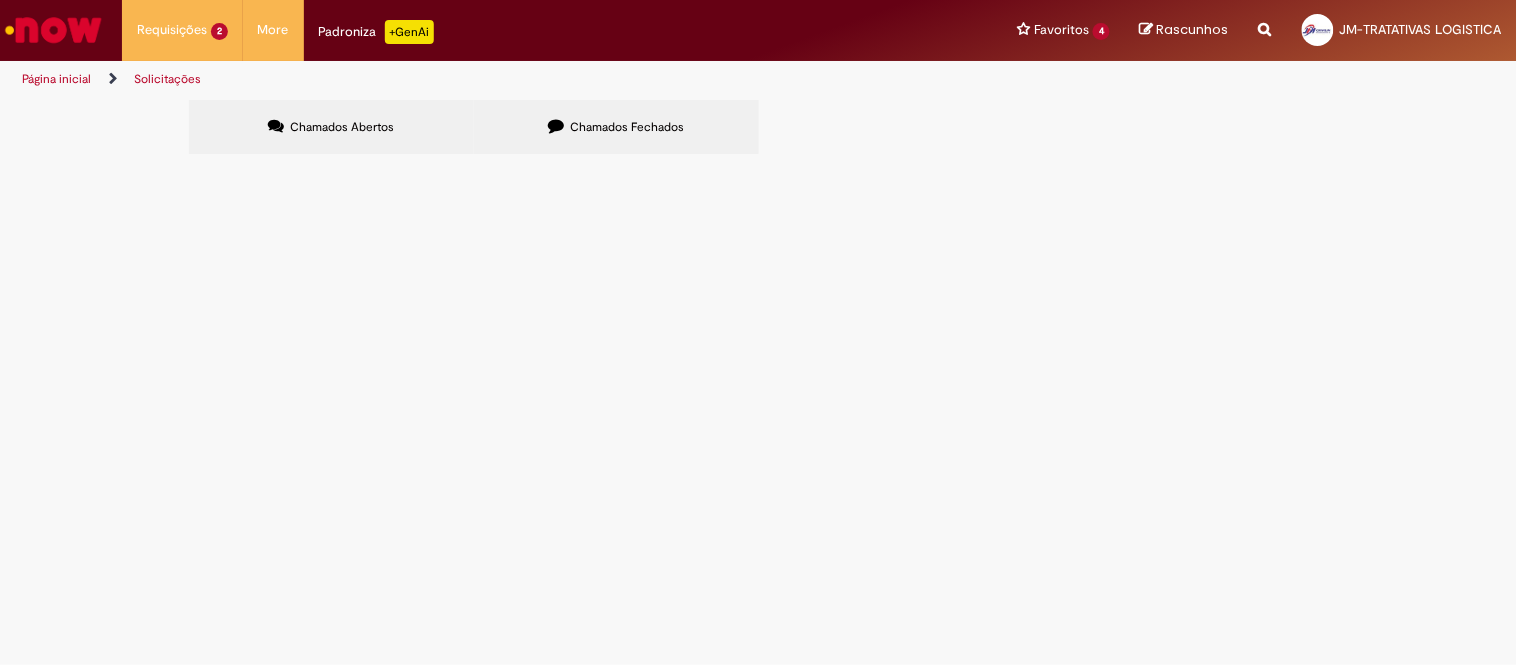click on "PG - DT 6101810846 - ODIRLEI - 26 PLT" at bounding box center [0, 0] 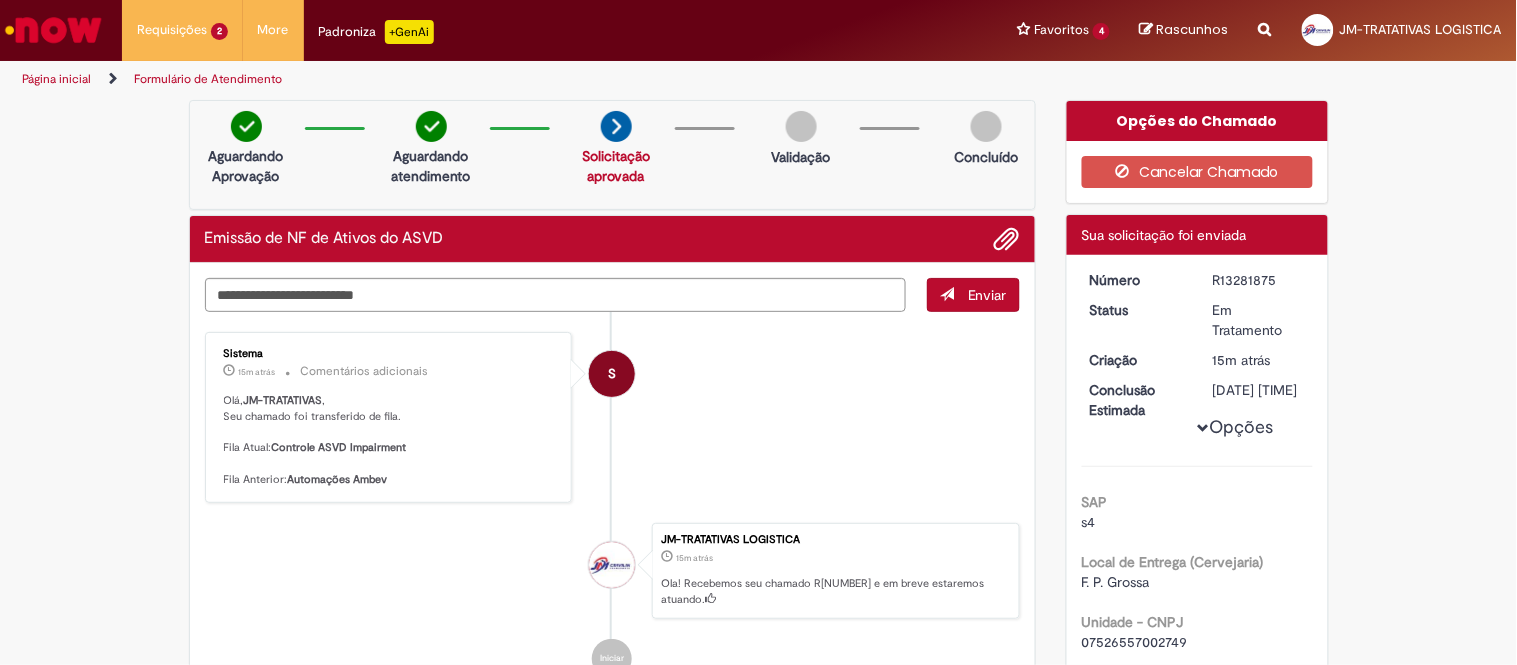 click on "Enviar" at bounding box center (973, 295) 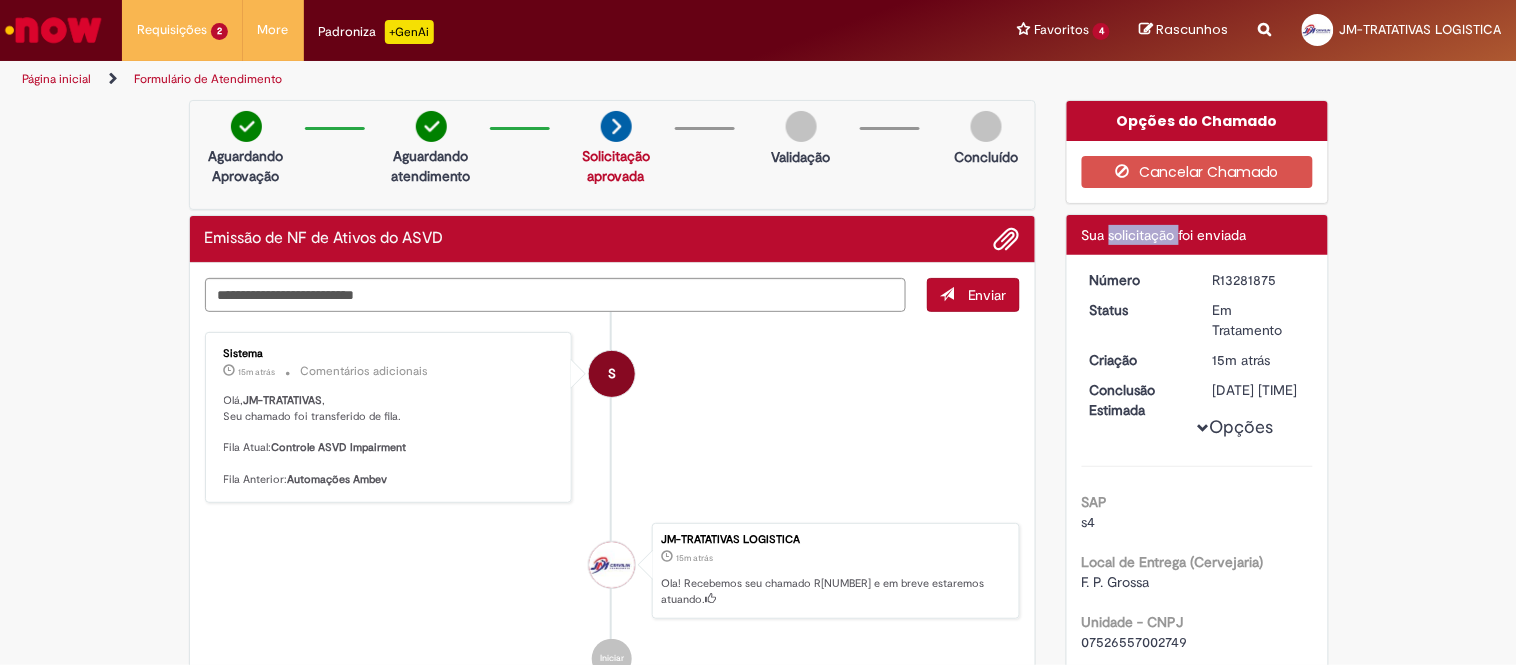 click on "Sua solicitação foi enviada" at bounding box center (1164, 235) 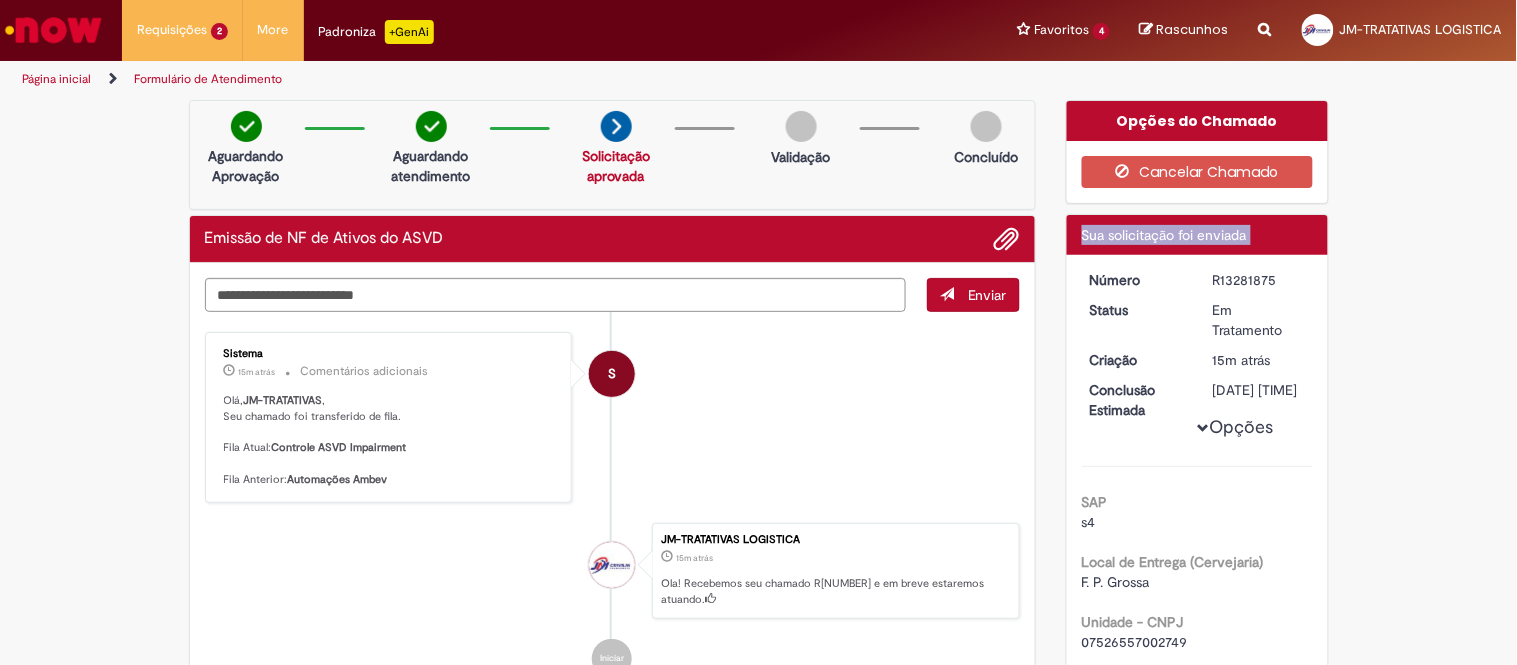 click on "Sua solicitação foi enviada" at bounding box center (1164, 235) 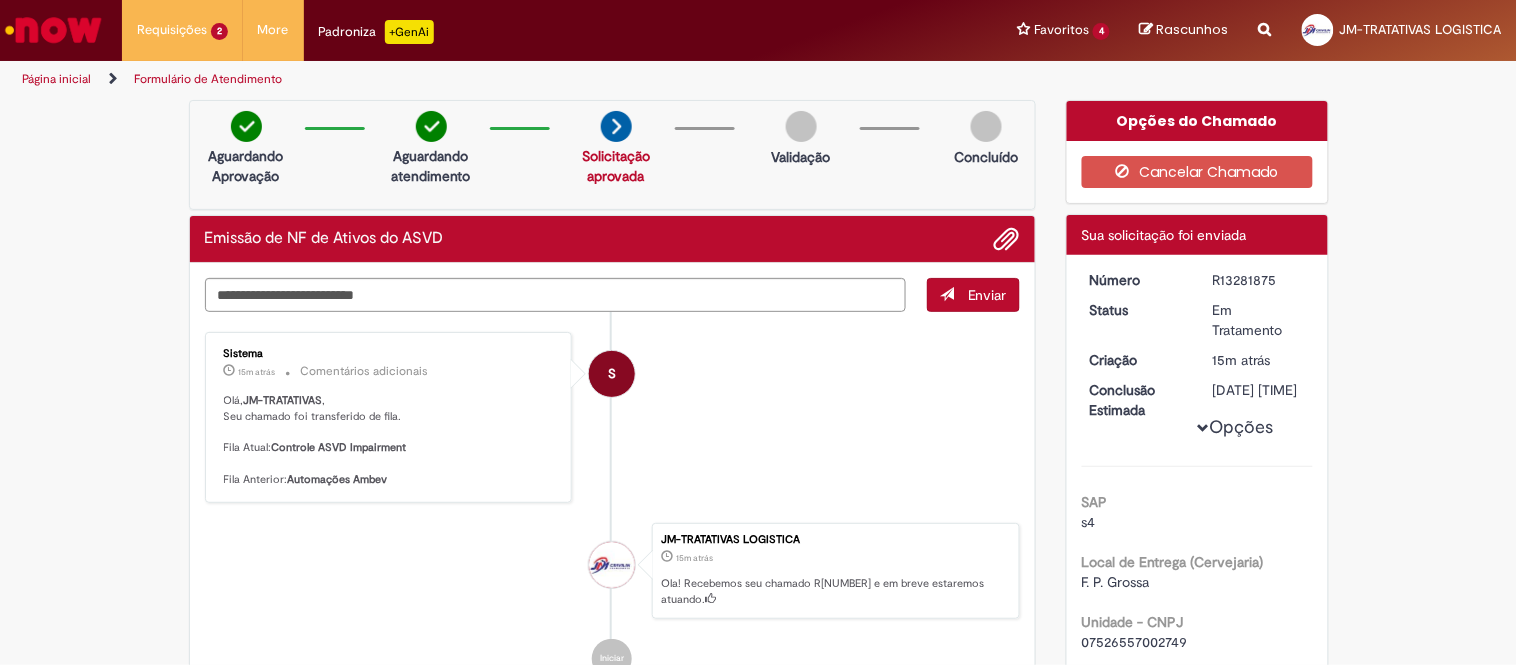click on "Status" at bounding box center (1136, 310) 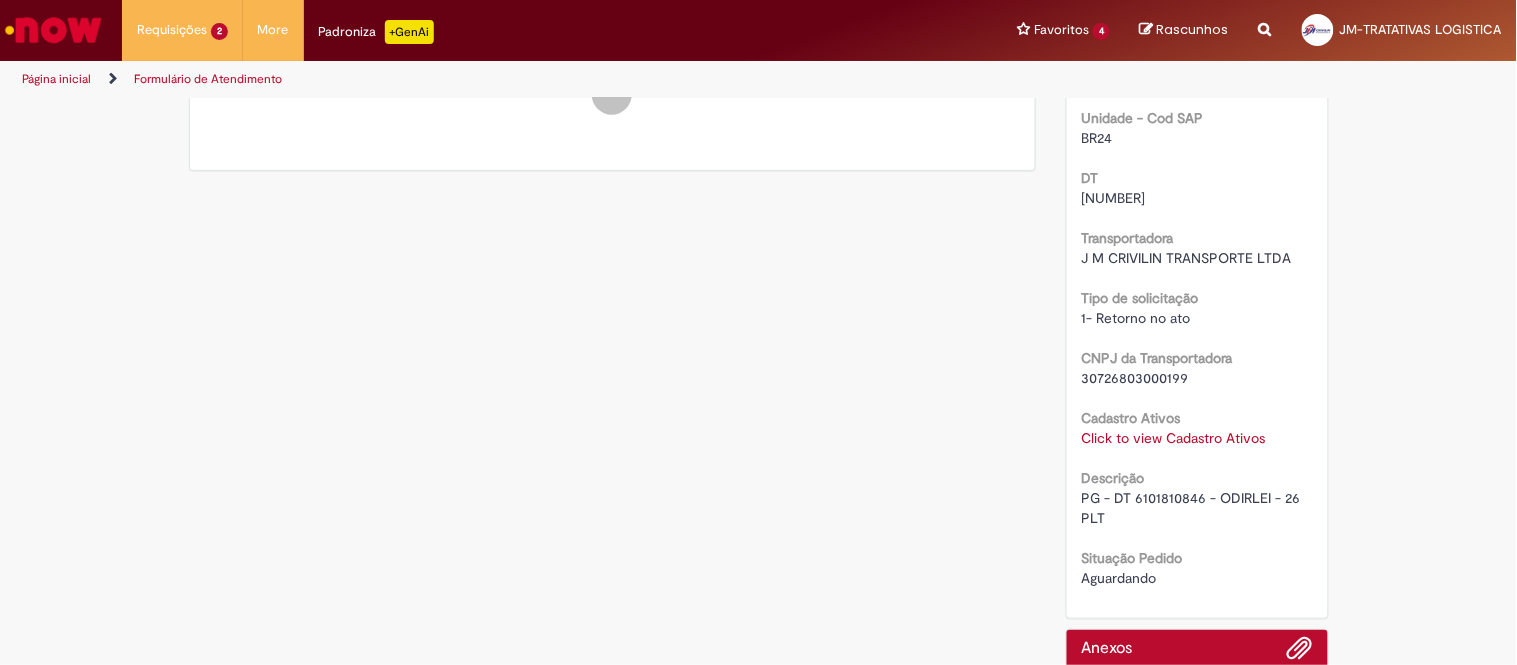 scroll, scrollTop: 666, scrollLeft: 0, axis: vertical 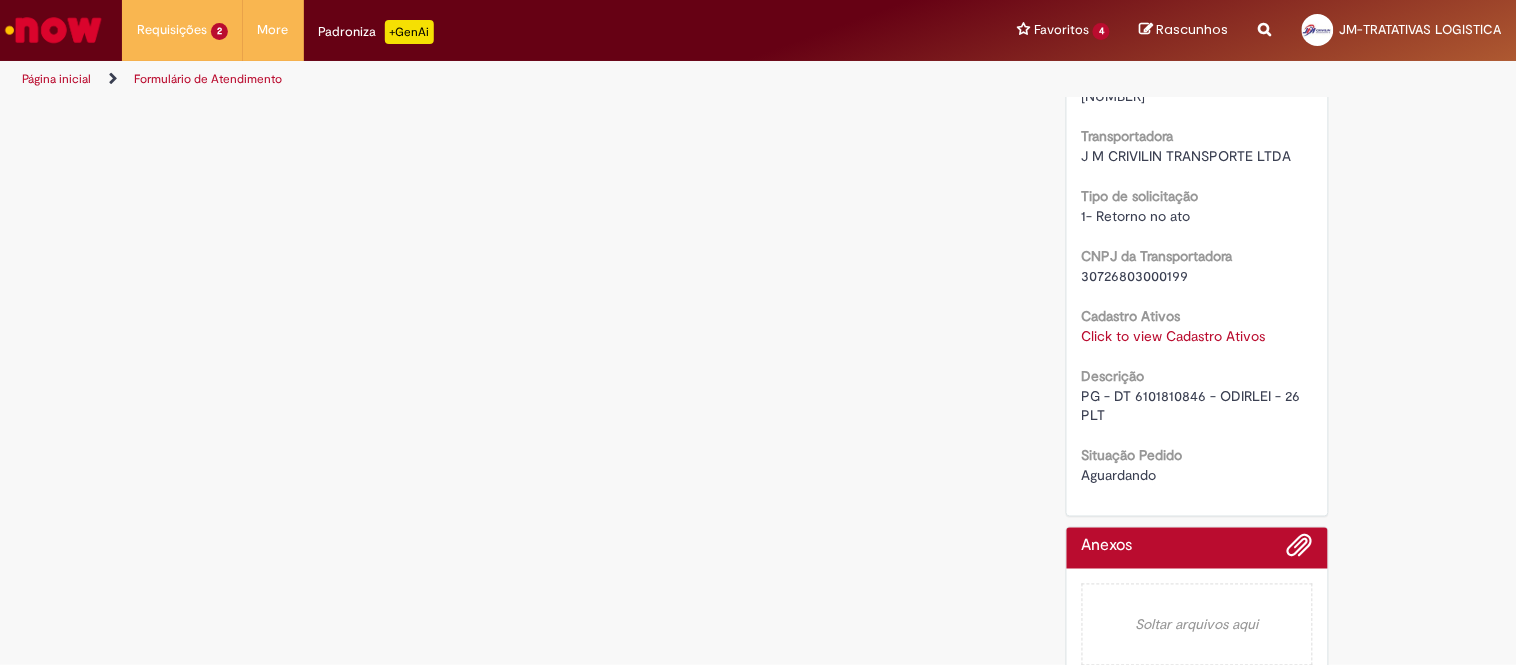 click on "SAP
s4
Local de Entrega (Cervejaria)
F. P. Grossa
Unidade - CNPJ
07526557002749
Unidade - Cod SAP
BR24
DT
6101810846
Transportadora
J M CRIVILIN TRANSPORTE LTDA
Tipo de solicitação
1- Retorno no ato
CNPJ da Transportadora
30726803000199
Cadastro Ativos
Click to view Cadastro Ativos   Click to view Cadastro Ativos
Descrição
PG - DT 6101810846 - ODIRLEI - 26 PLT
Situação Pedido
Aguardando" at bounding box center (1197, 143) 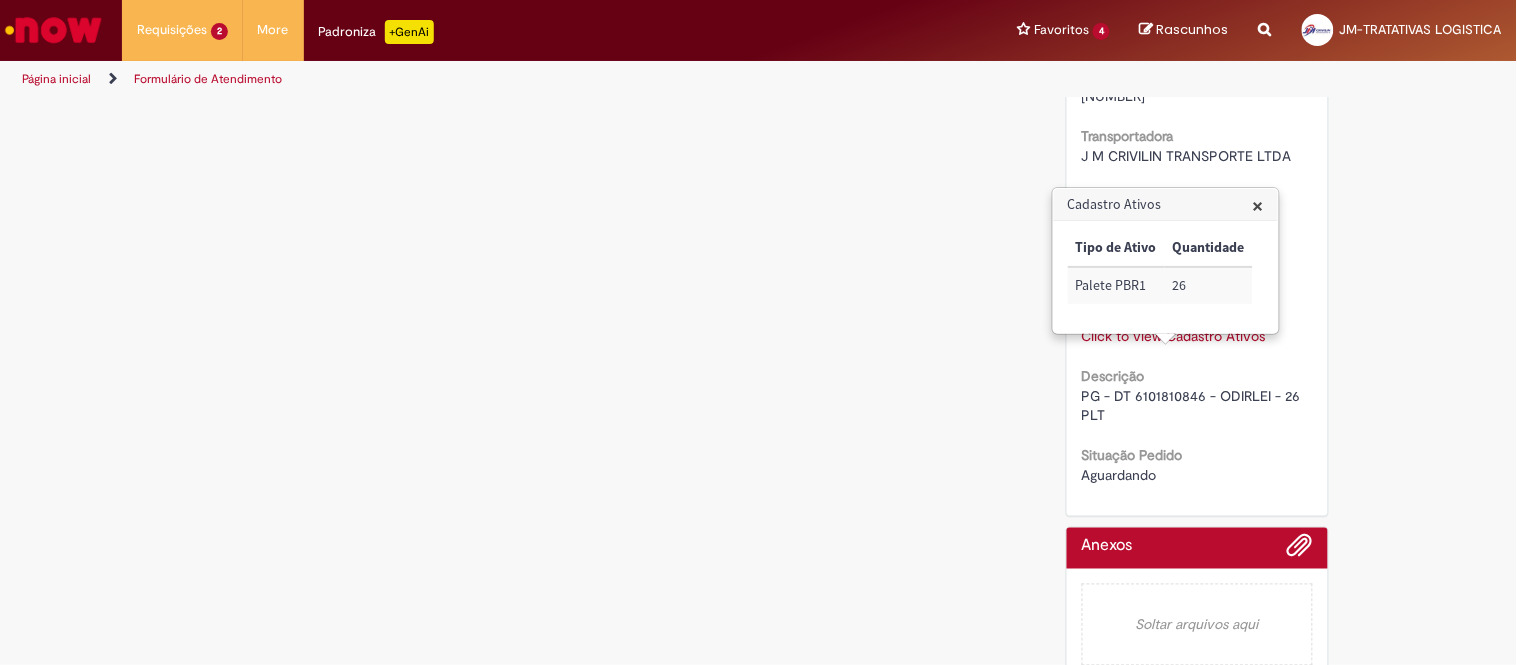 click on "26" at bounding box center (1209, 285) 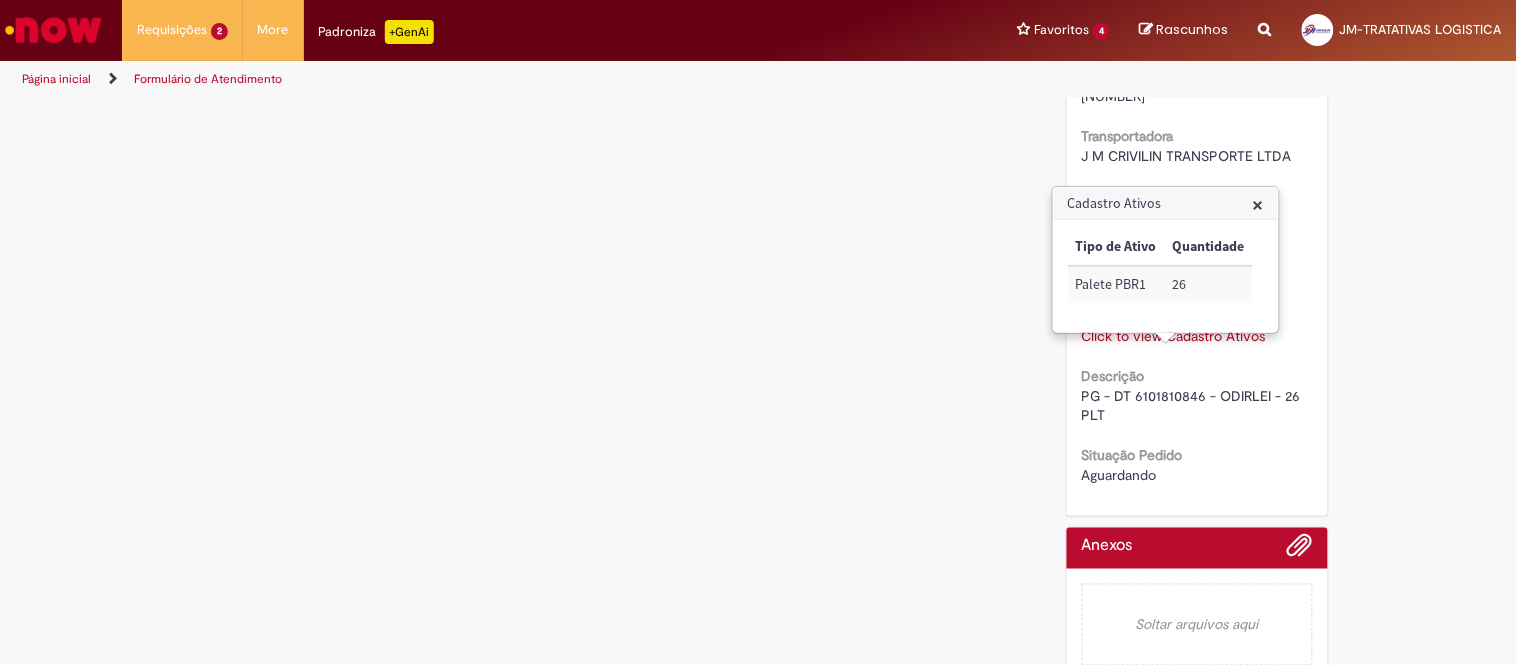 click on "Palete PBR1" at bounding box center [1116, 284] 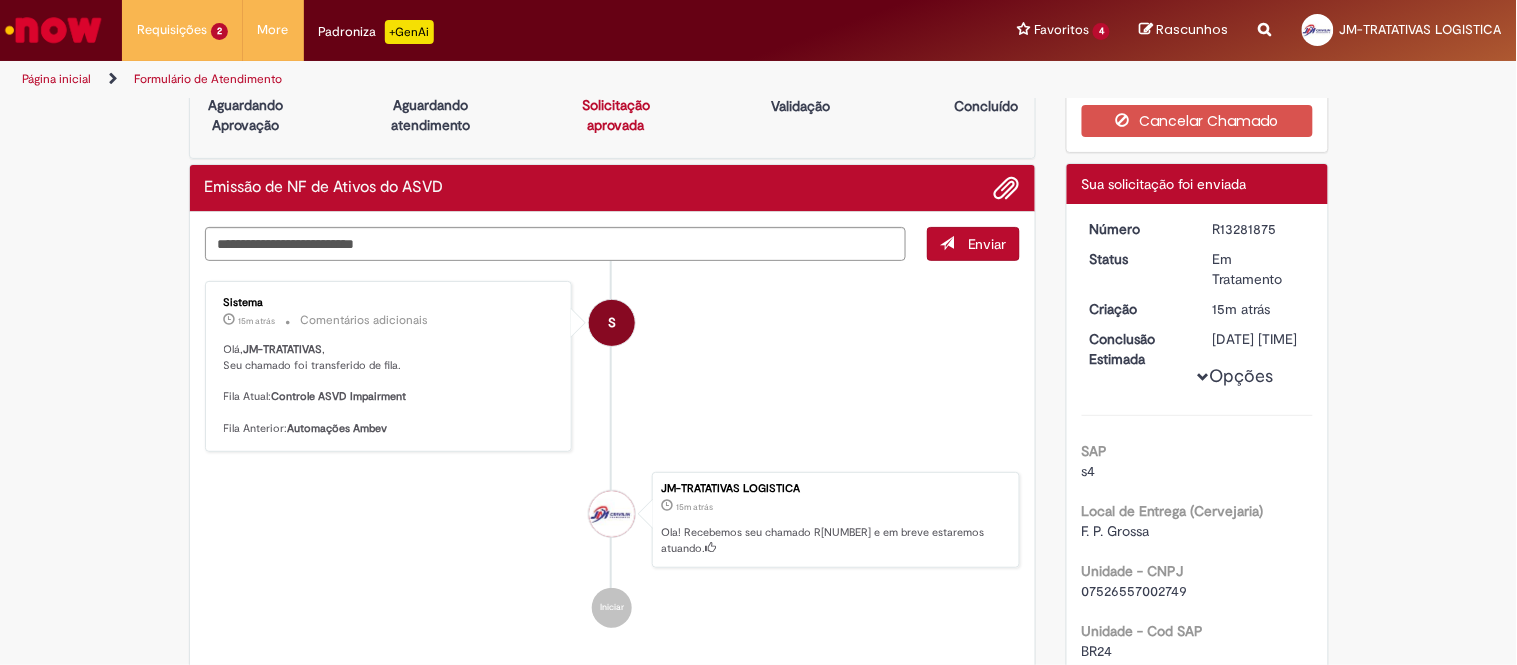 scroll, scrollTop: 0, scrollLeft: 0, axis: both 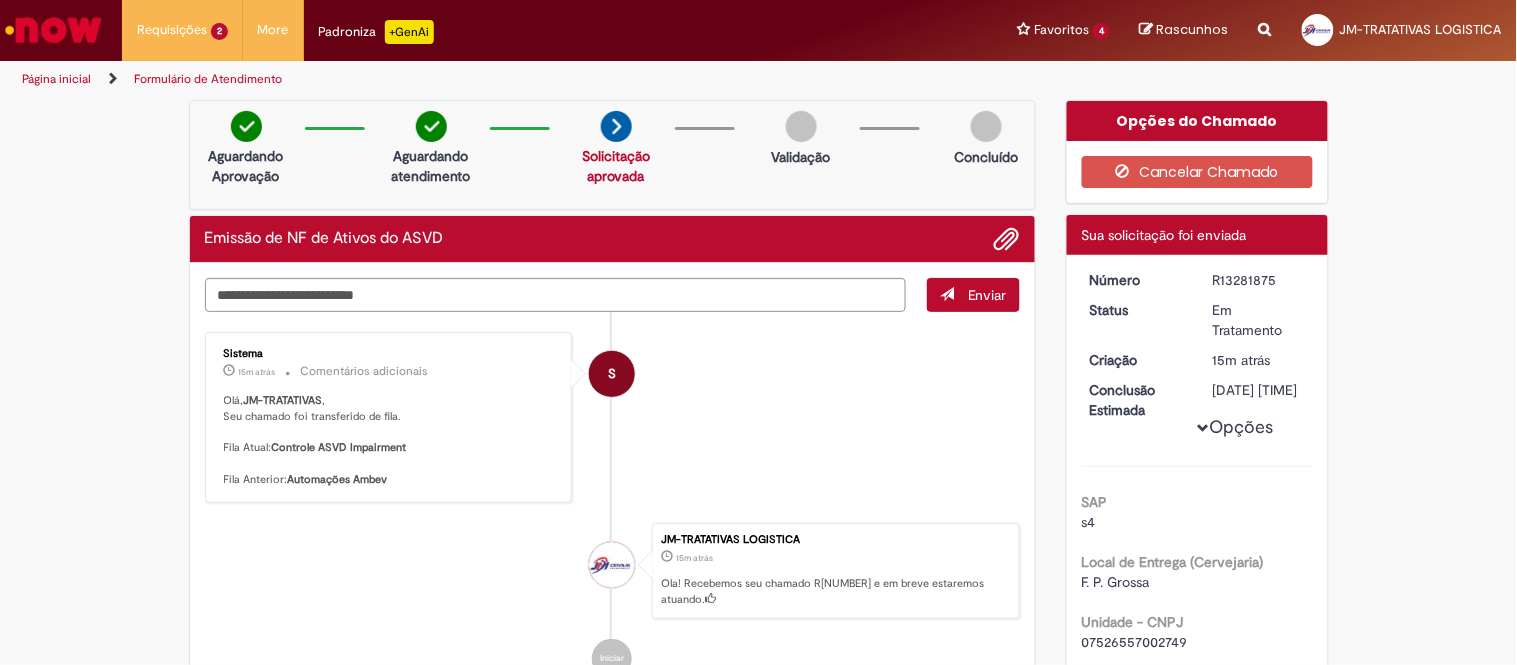 click on "Opções
SAP
s4
Local de Entrega (Cervejaria)
F. P. Grossa
Unidade - CNPJ
07526557002749
Unidade - Cod SAP
BR24
DT
6101810846
Transportadora
J M CRIVILIN TRANSPORTE LTDA
Tipo de solicitação
1- Retorno no ato
CNPJ da Transportadora
30726803000199
Cadastro Ativos
Click to view Cadastro Ativos   Click to view Cadastro Ativos
Descrição
PG - DT 6101810846 - ODIRLEI - 26 PLT
Situação Pedido
Aguardando" at bounding box center (1197, 711) 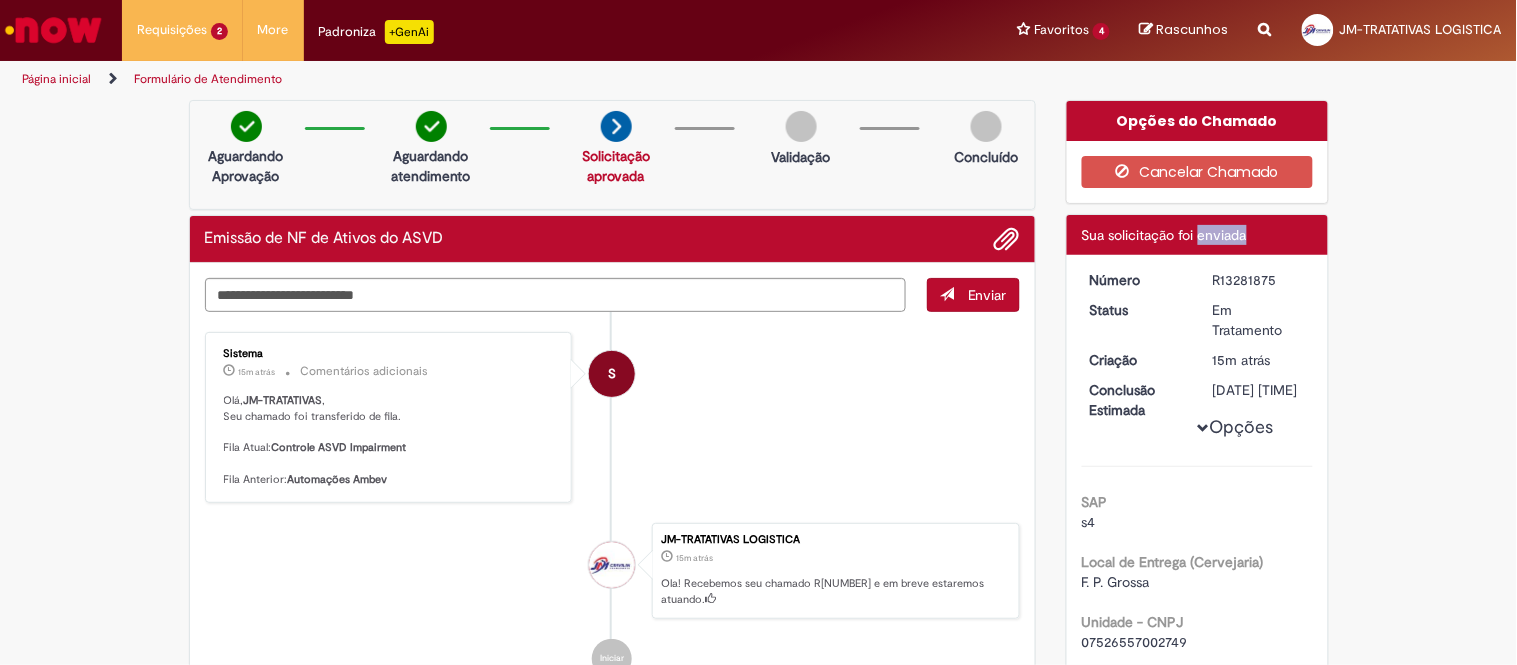 click on "Sua solicitação foi enviada" at bounding box center [1164, 235] 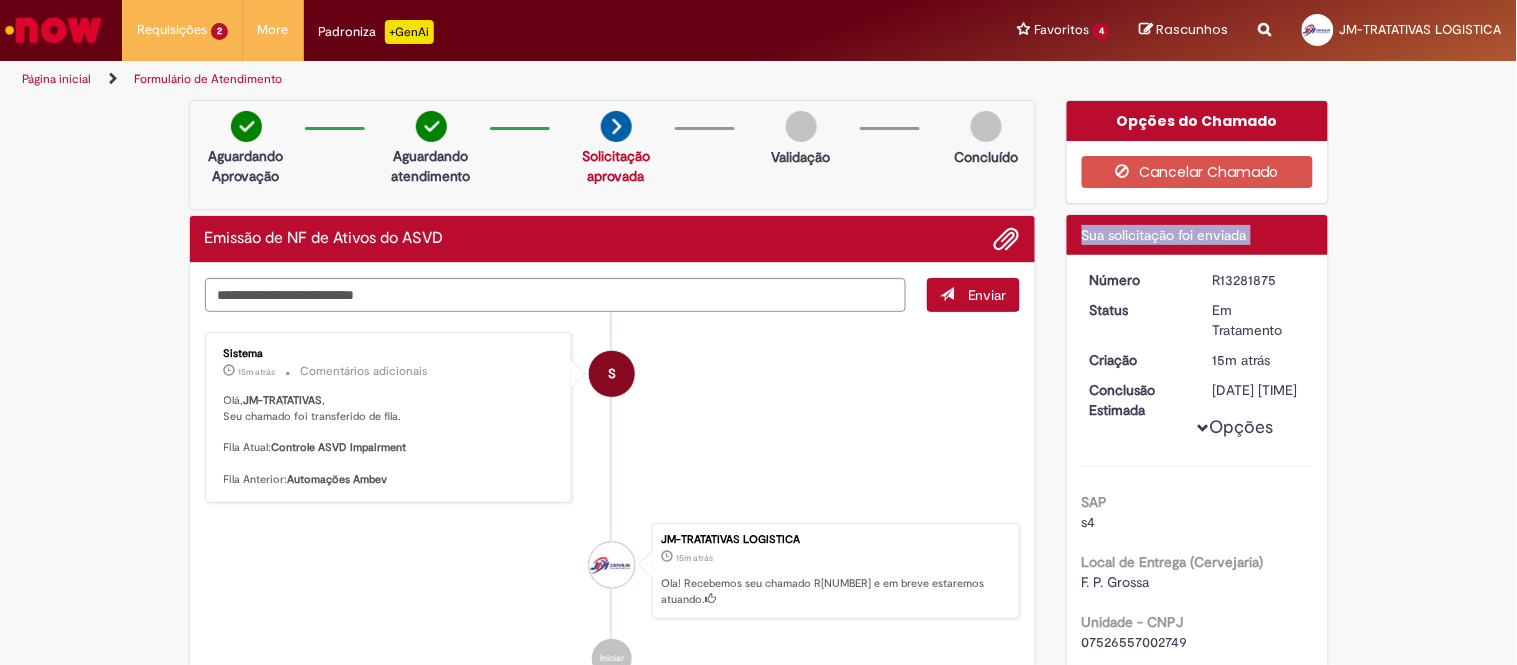 click on "Sua solicitação foi enviada" at bounding box center (1164, 235) 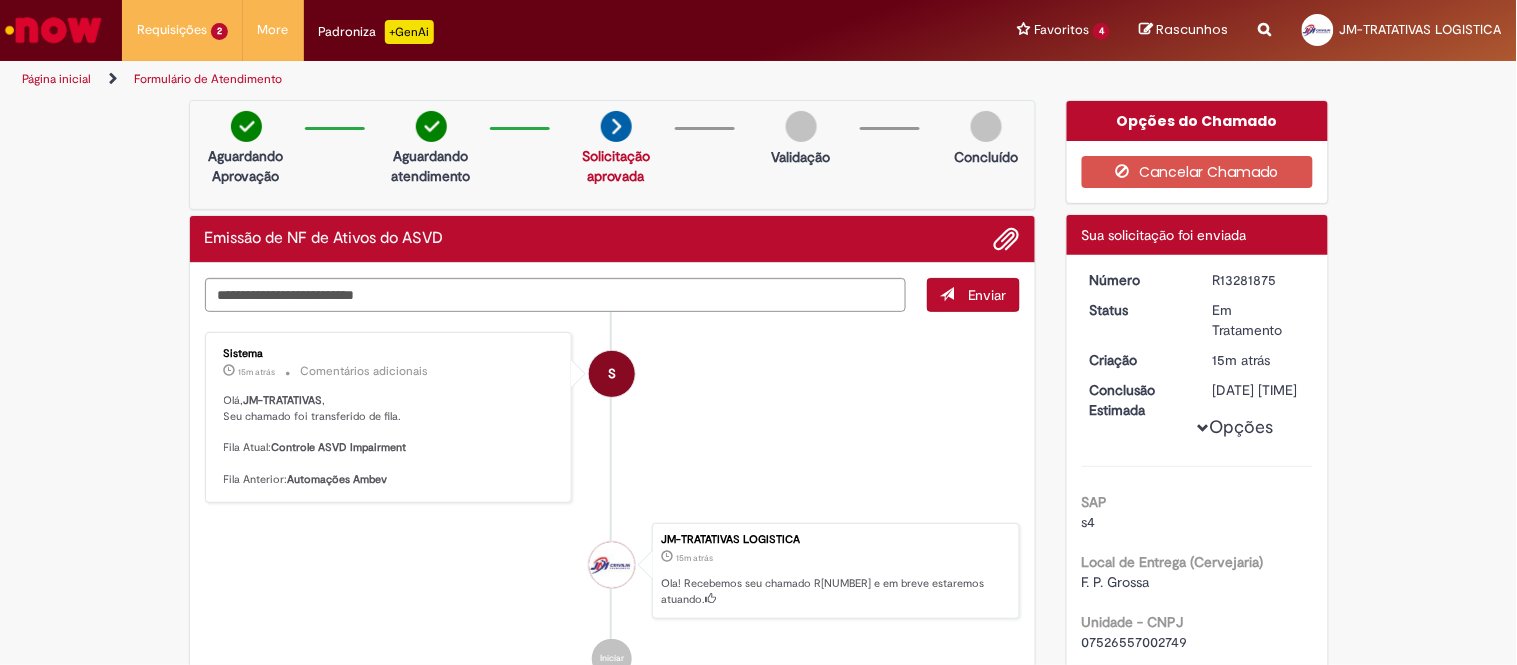 click on "Em Tratamento" at bounding box center [1259, 320] 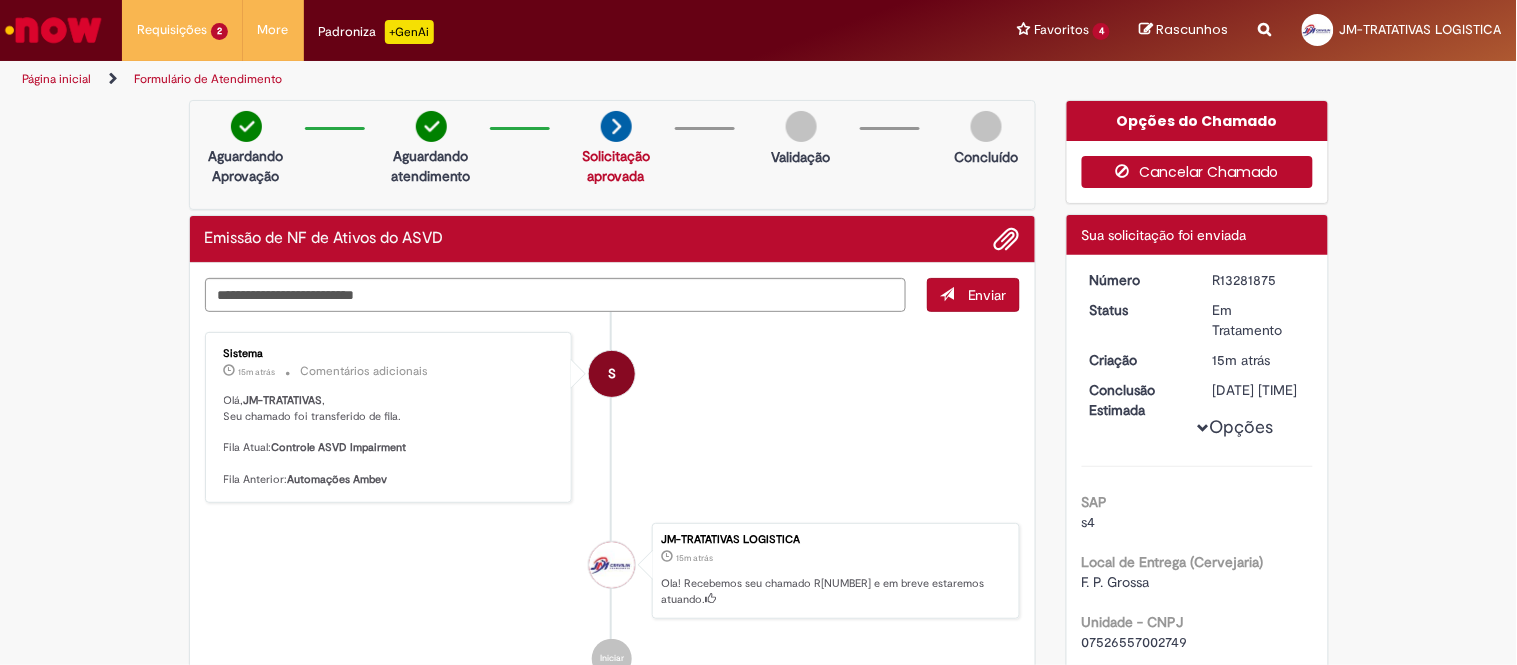 click at bounding box center (1128, 171) 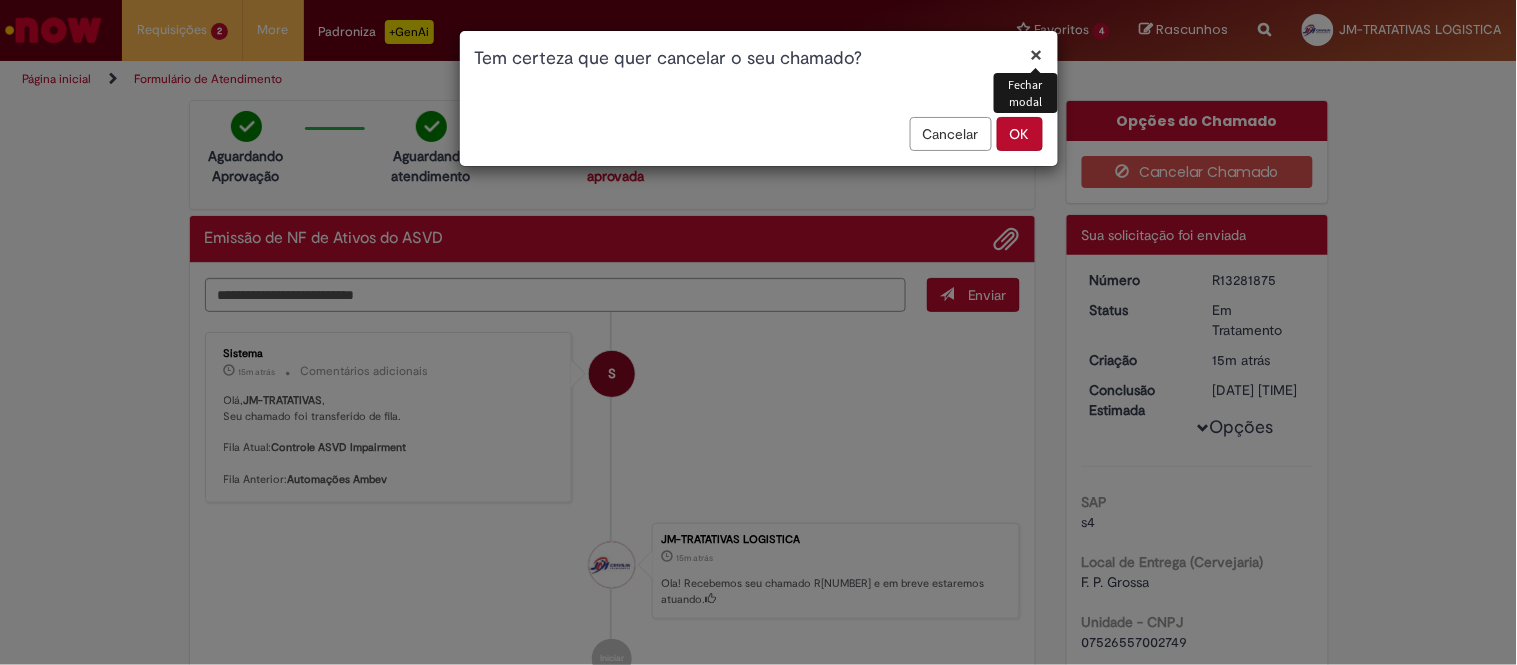 click on "Cancelar" at bounding box center (951, 134) 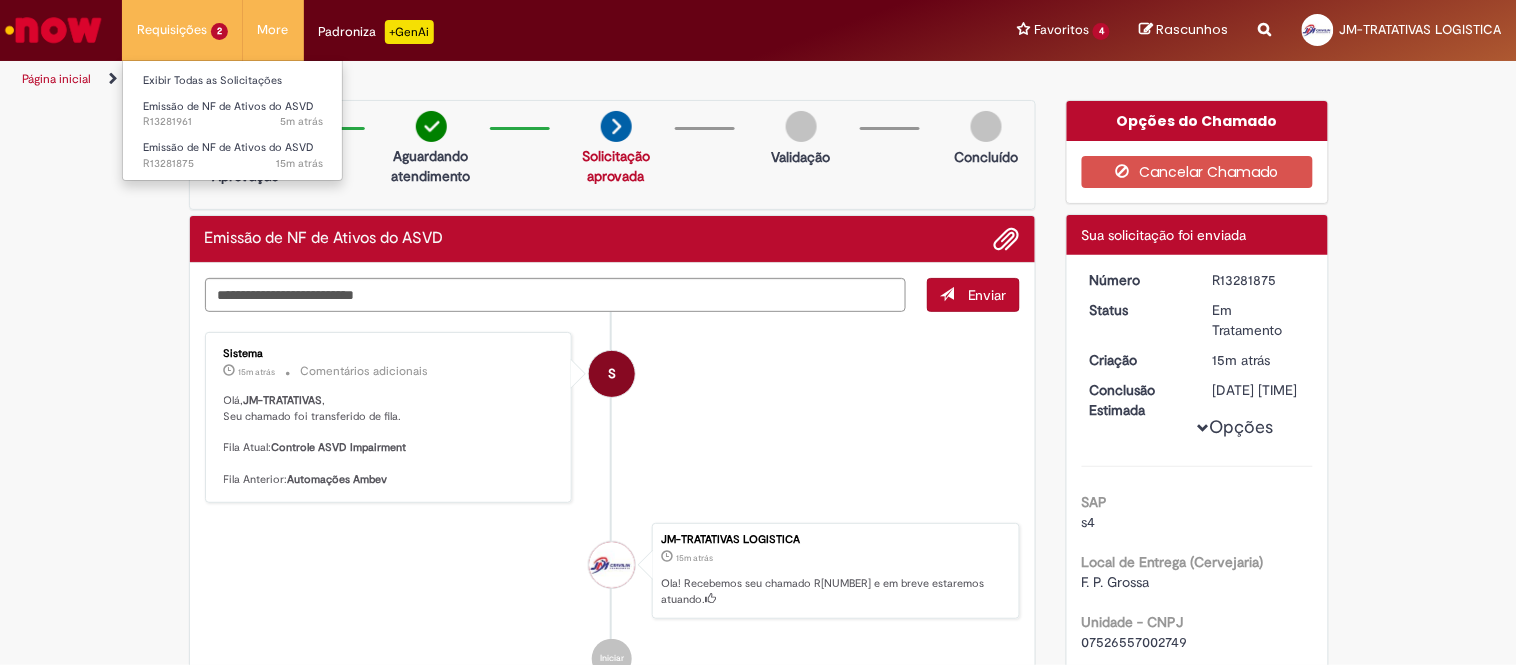 click on "Exibir Todas as Solicitações" at bounding box center [233, 79] 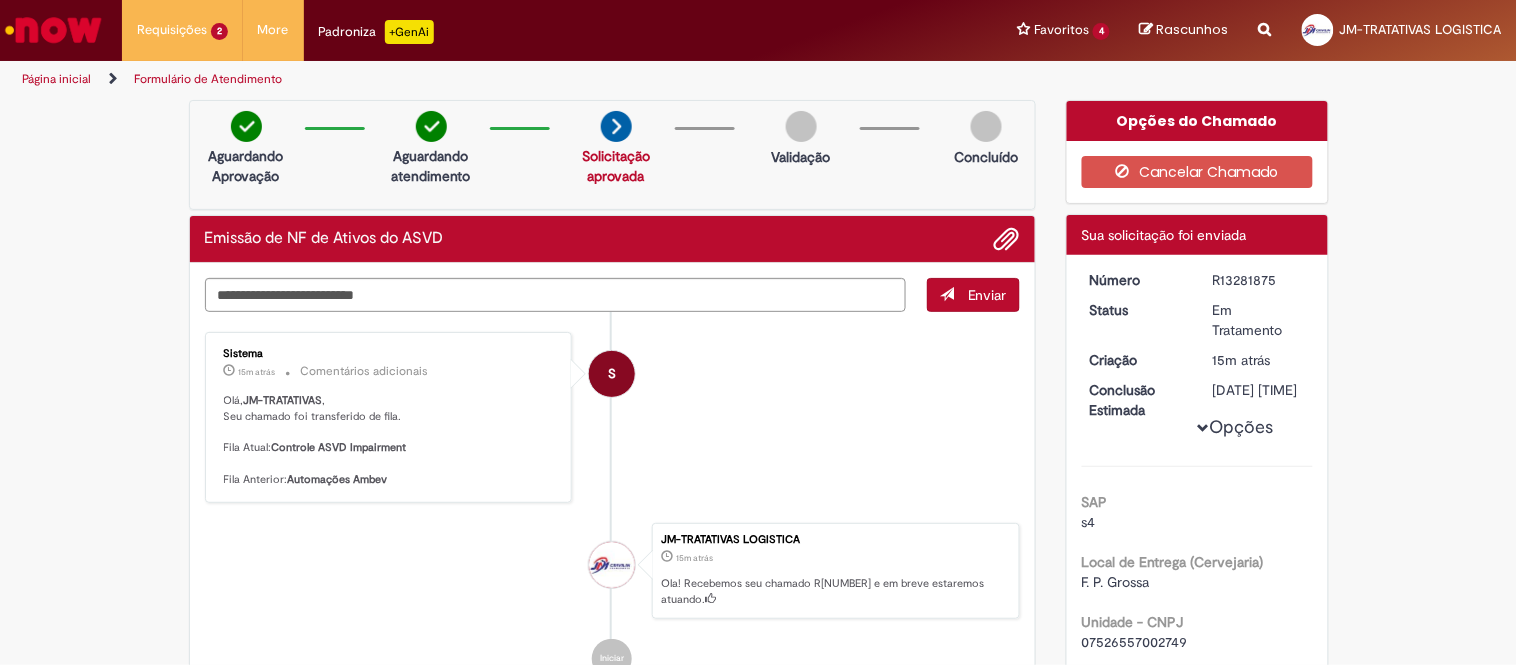 click at bounding box center [53, 30] 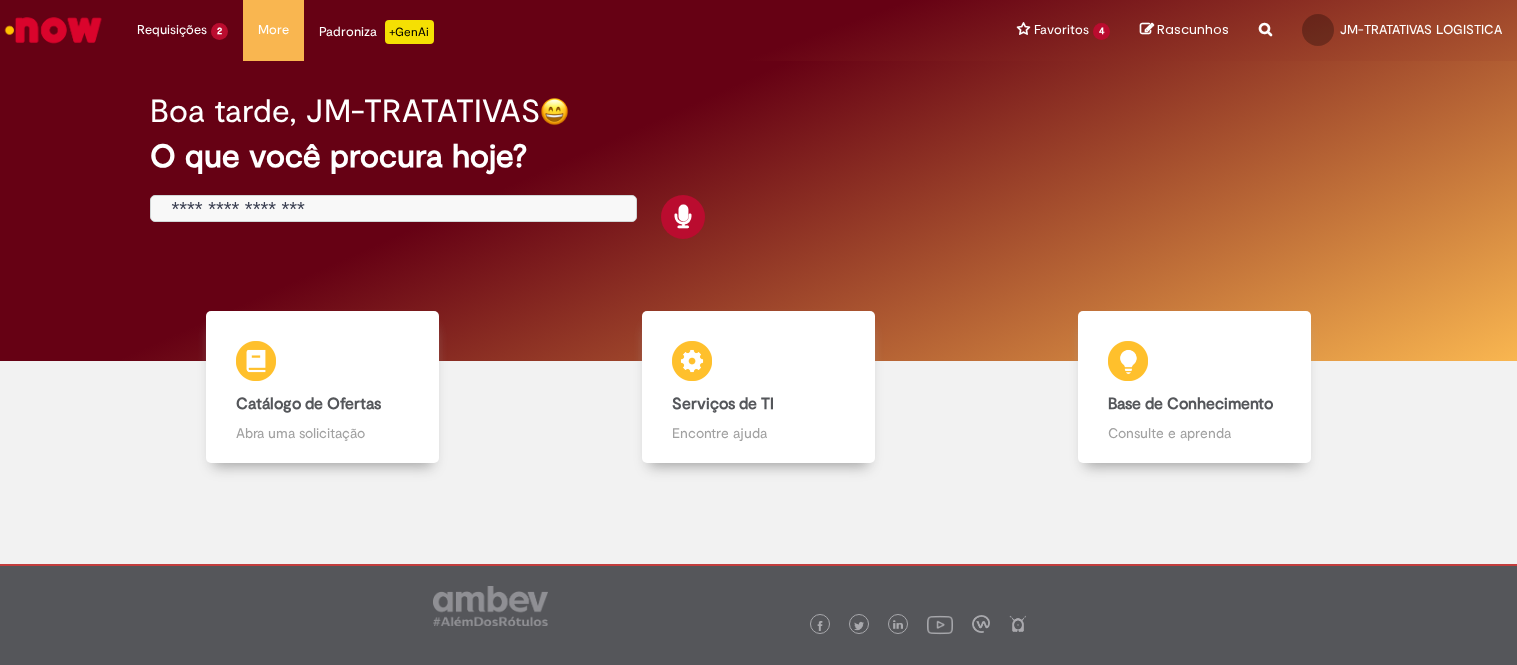 scroll, scrollTop: 0, scrollLeft: 0, axis: both 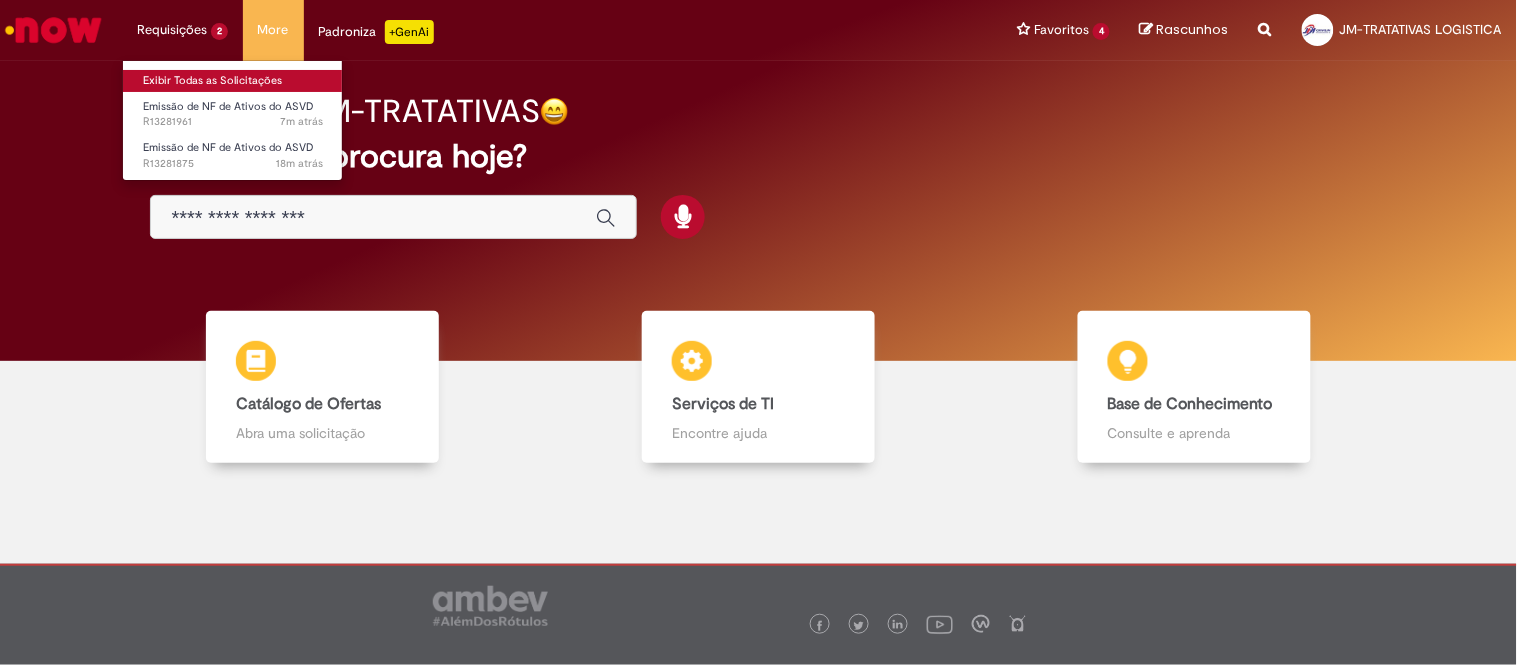 click on "Exibir Todas as Solicitações" at bounding box center [233, 81] 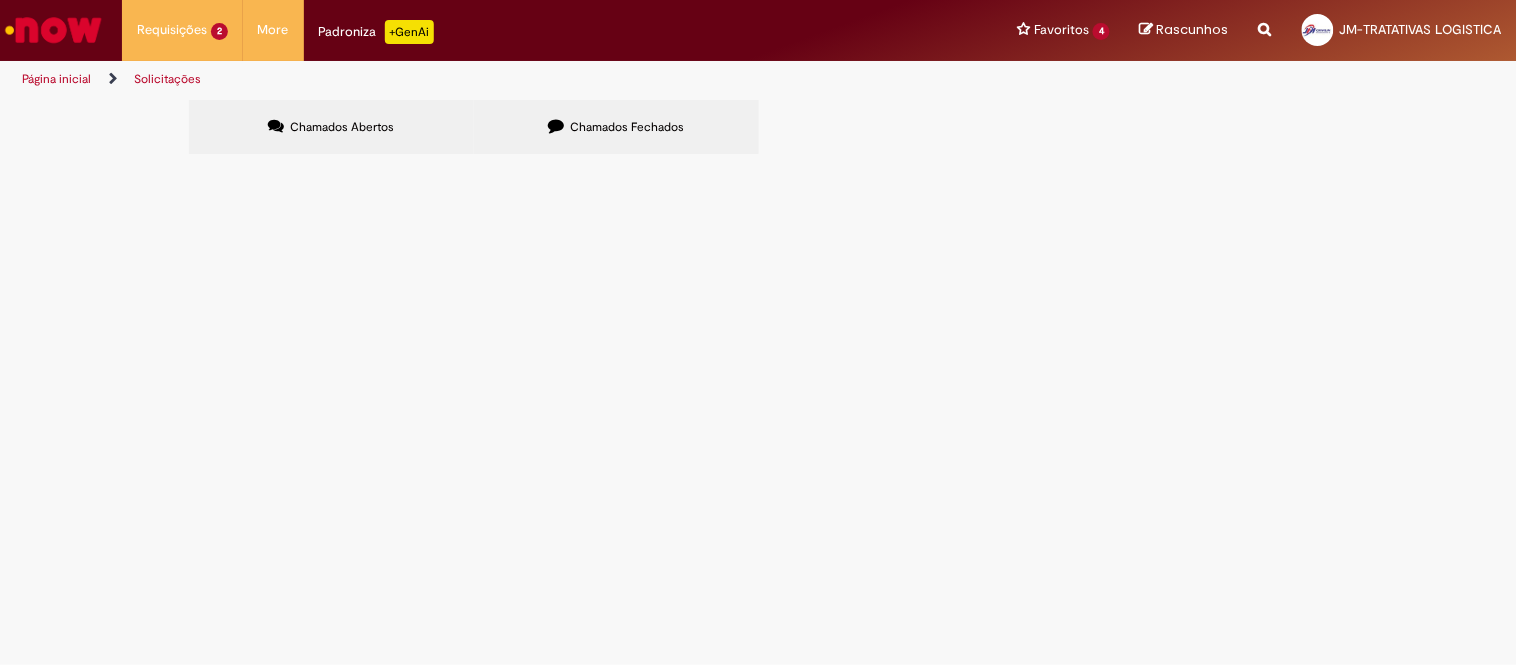 click on "PG - DT 6101810846 - ODIRLEI - 26 PLT" at bounding box center [0, 0] 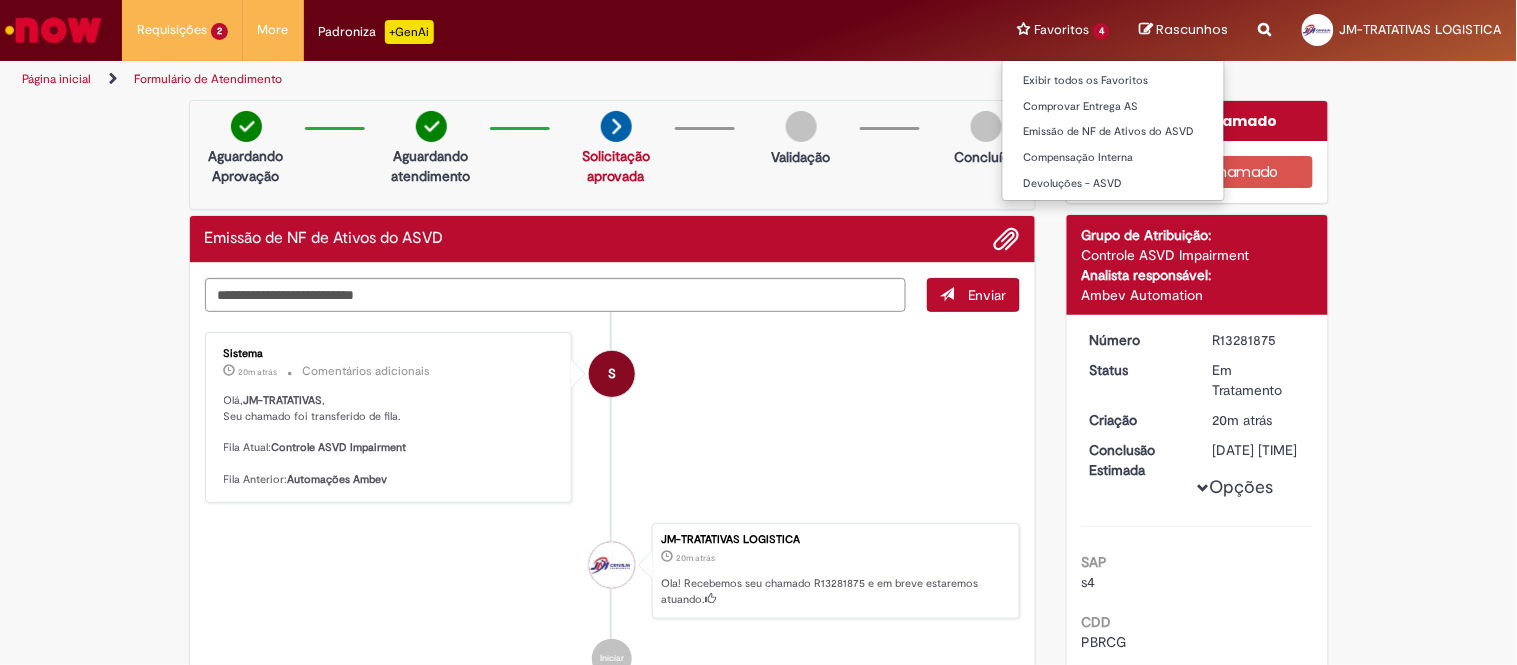 click on "Compensação Interna" at bounding box center [1113, 156] 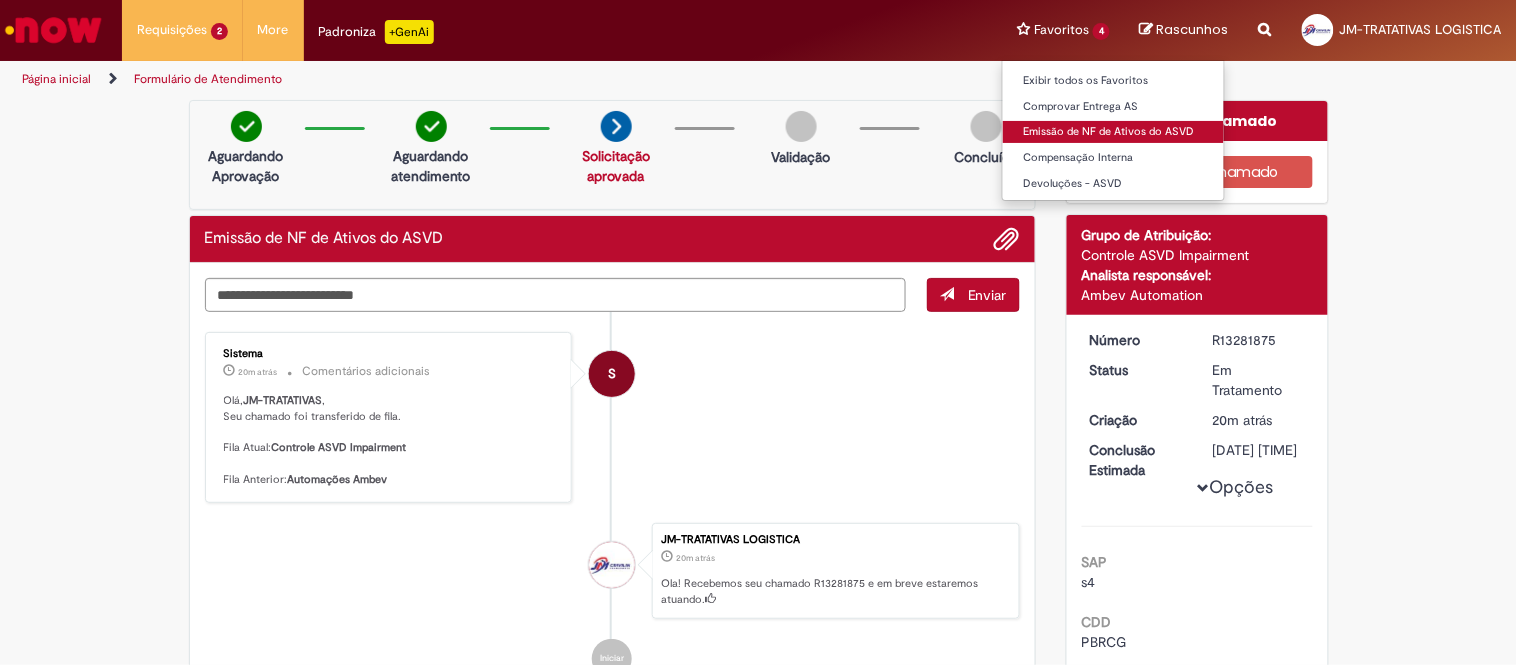 click on "Emissão de NF de Ativos do ASVD" at bounding box center (1113, 132) 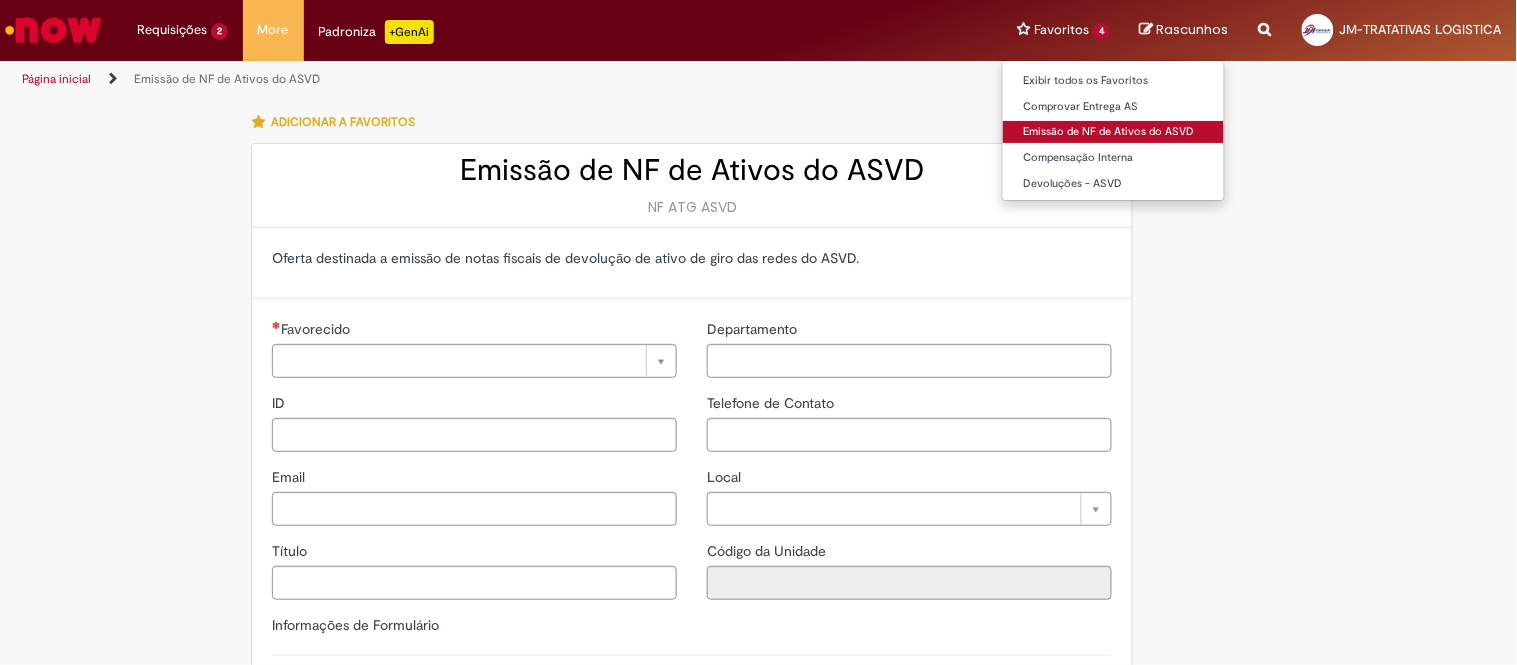type on "**********" 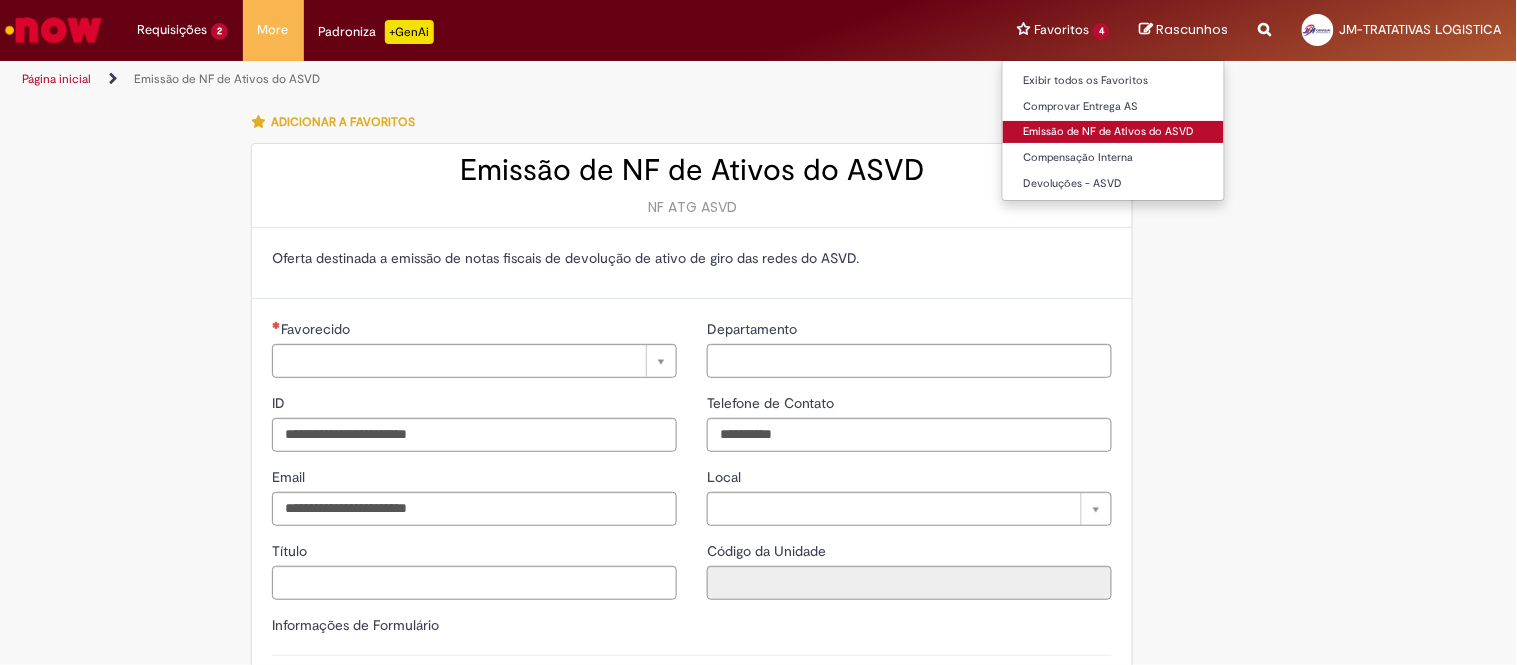 type on "**********" 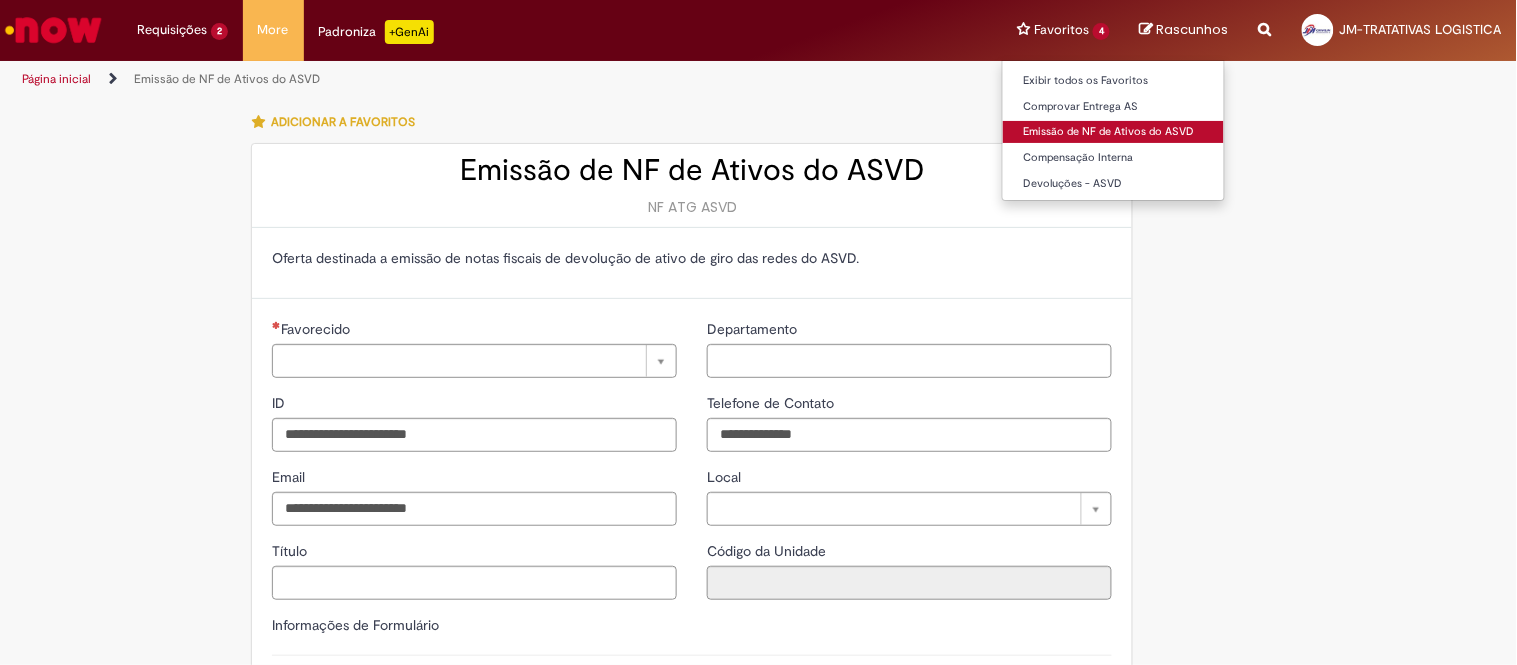 type on "**********" 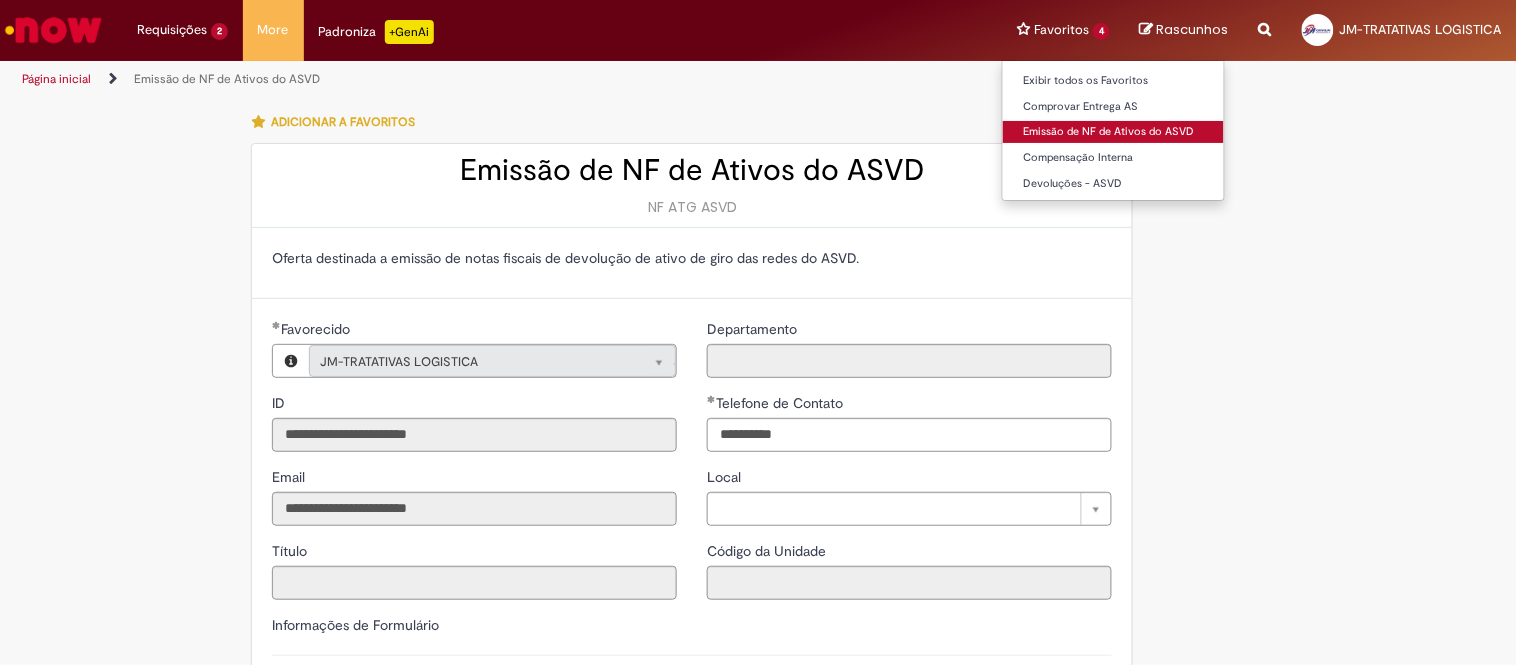 type on "**********" 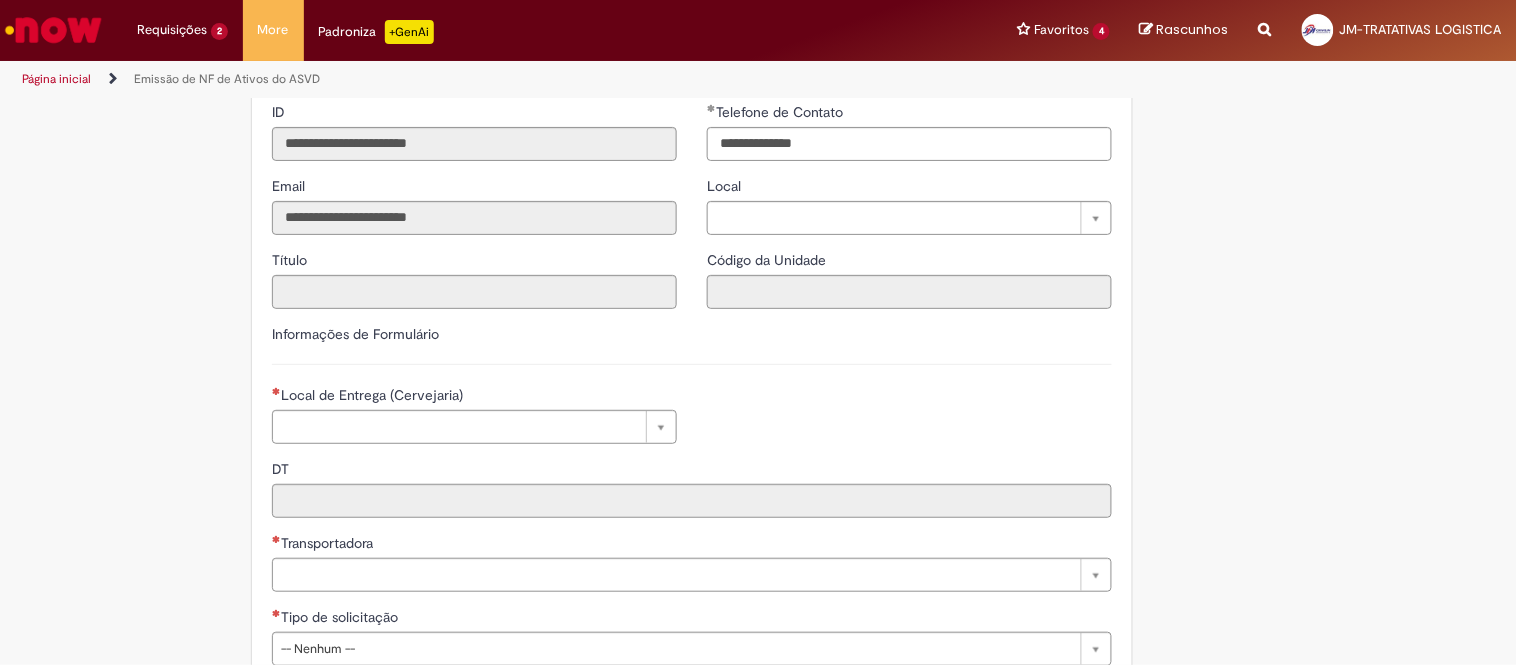 scroll, scrollTop: 444, scrollLeft: 0, axis: vertical 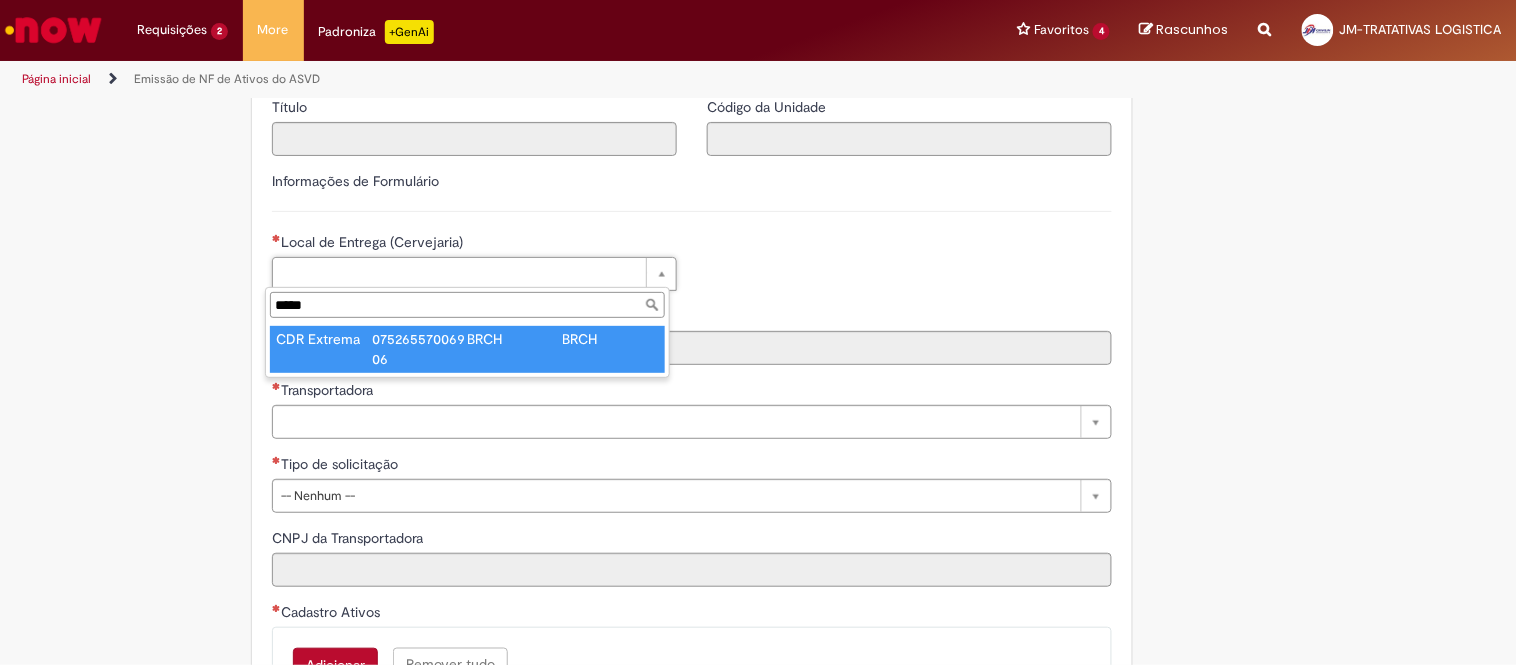 type on "*****" 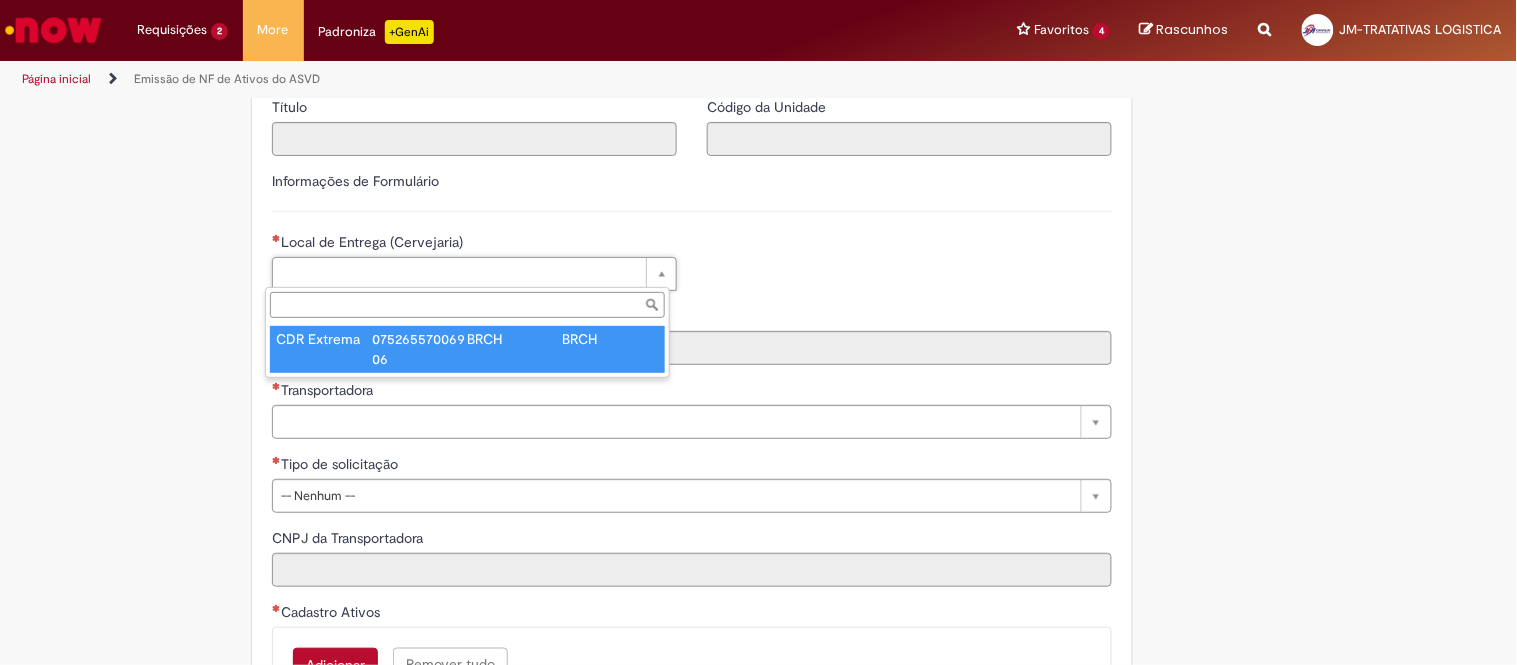 type on "****" 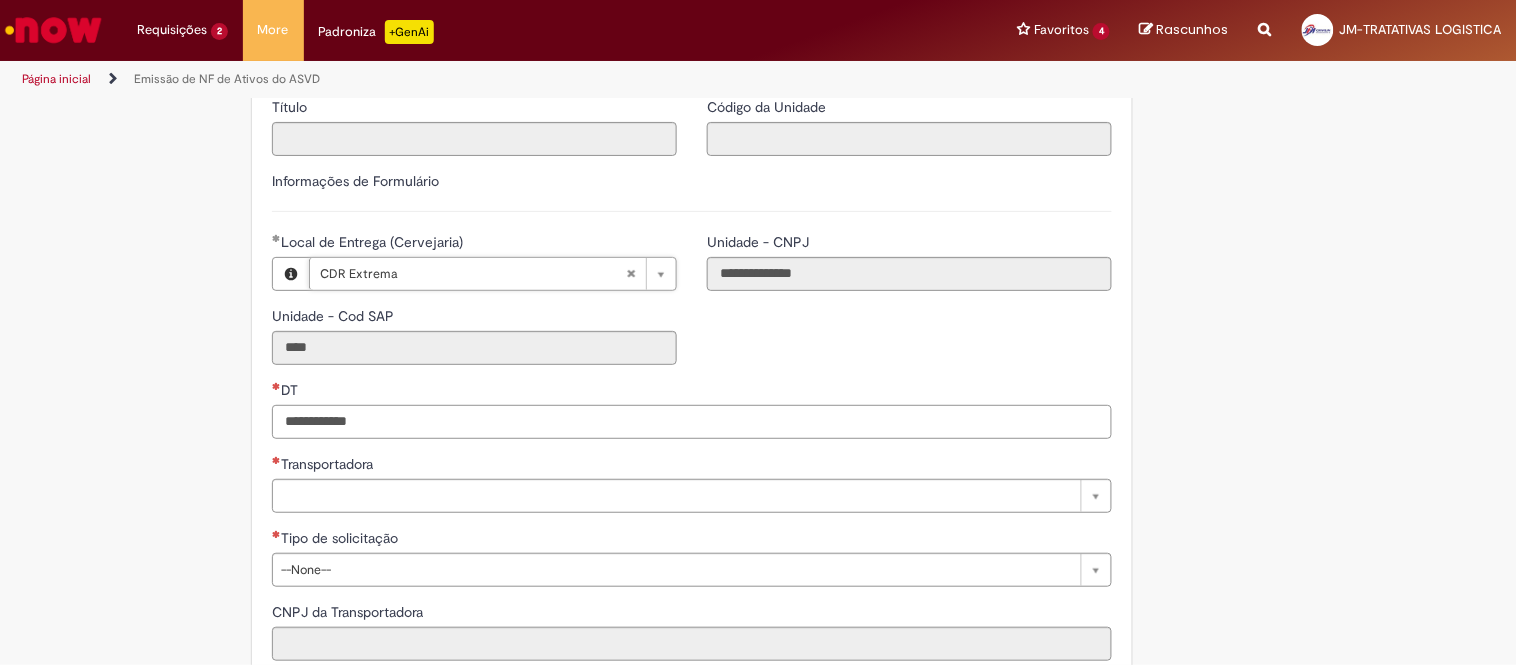 click on "DT" at bounding box center [692, 422] 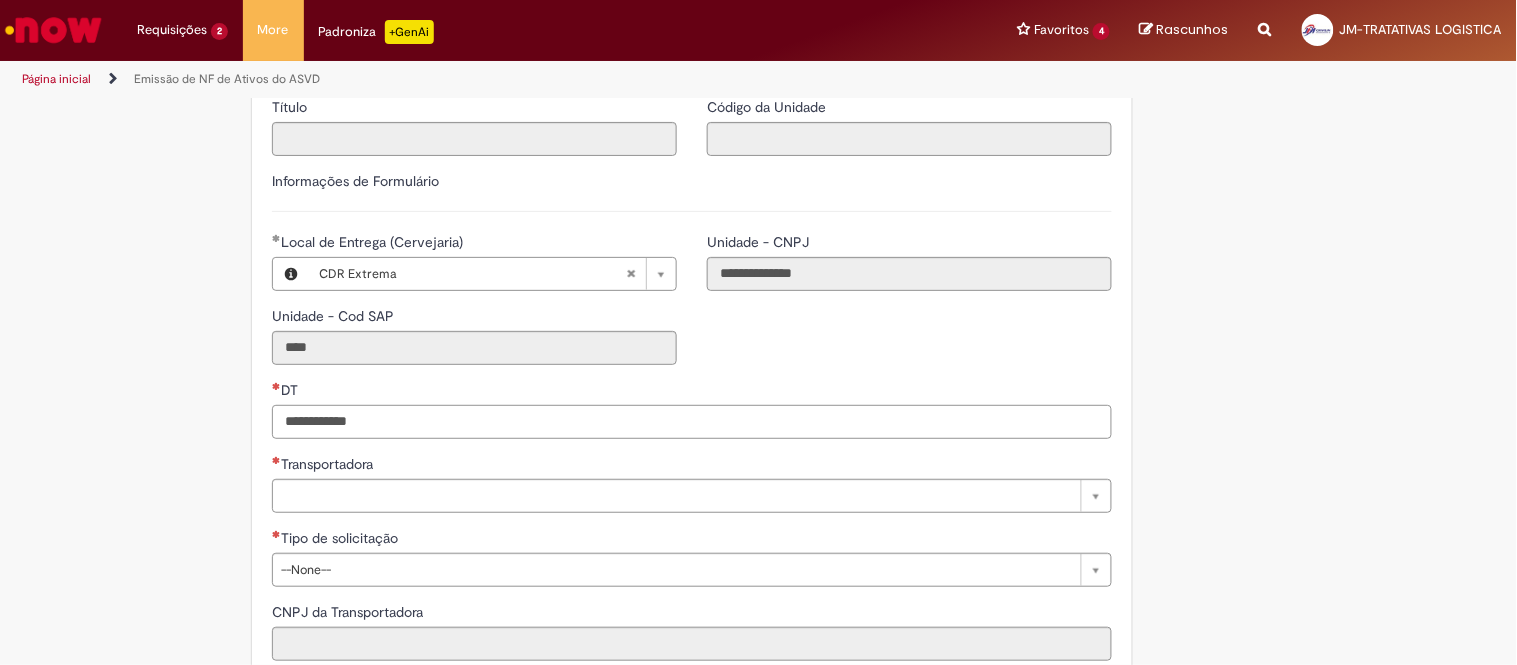 paste on "**********" 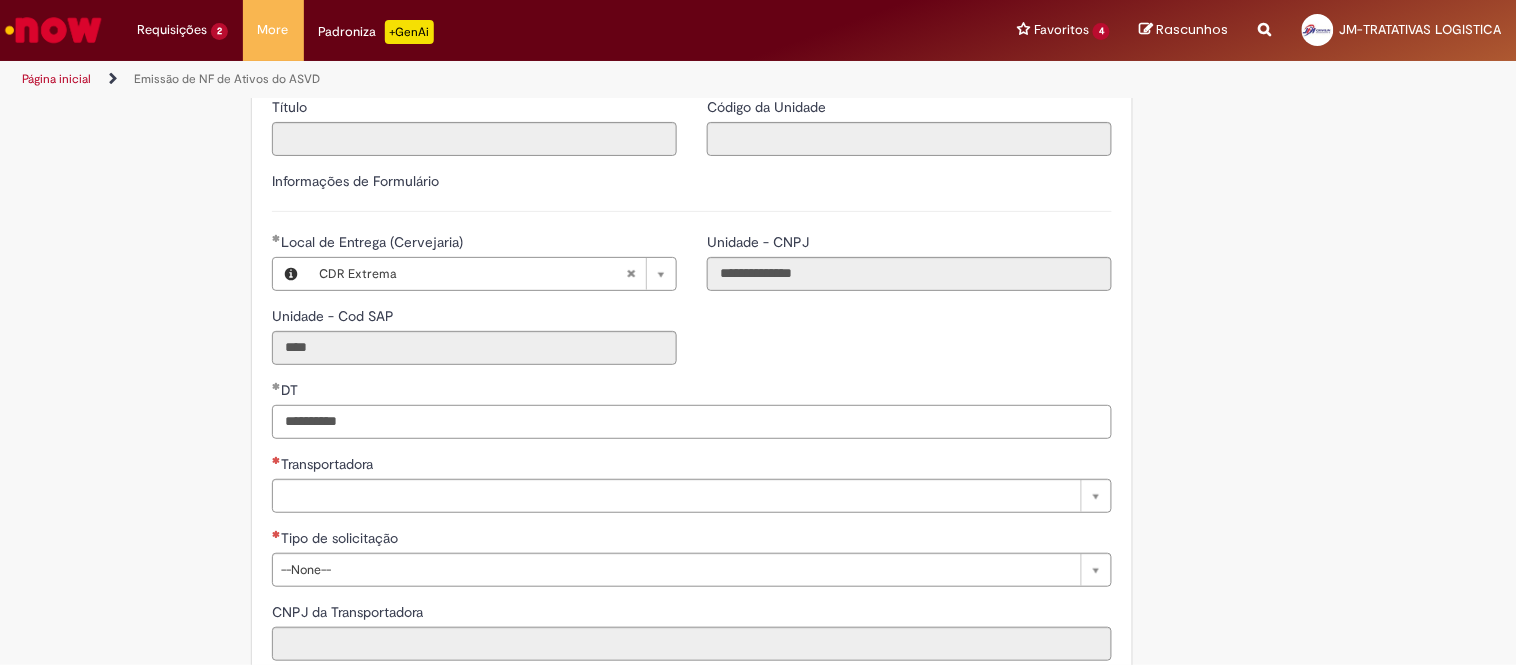 type on "**********" 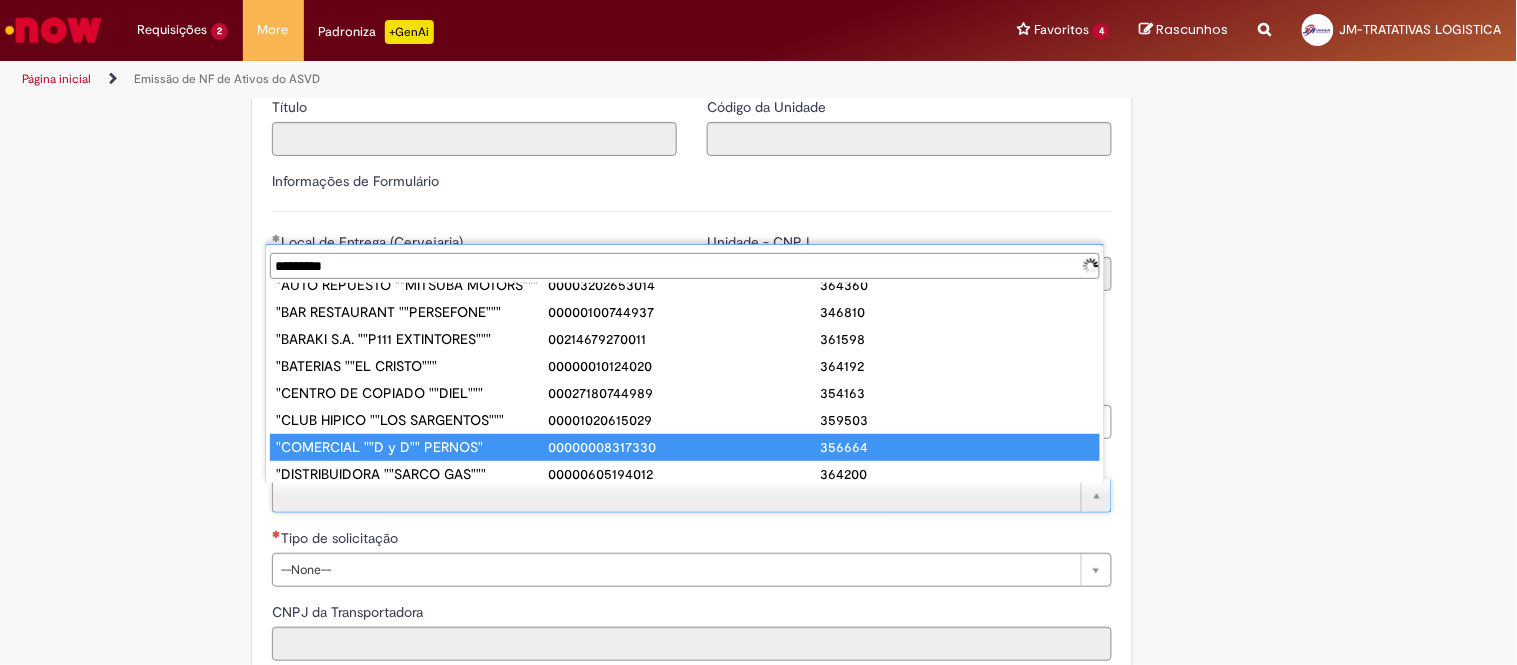 scroll, scrollTop: 0, scrollLeft: 0, axis: both 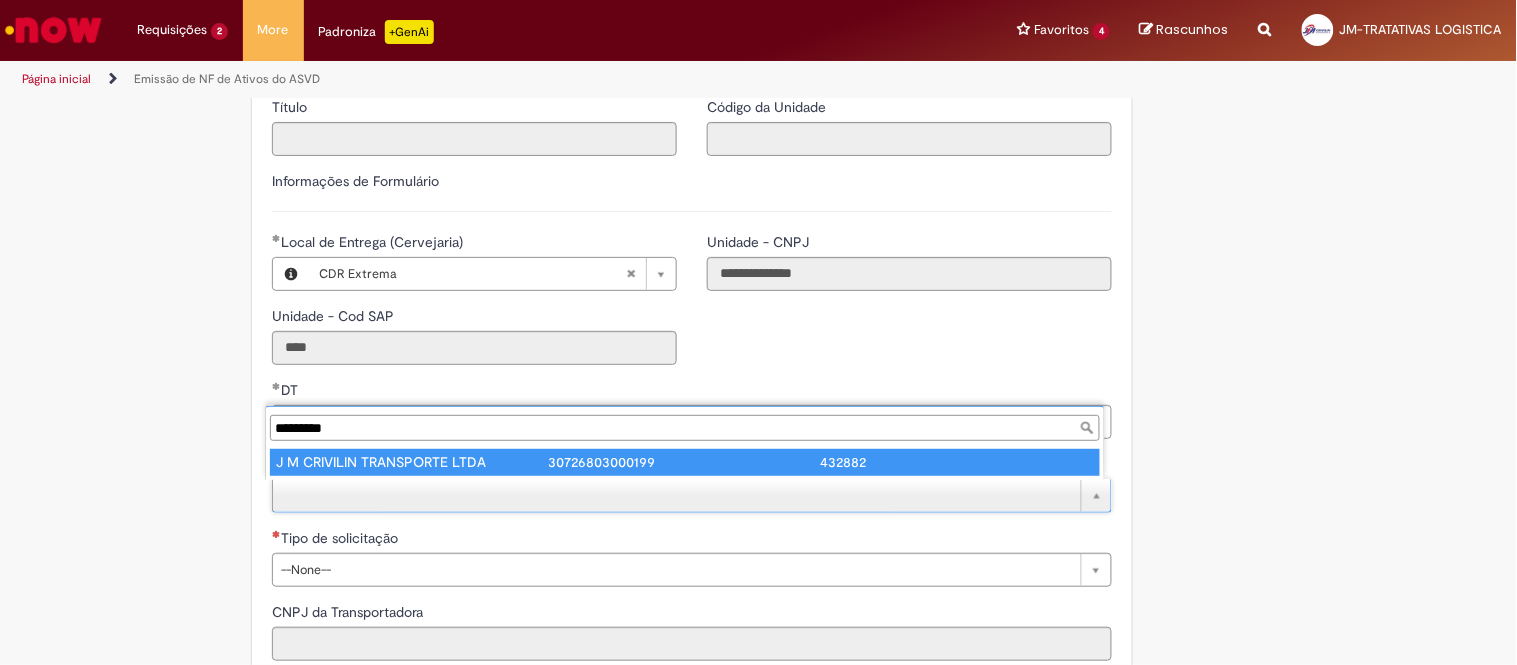 type on "*********" 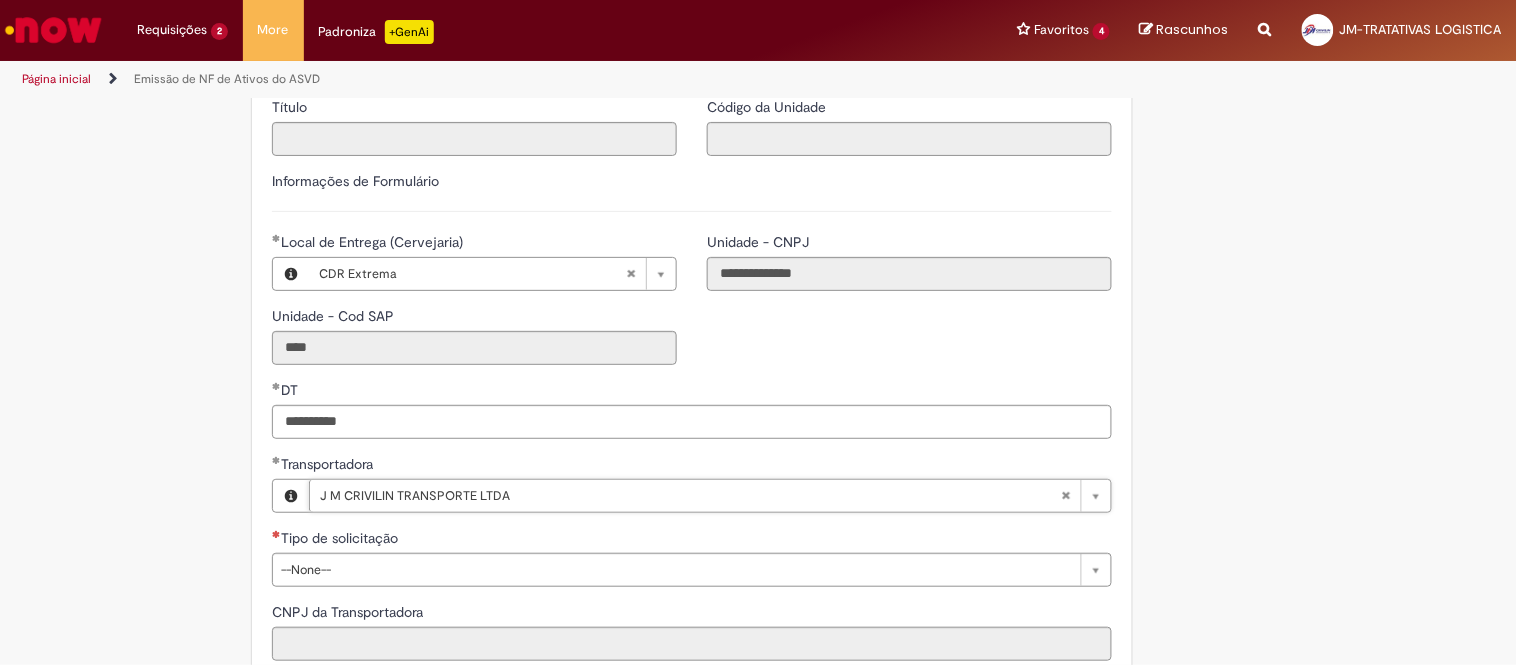 type on "**********" 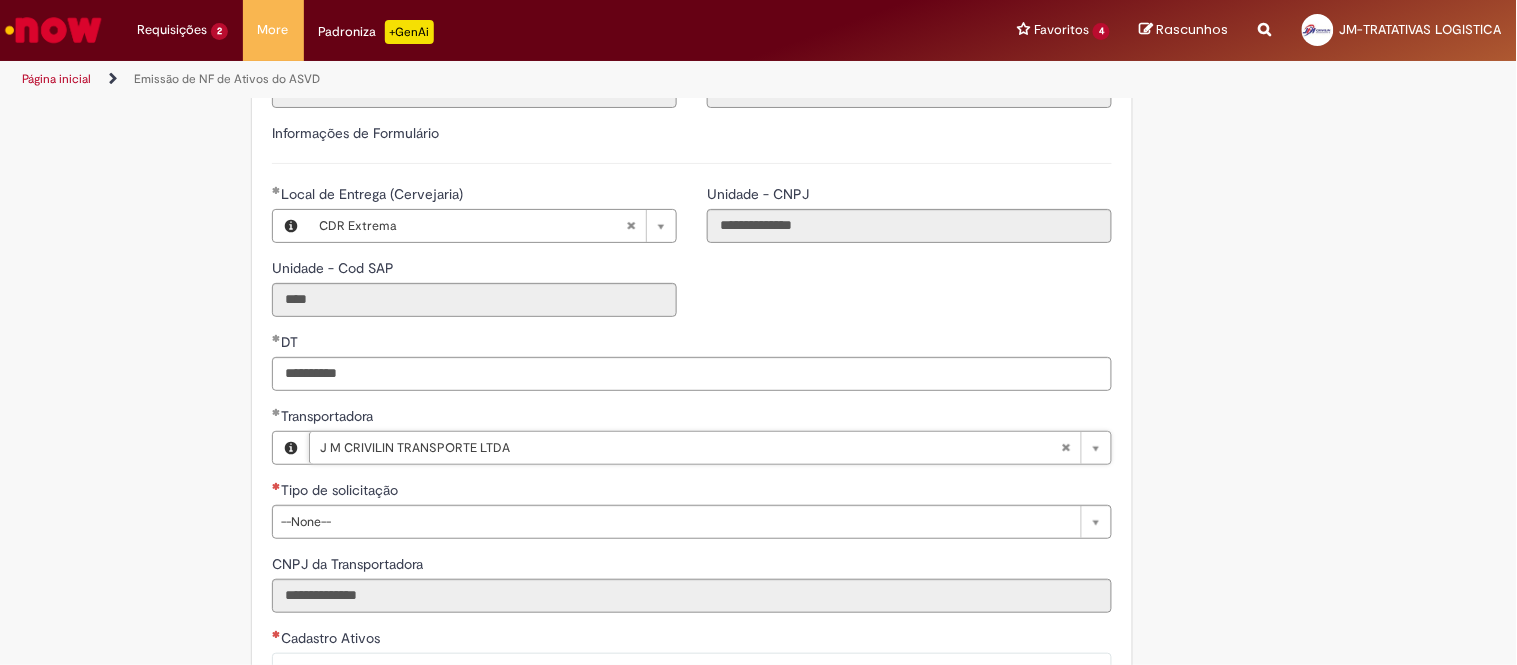 scroll, scrollTop: 555, scrollLeft: 0, axis: vertical 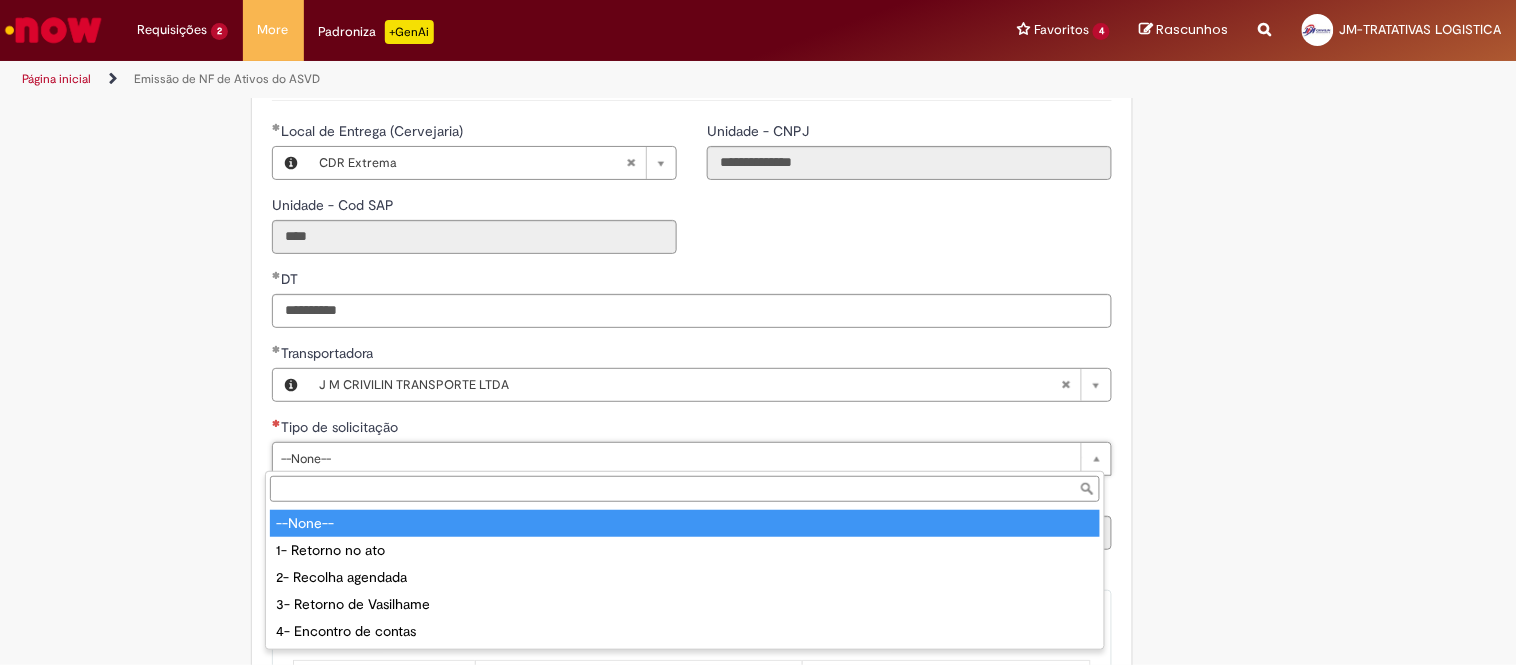 type on "**********" 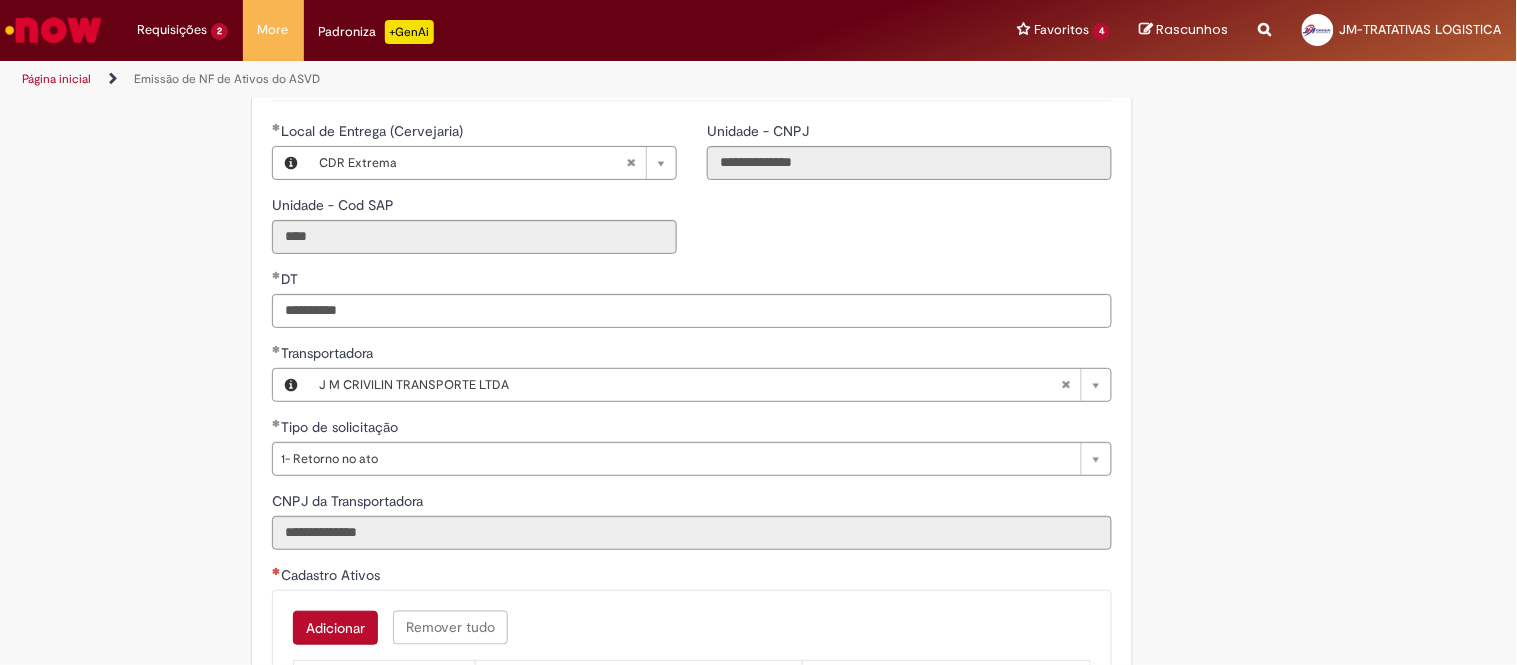 click on "Adicionar" at bounding box center (335, 628) 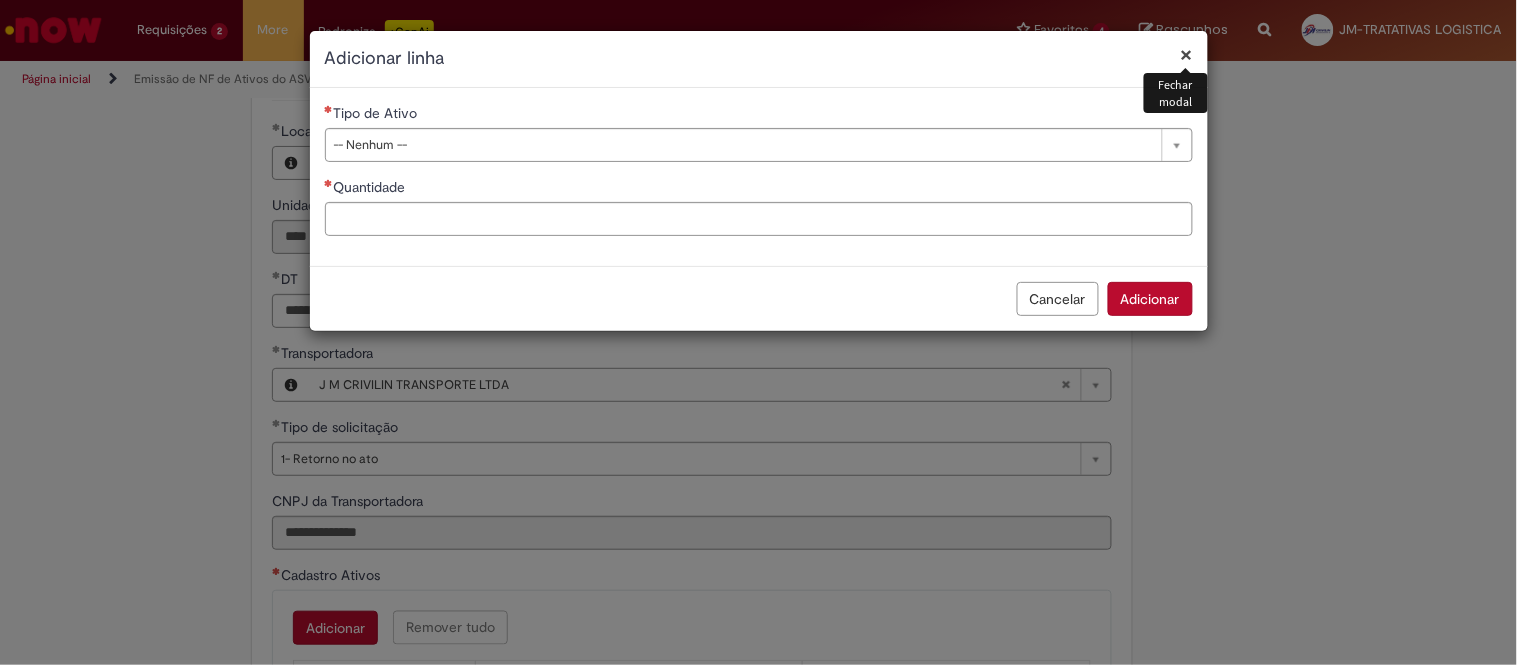 drag, startPoint x: 413, startPoint y: 134, endPoint x: 402, endPoint y: 194, distance: 61 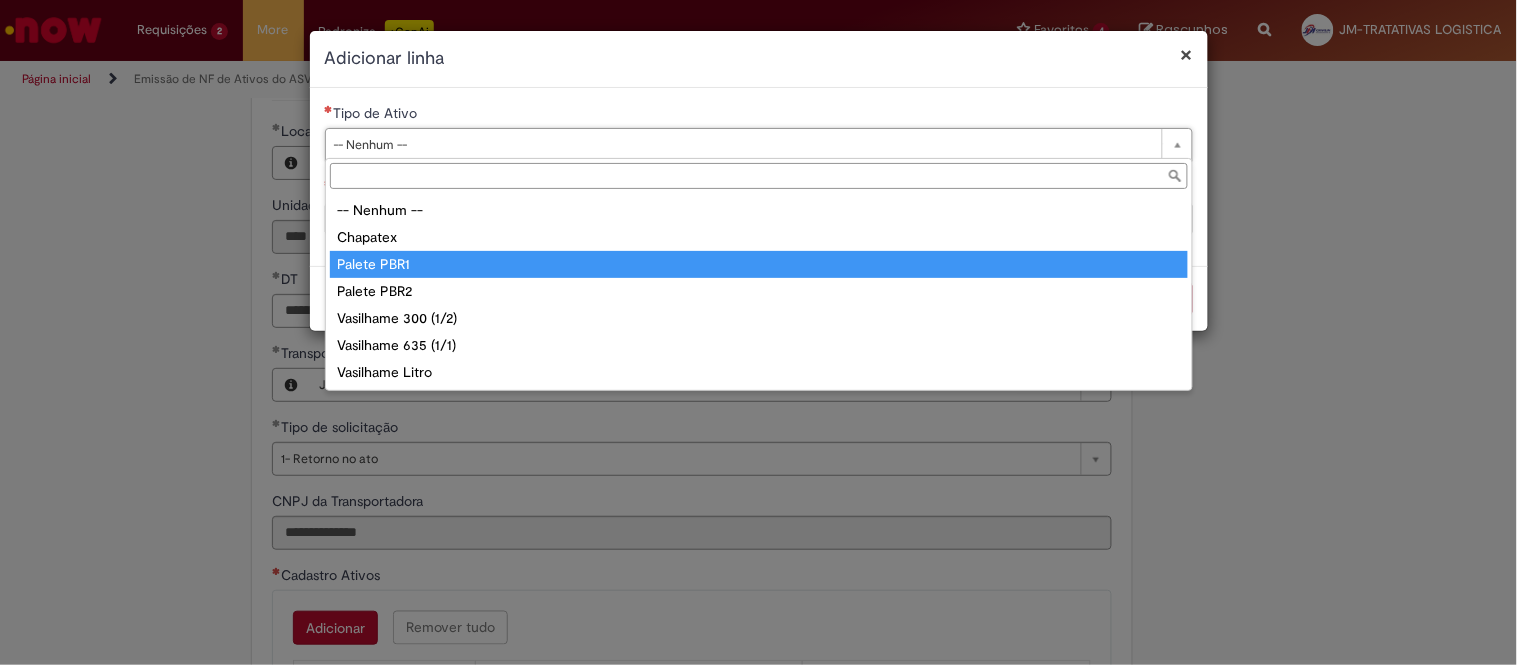 type on "**********" 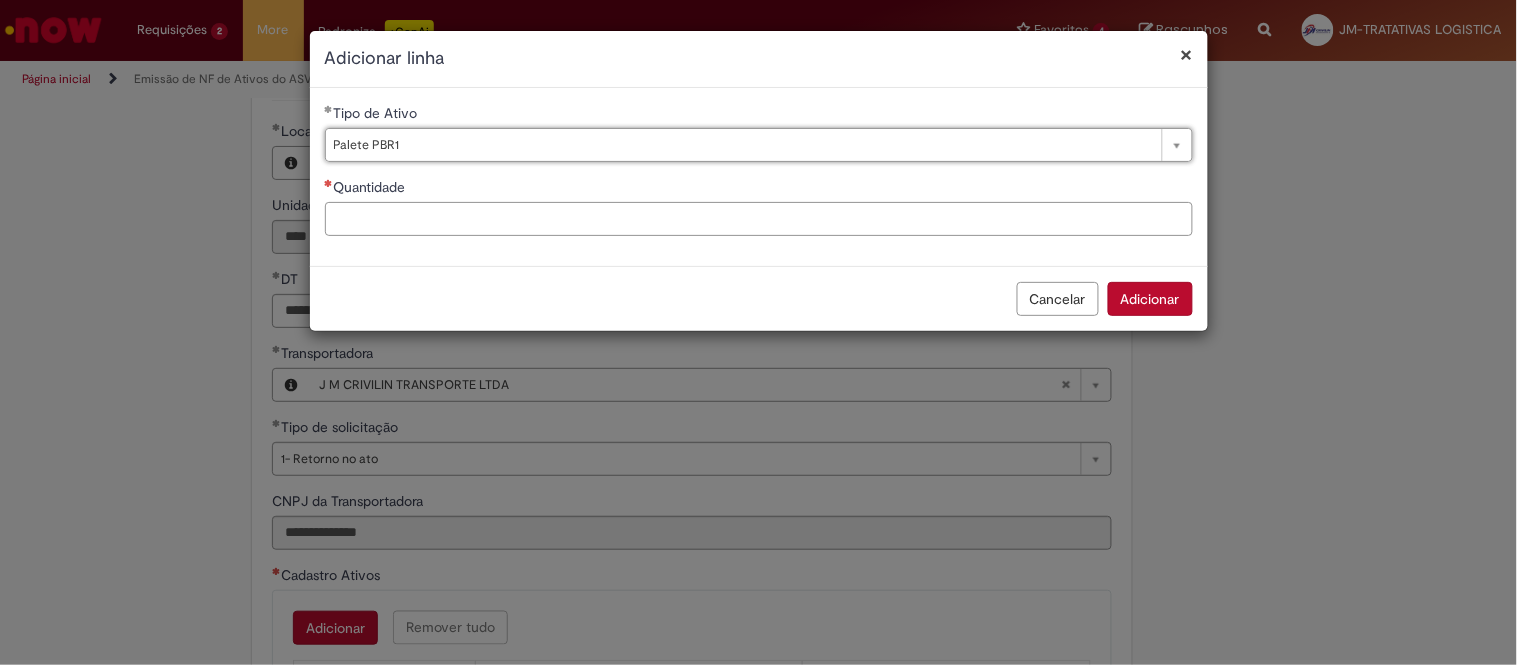 click on "Quantidade" at bounding box center (759, 219) 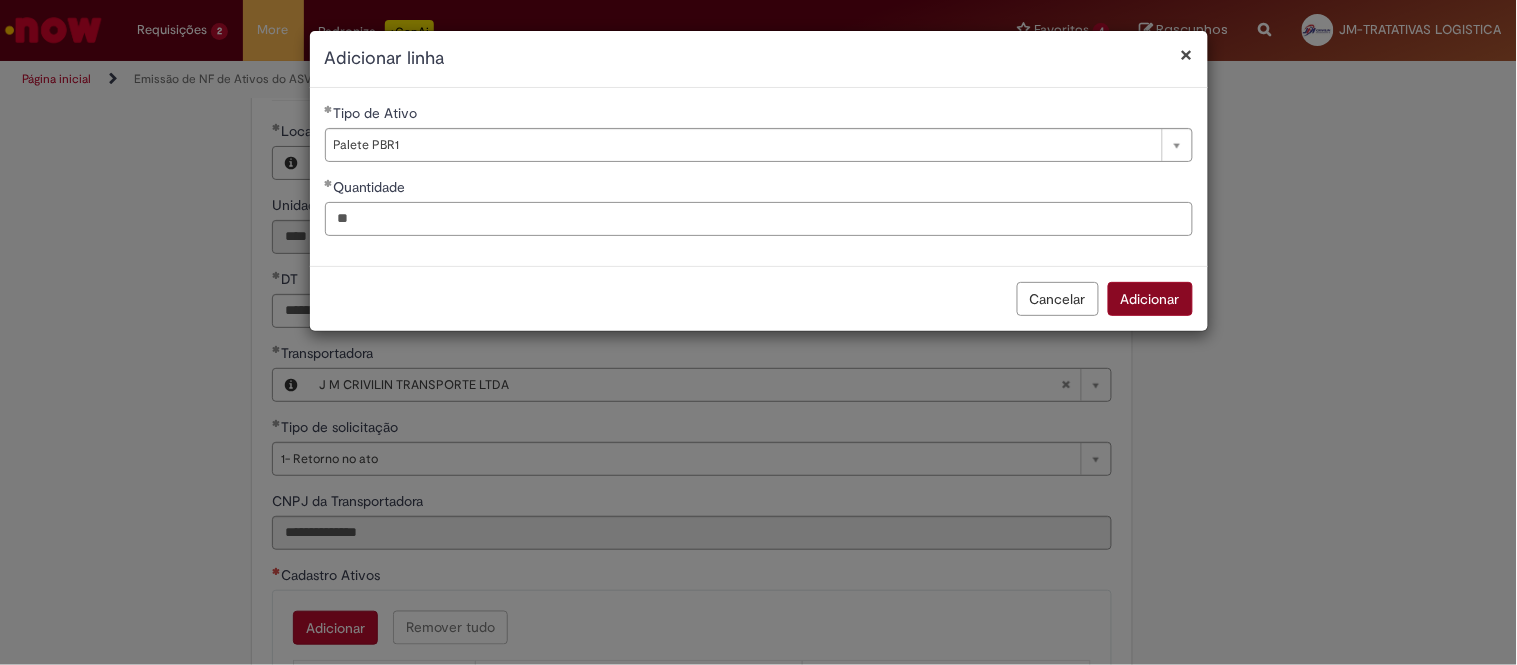 type on "**" 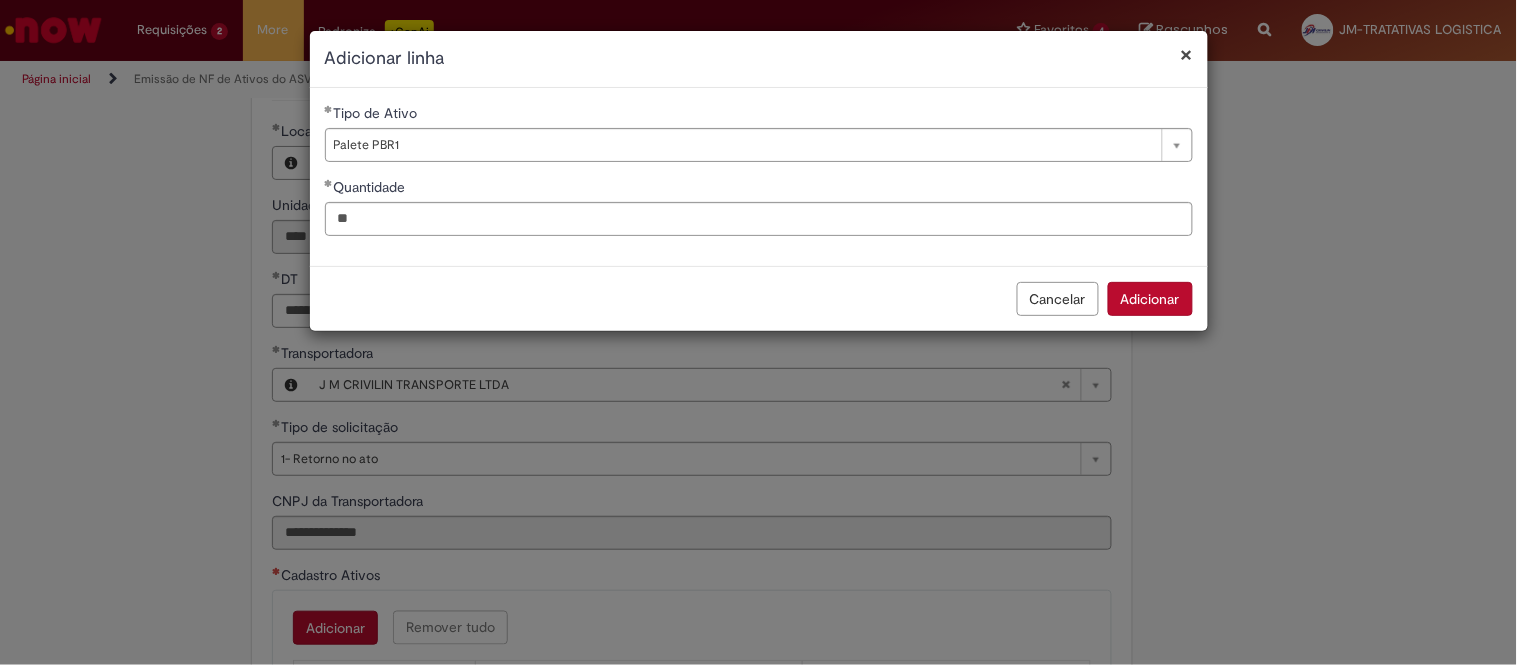 click on "Adicionar" at bounding box center (1150, 299) 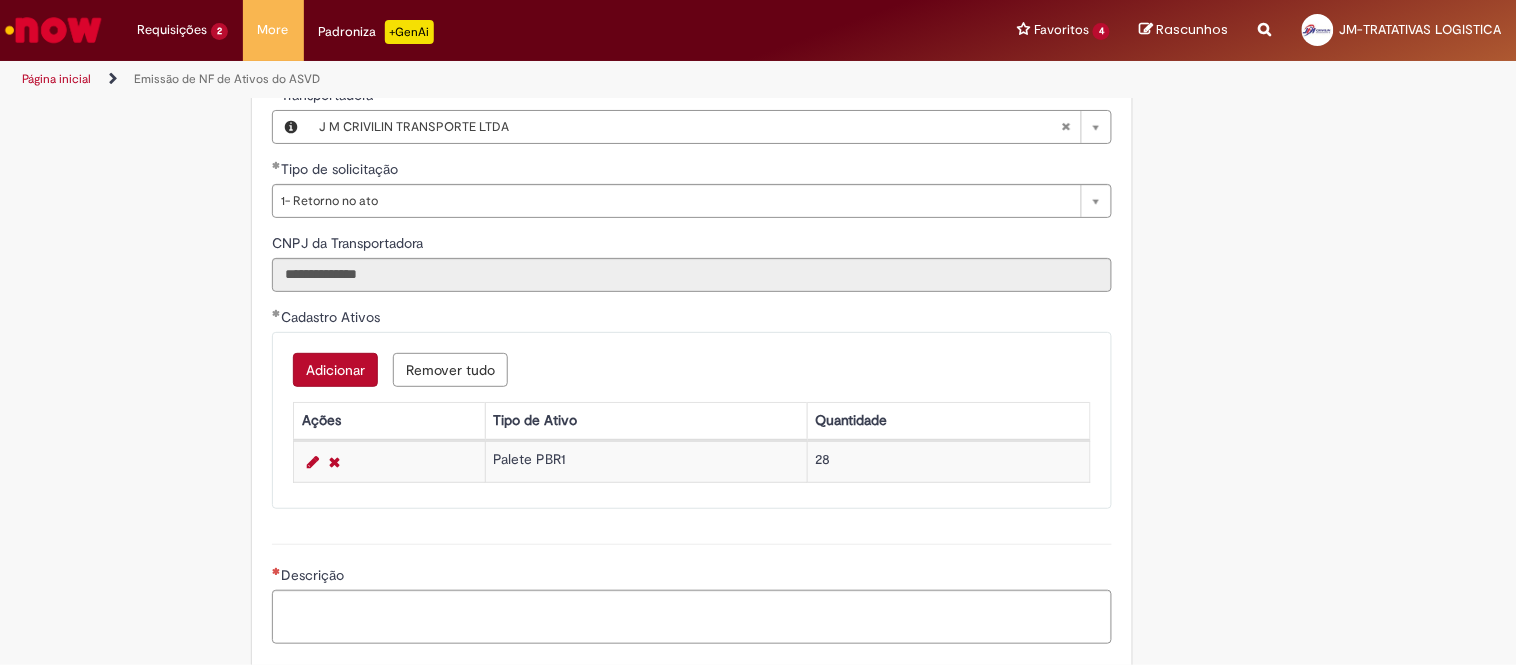 scroll, scrollTop: 888, scrollLeft: 0, axis: vertical 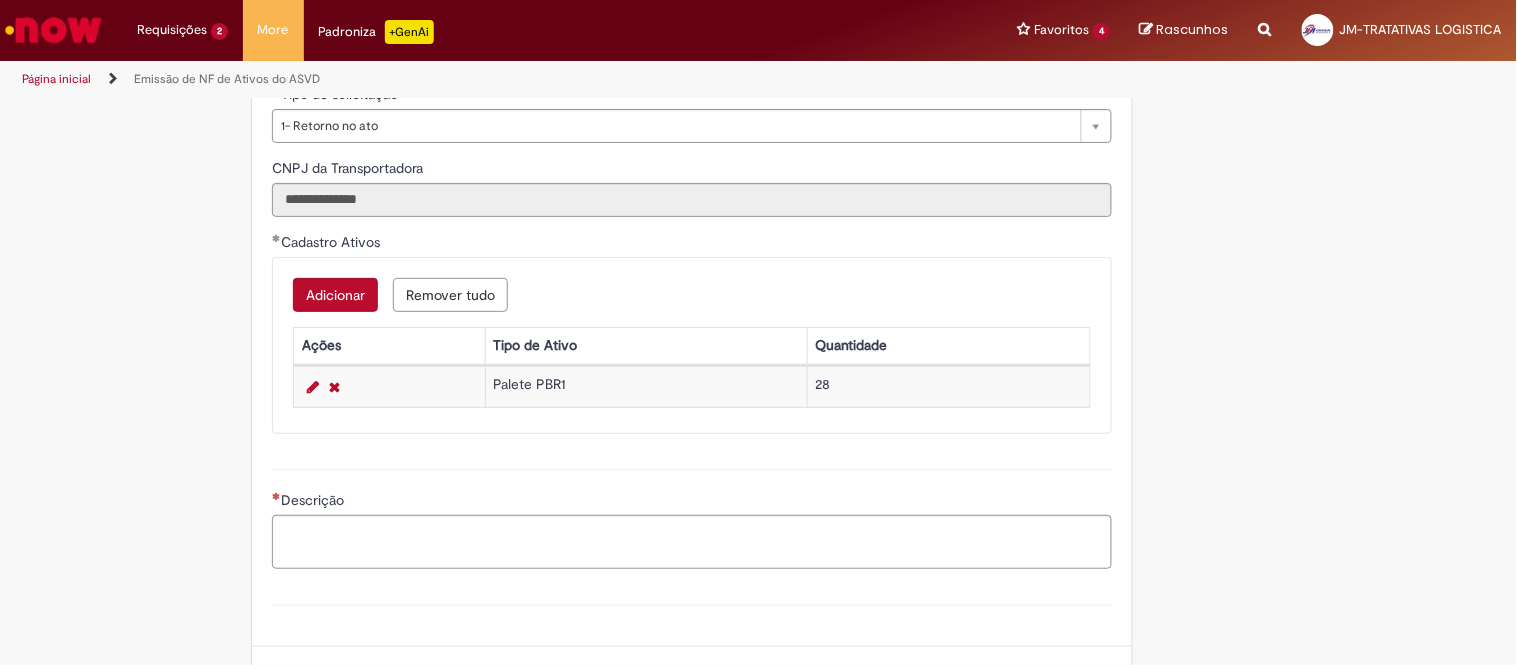 click on "Descrição" at bounding box center (692, 502) 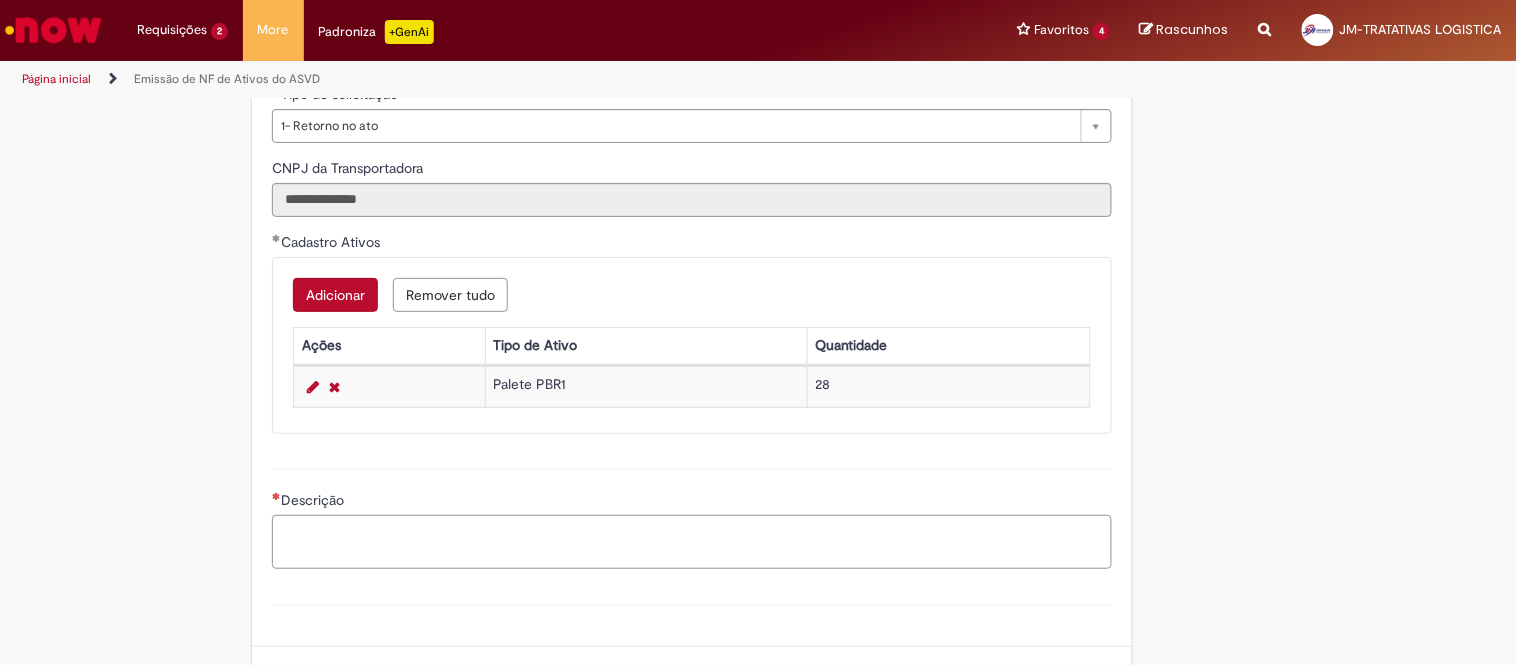 click on "Descrição" at bounding box center [692, 542] 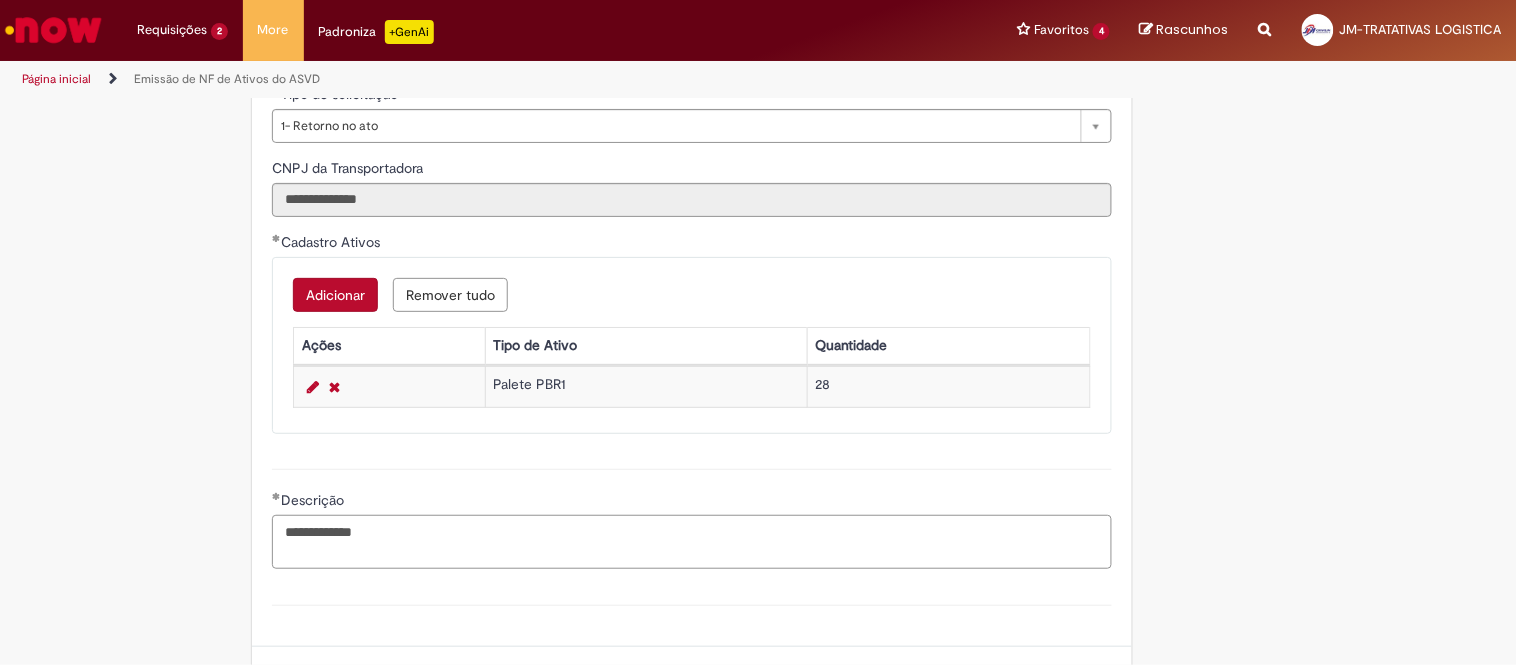 paste on "**********" 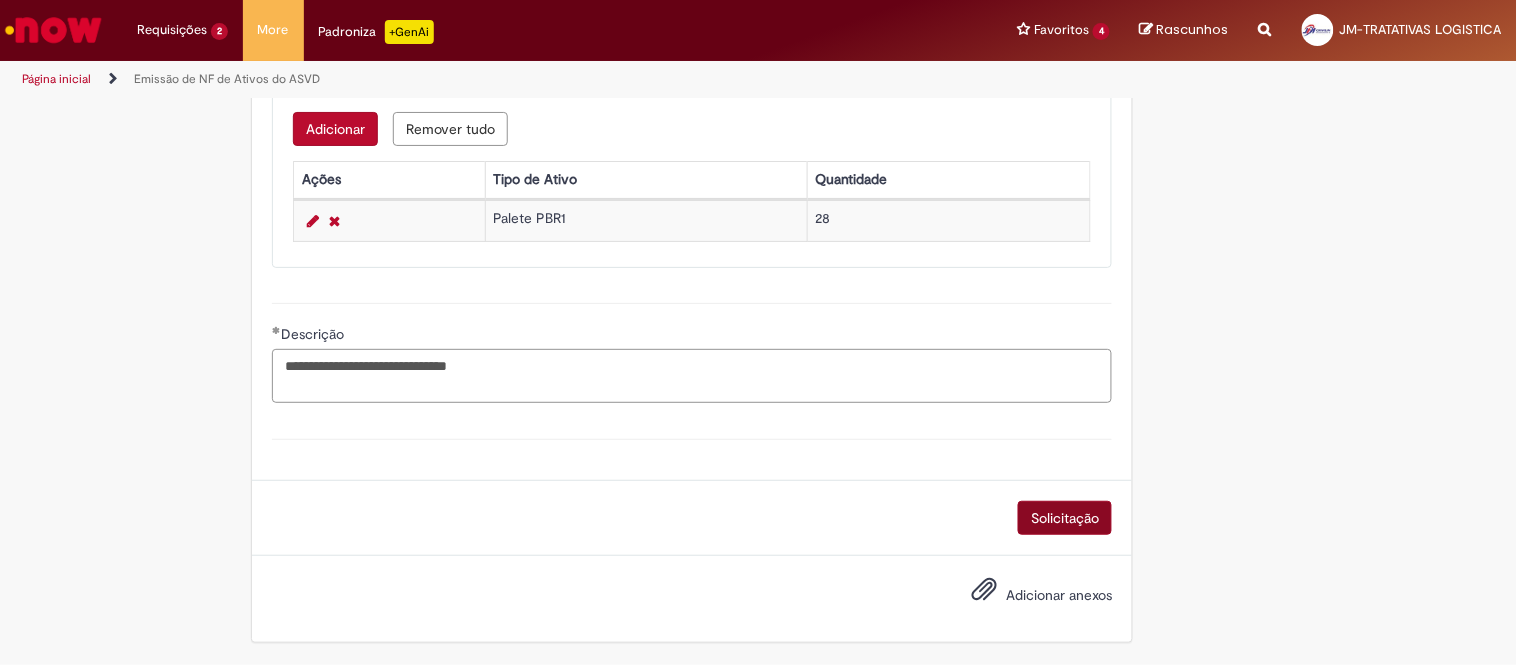 type on "**********" 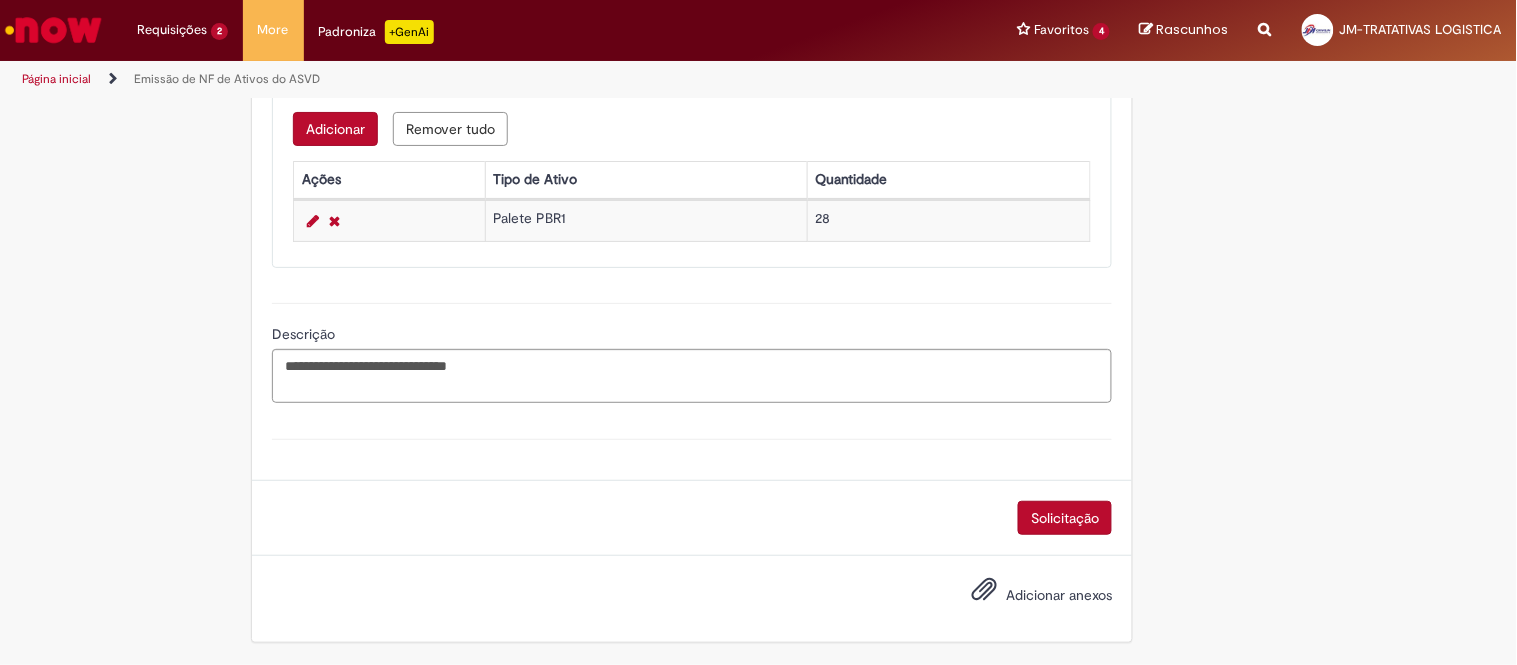 click on "Solicitação" at bounding box center (1065, 518) 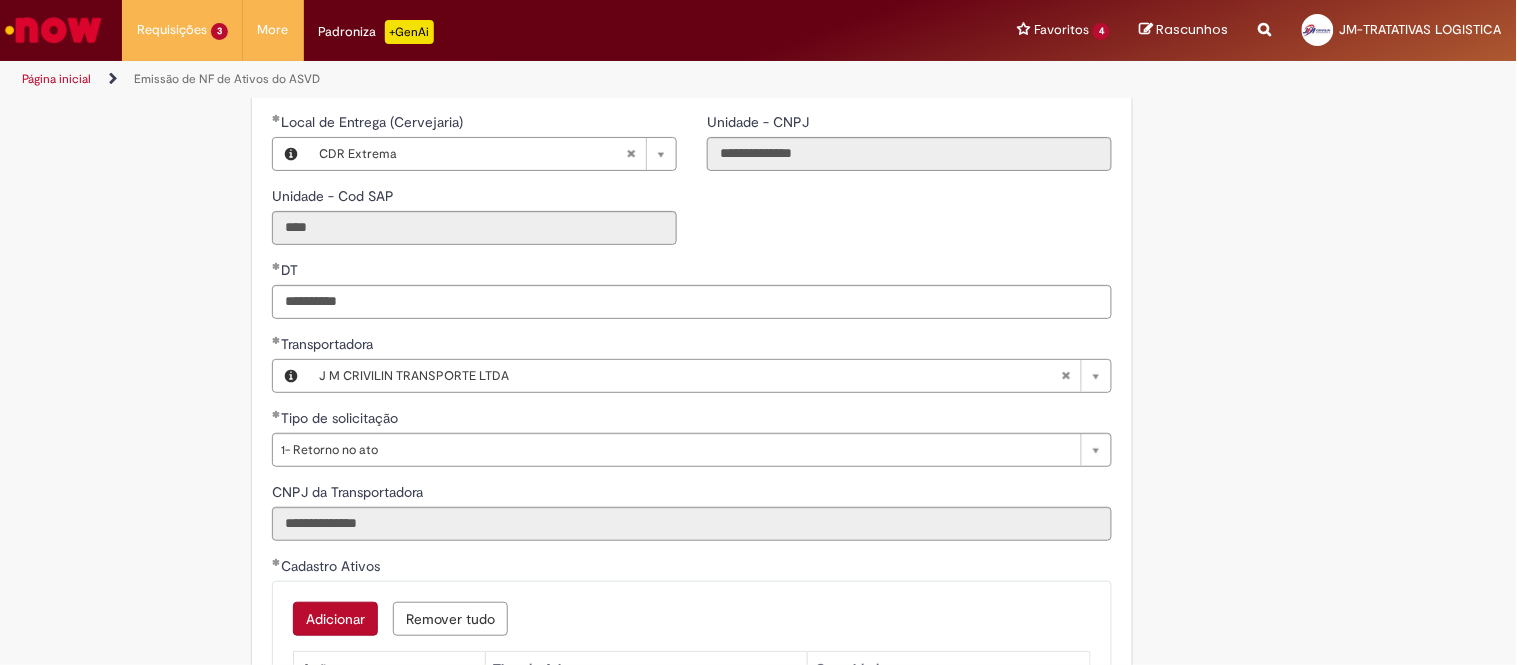 scroll, scrollTop: 0, scrollLeft: 0, axis: both 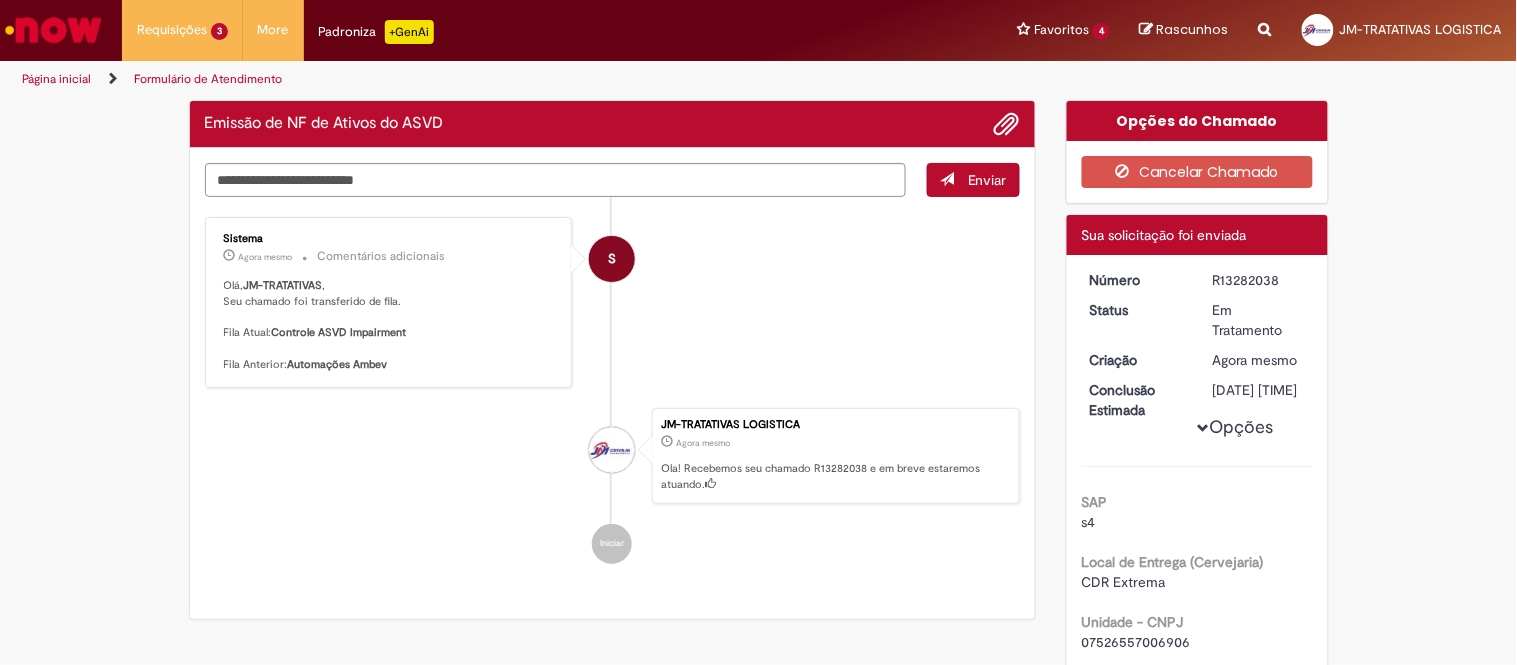 click on "R13282038" at bounding box center (1259, 280) 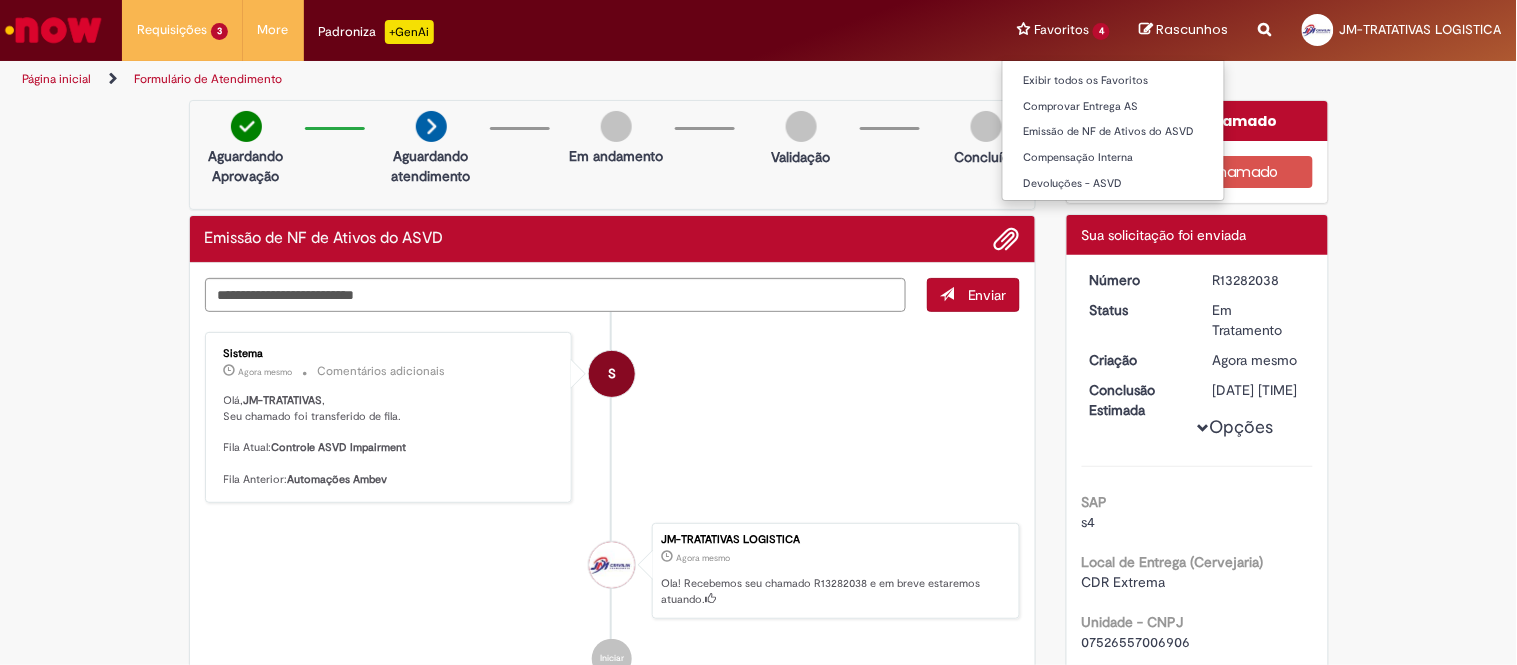 click on "Emissão de NF de Ativos do ASVD" at bounding box center [1113, 130] 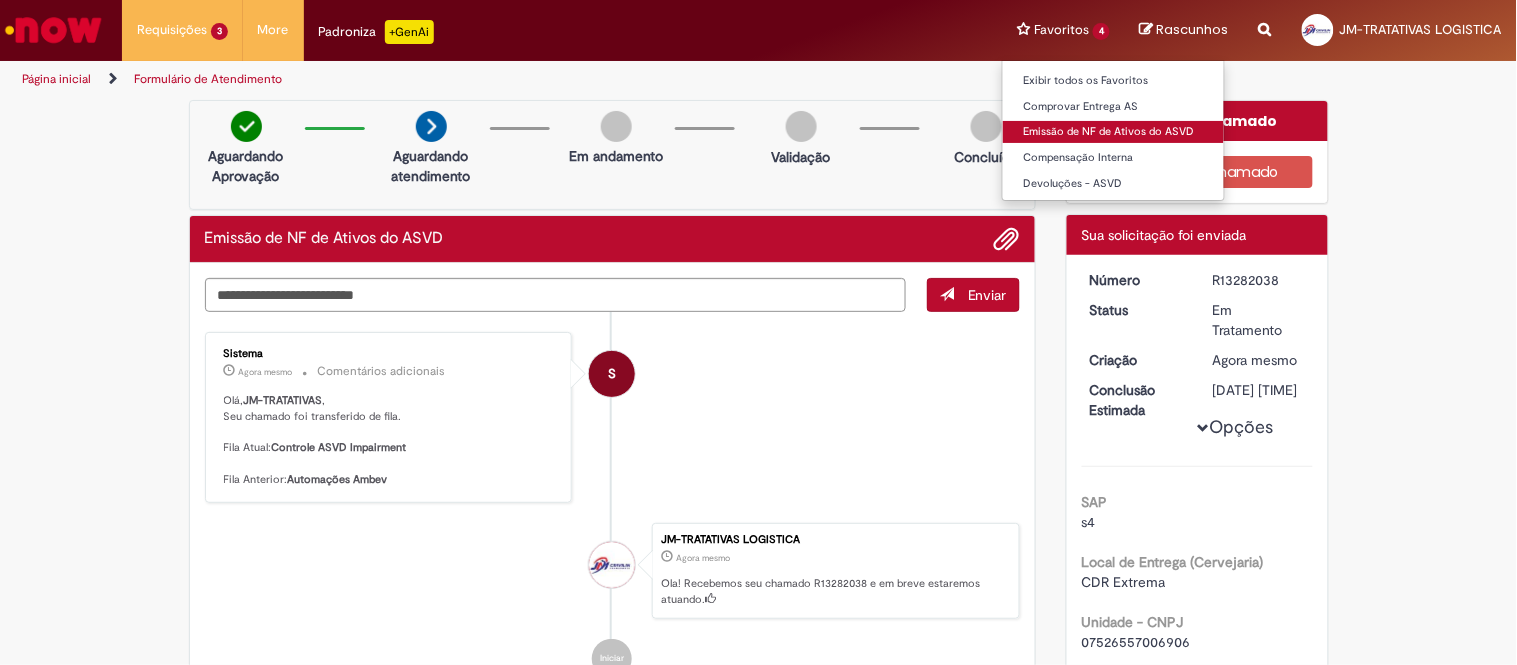 click on "Emissão de NF de Ativos do ASVD" at bounding box center (1113, 132) 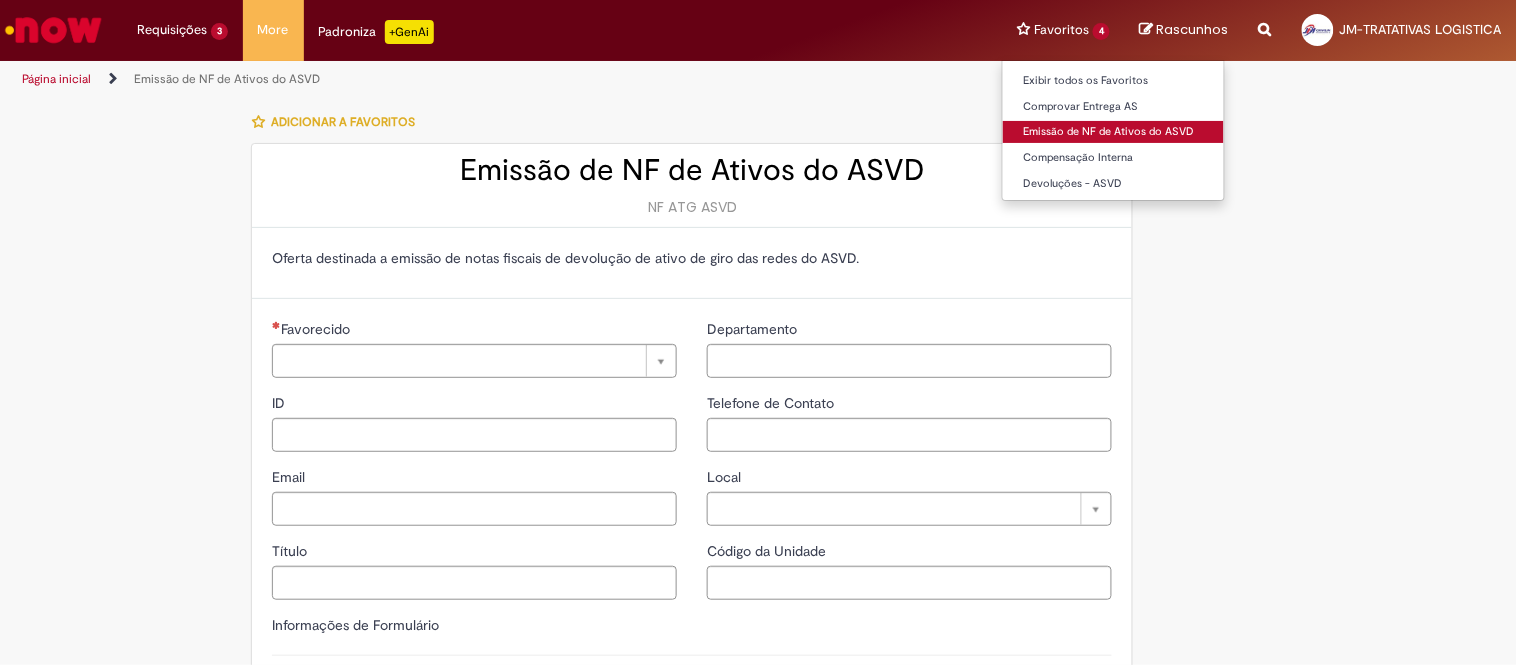 type on "**********" 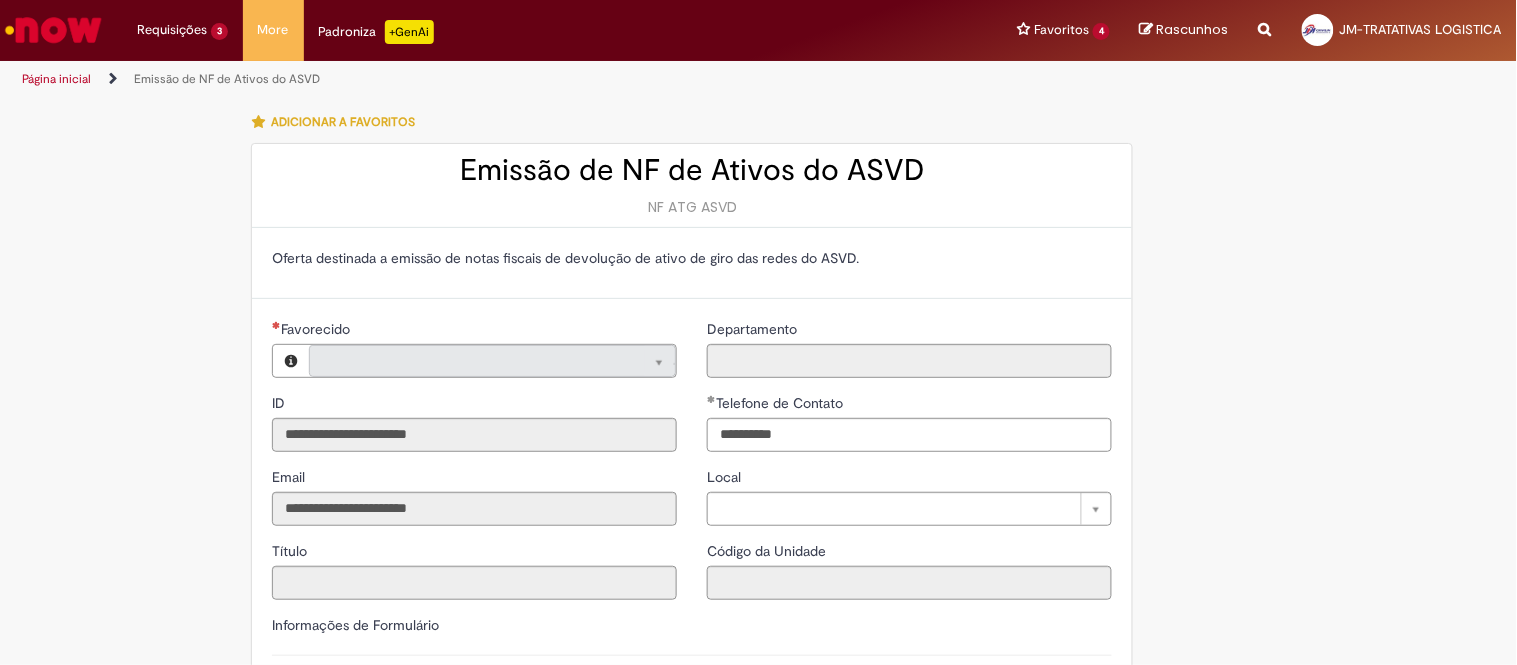 type on "**********" 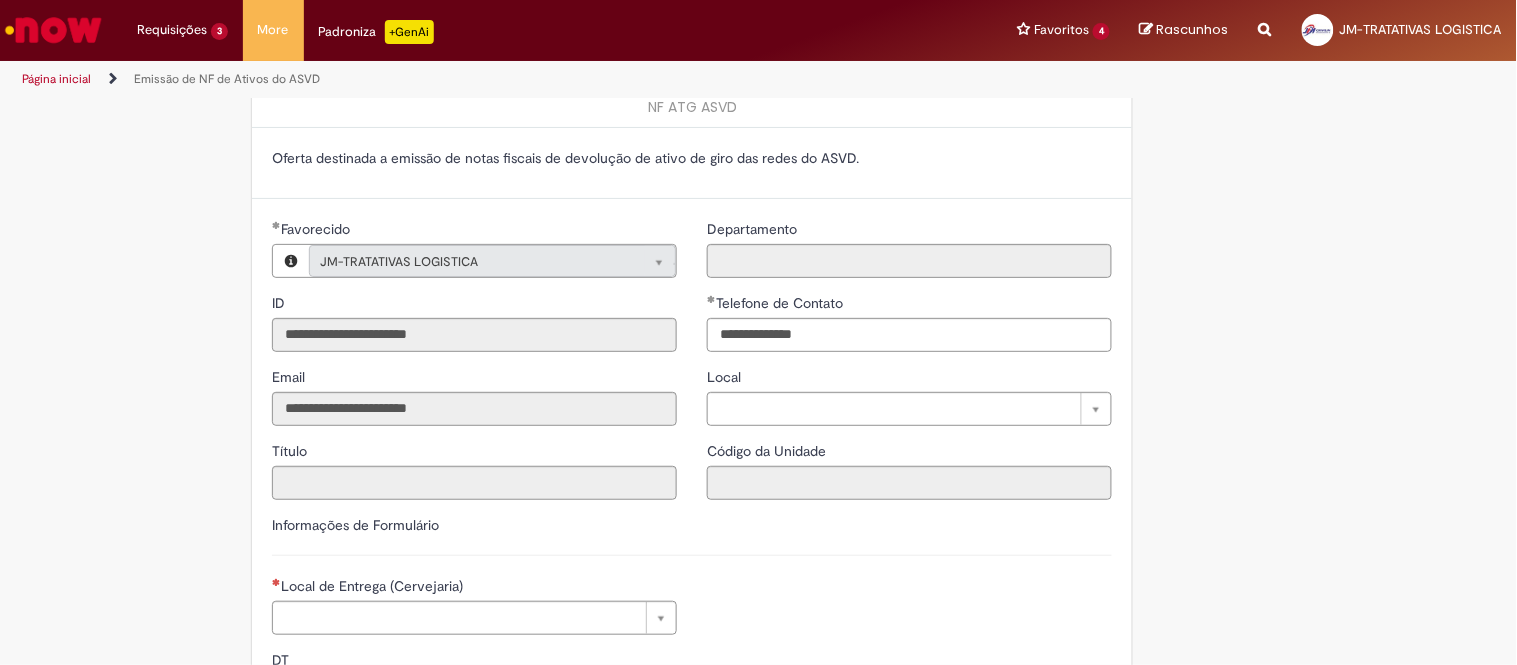 scroll, scrollTop: 333, scrollLeft: 0, axis: vertical 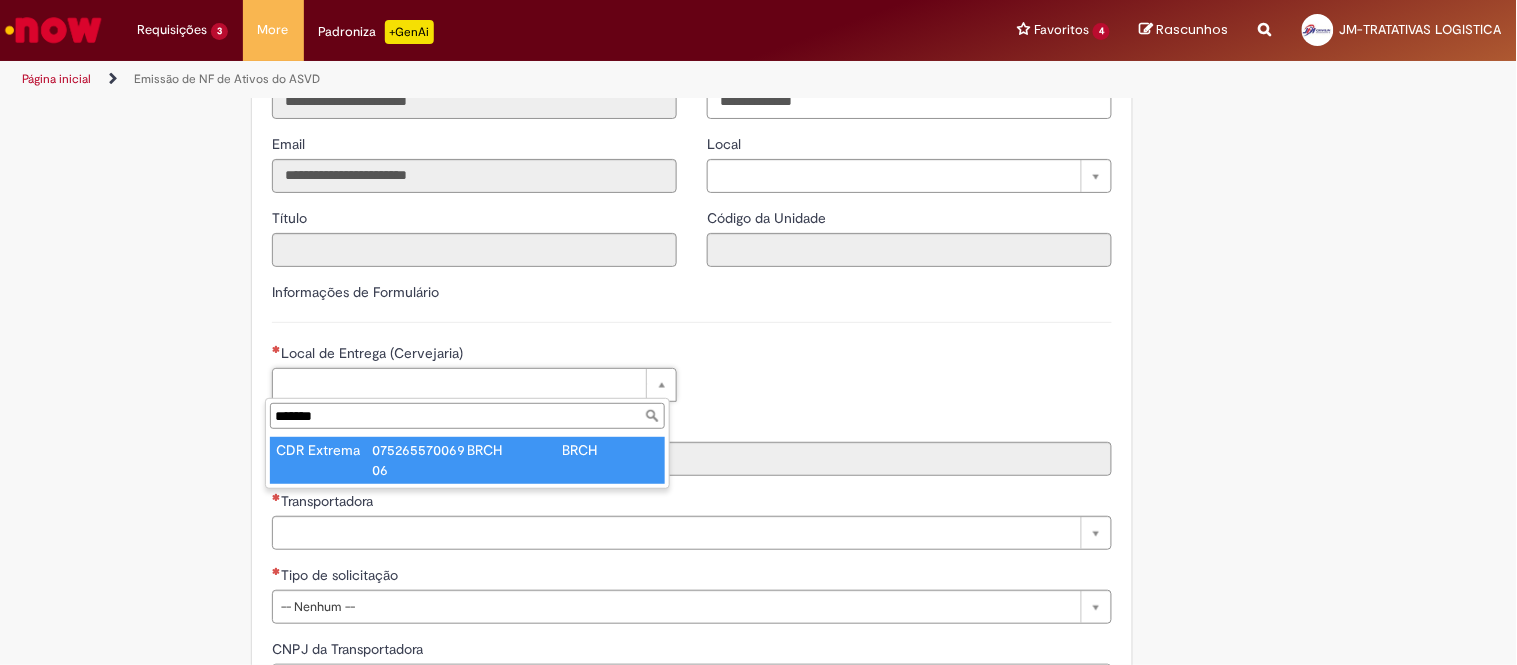 type on "*******" 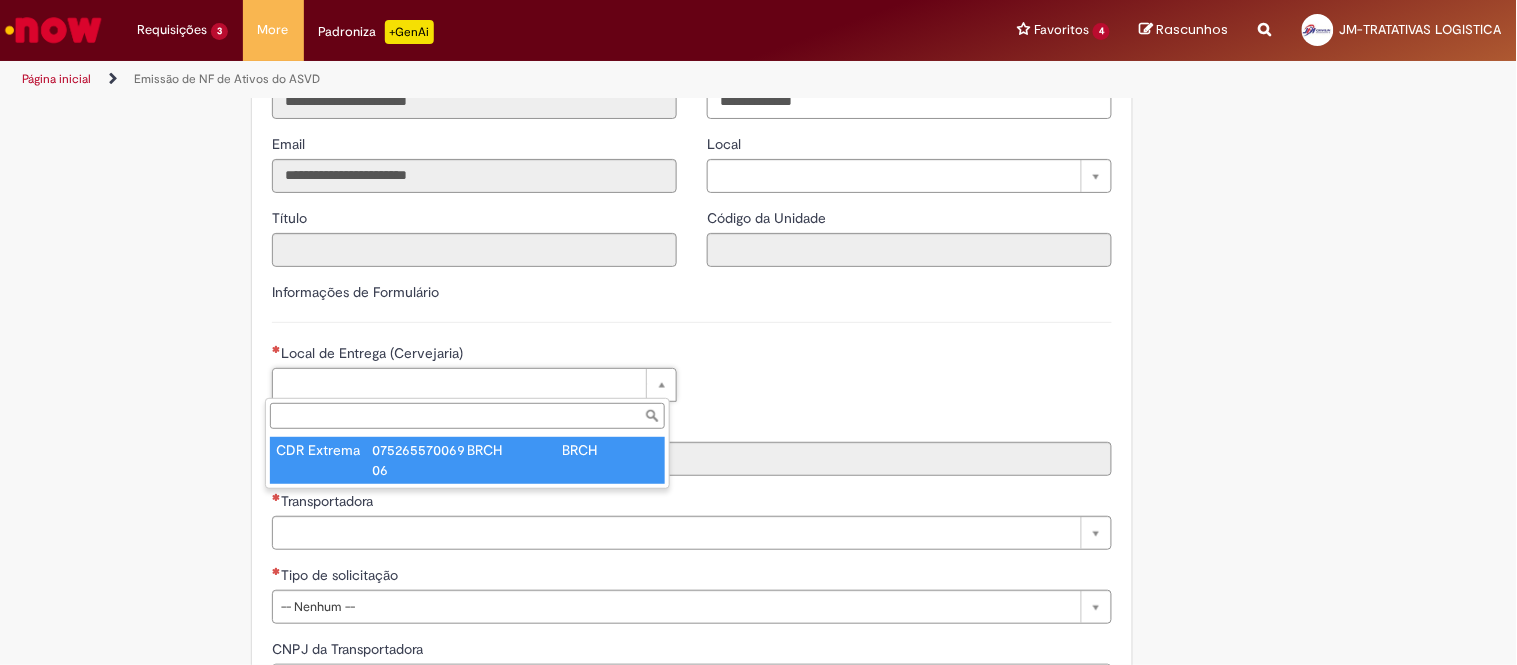 type on "****" 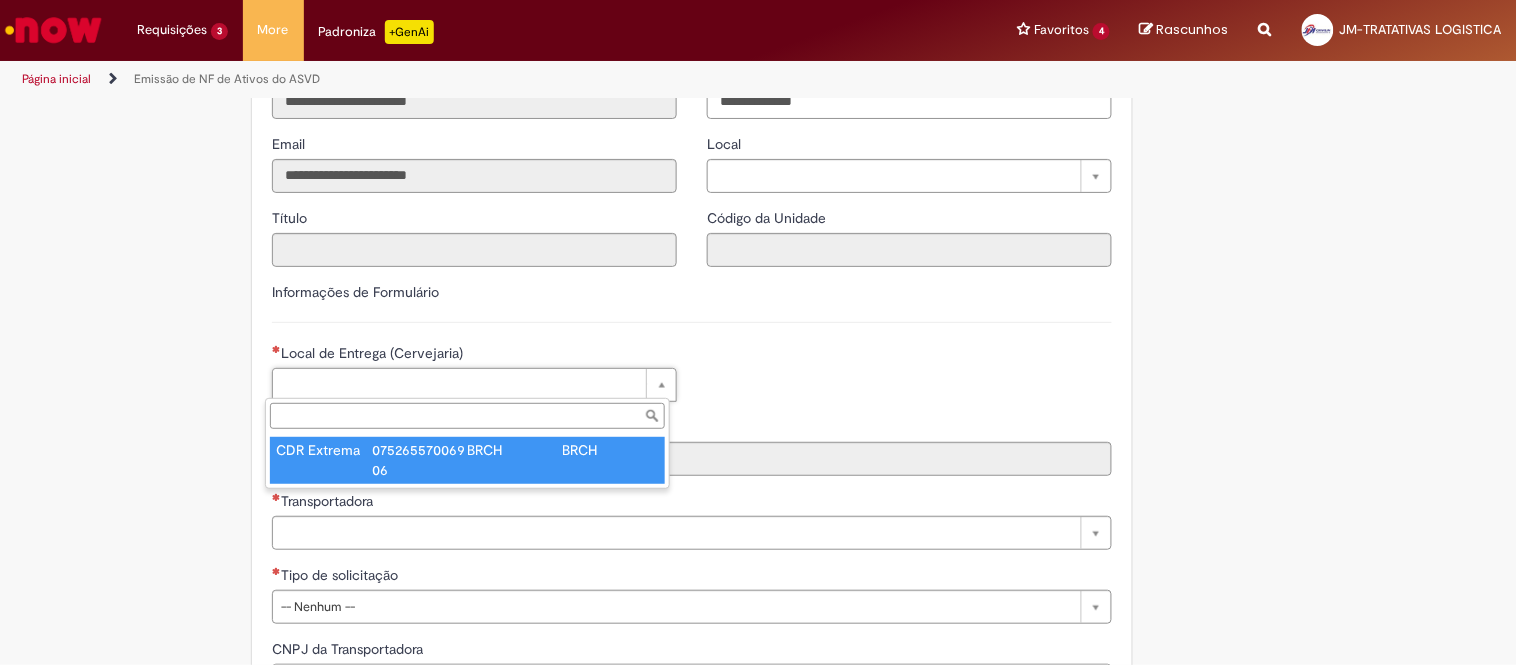 type on "**********" 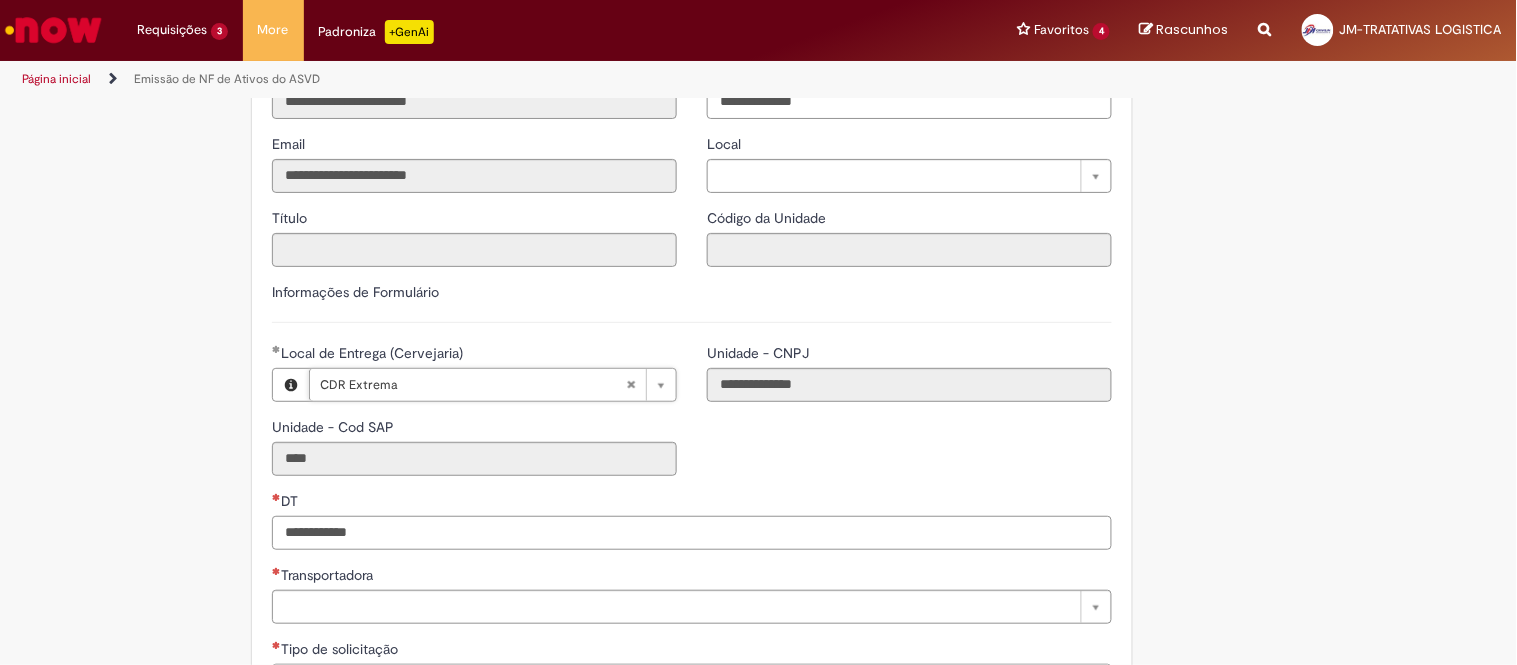 click on "DT" at bounding box center [692, 533] 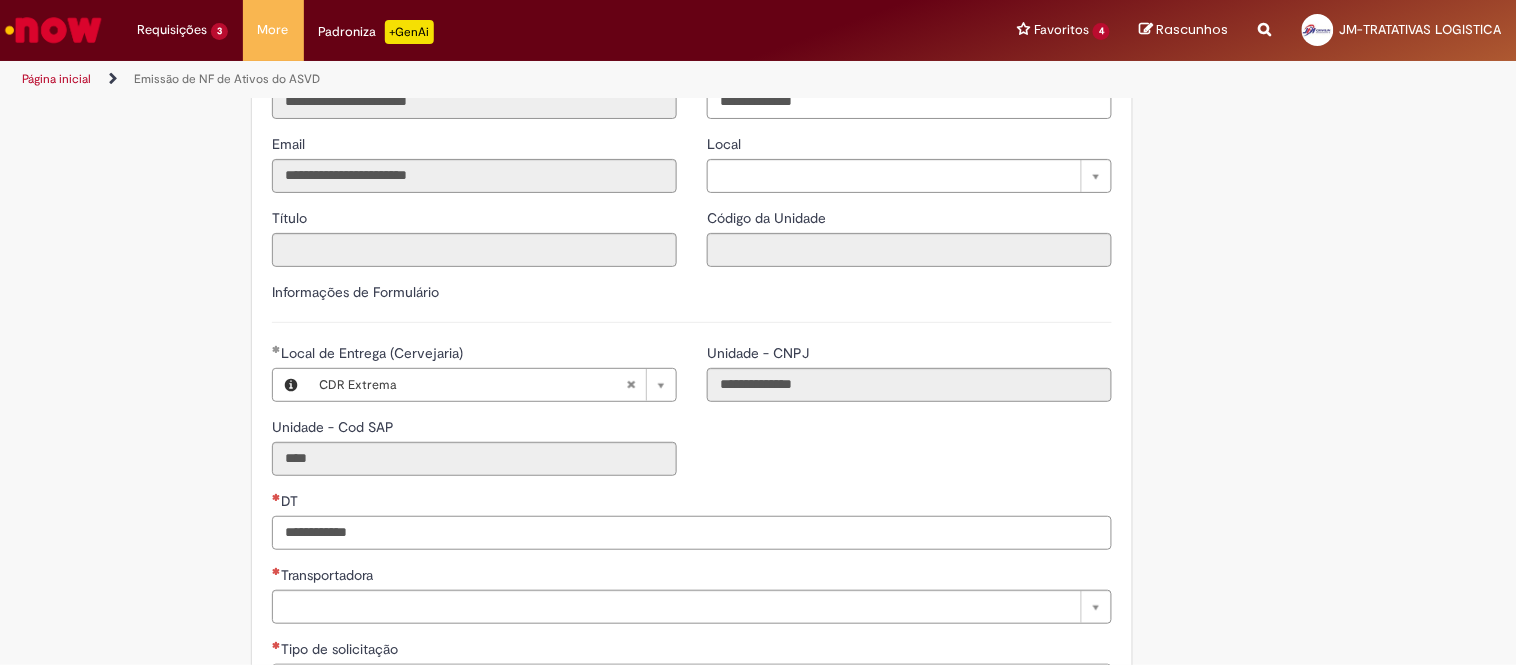 paste on "**********" 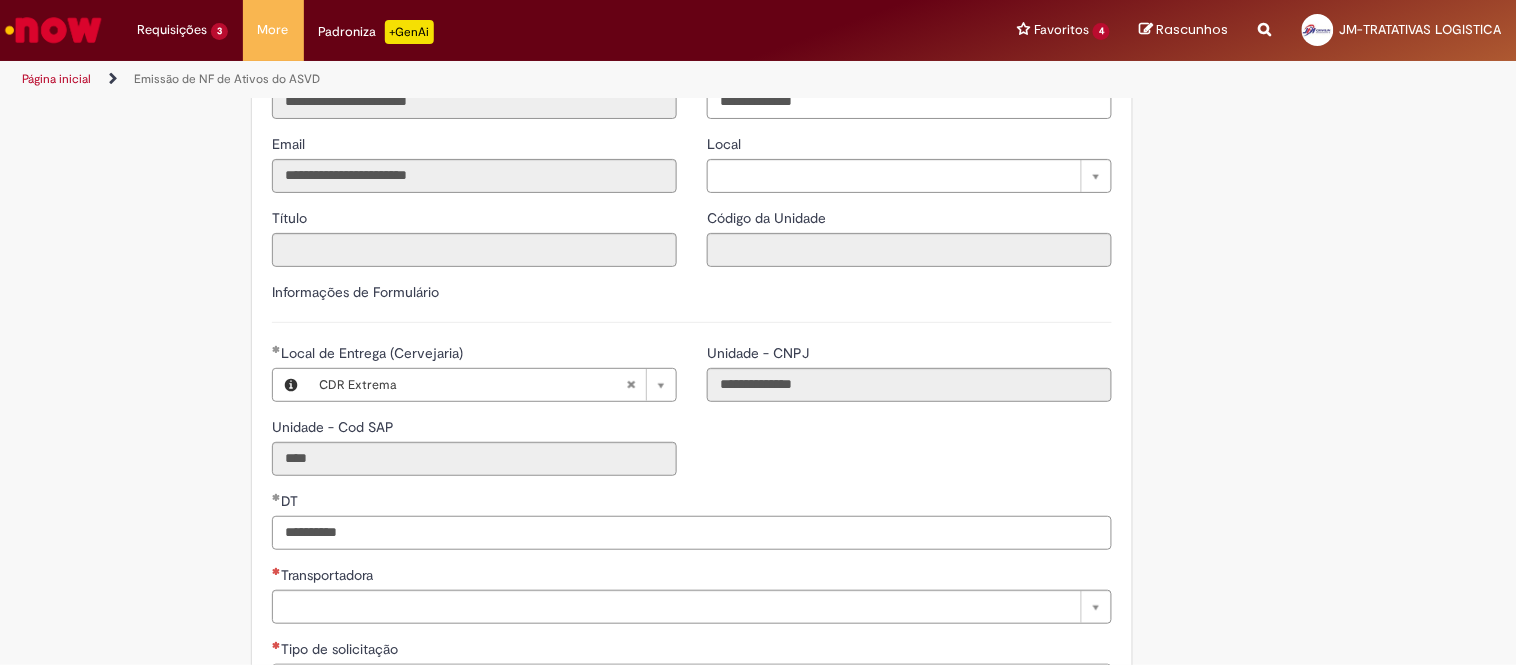 type on "**********" 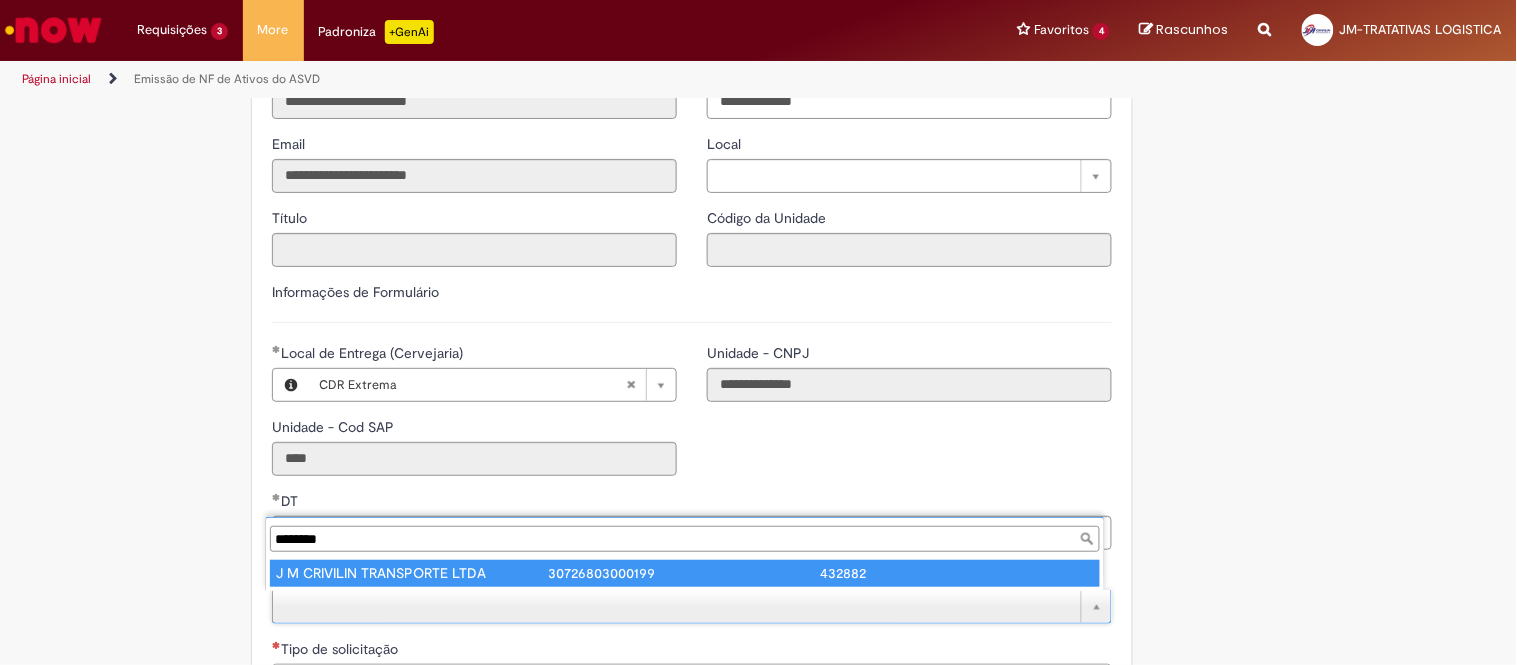 type on "********" 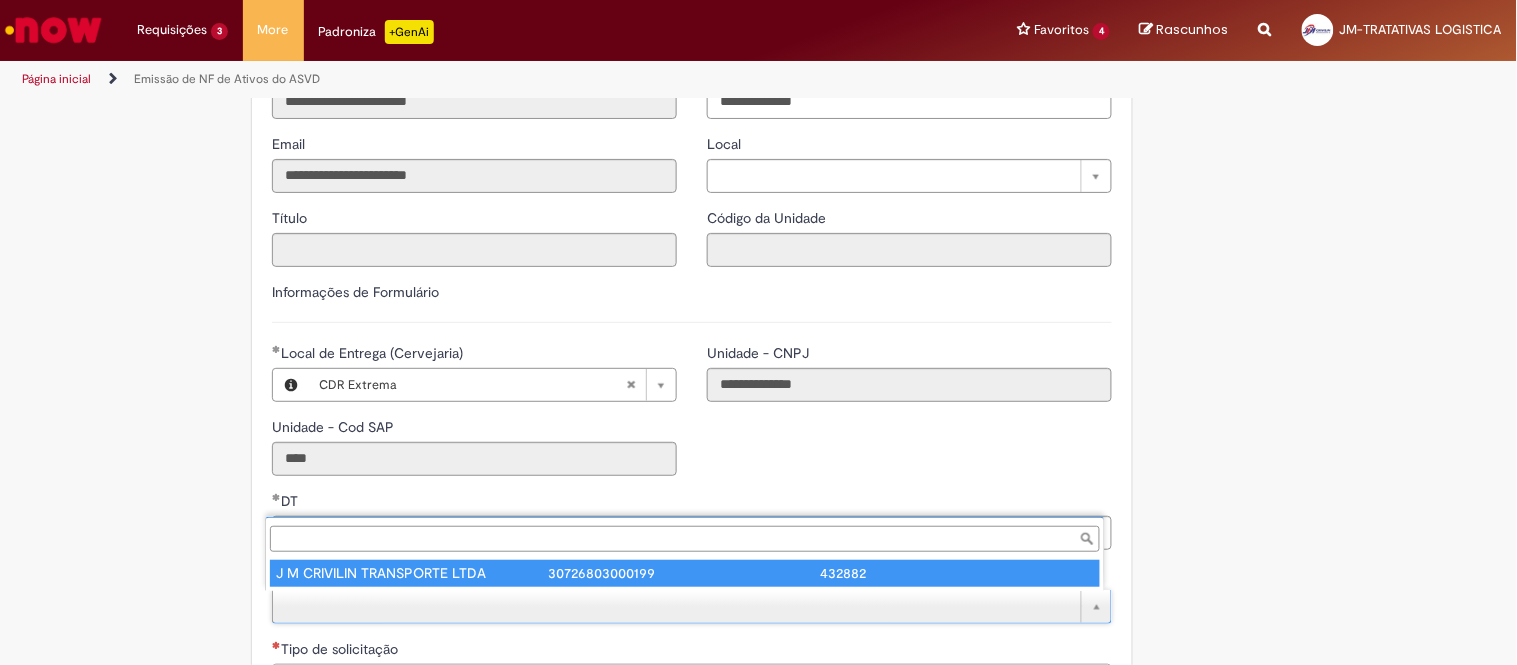 type on "**********" 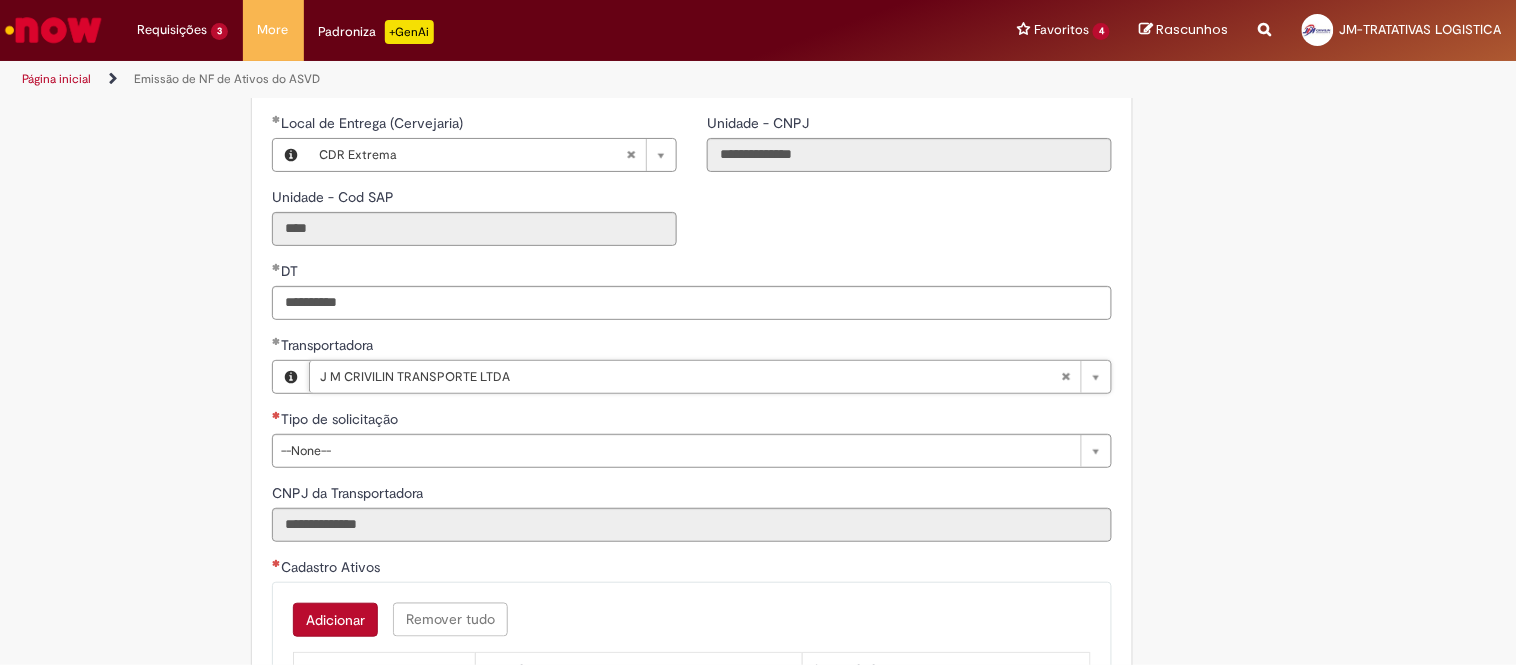 scroll, scrollTop: 666, scrollLeft: 0, axis: vertical 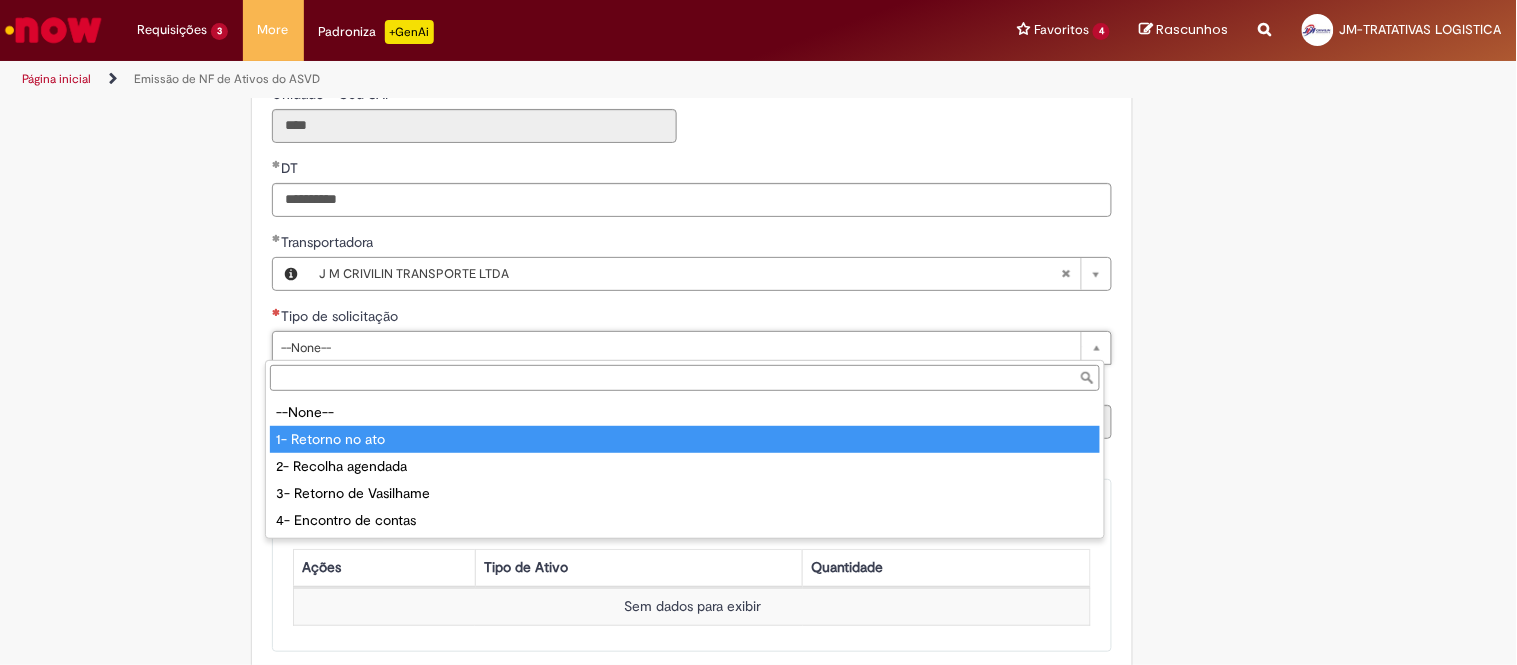 type on "**********" 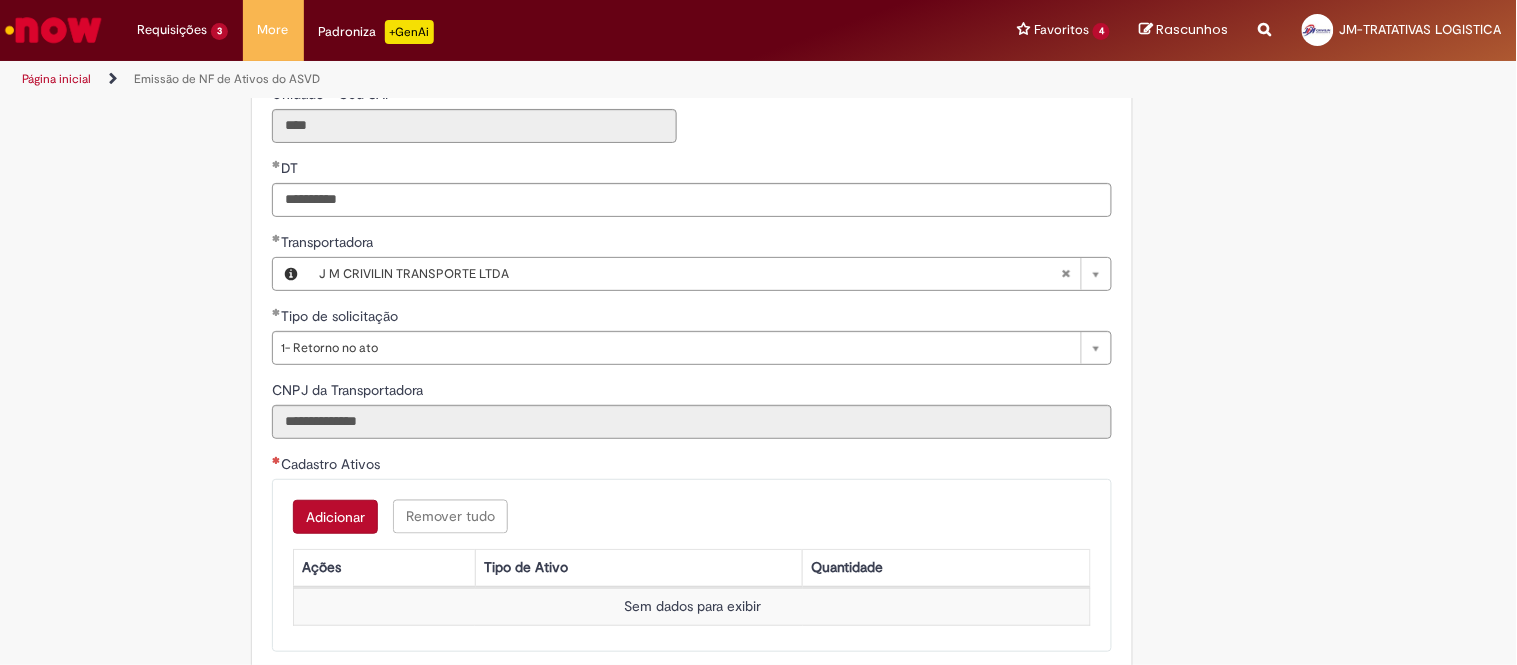 click on "Adicionar Remover tudo Cadastro Ativos Ações Tipo de Ativo Quantidade Sem dados para exibir" at bounding box center (692, 565) 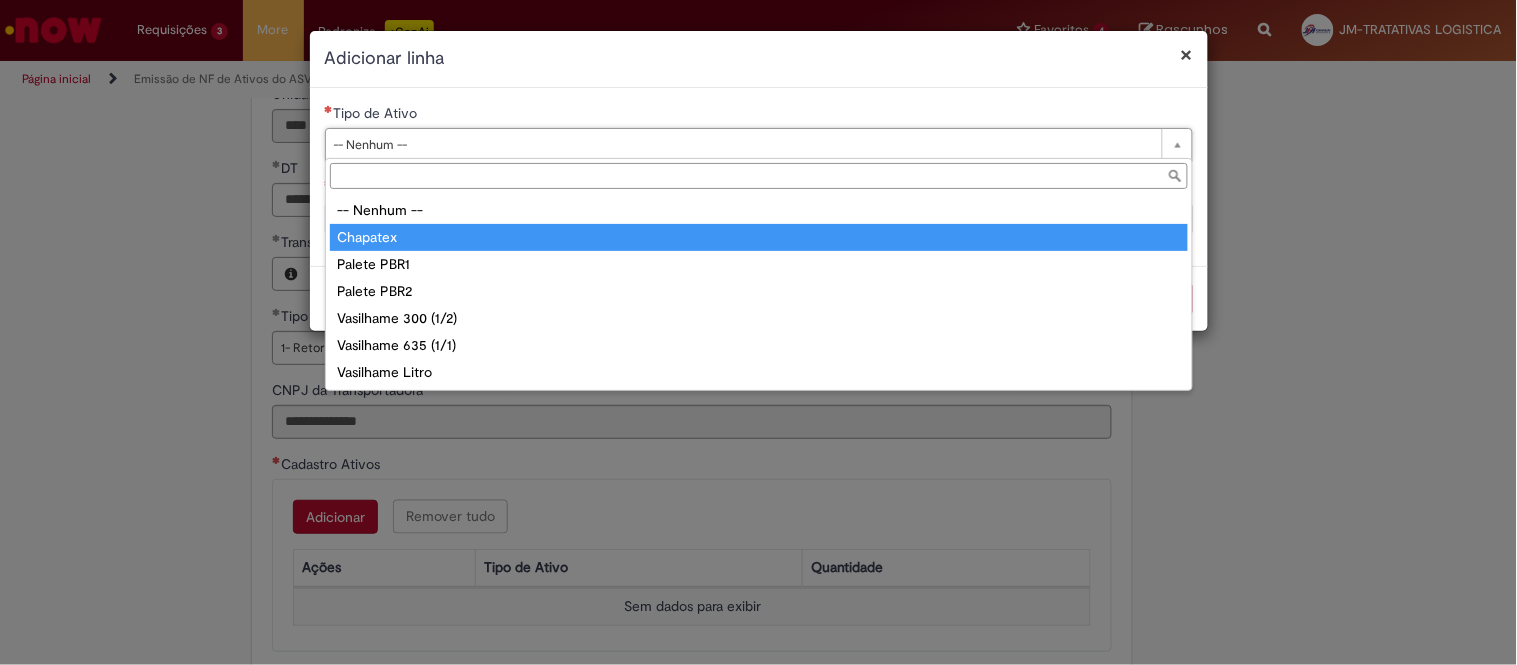 type on "**********" 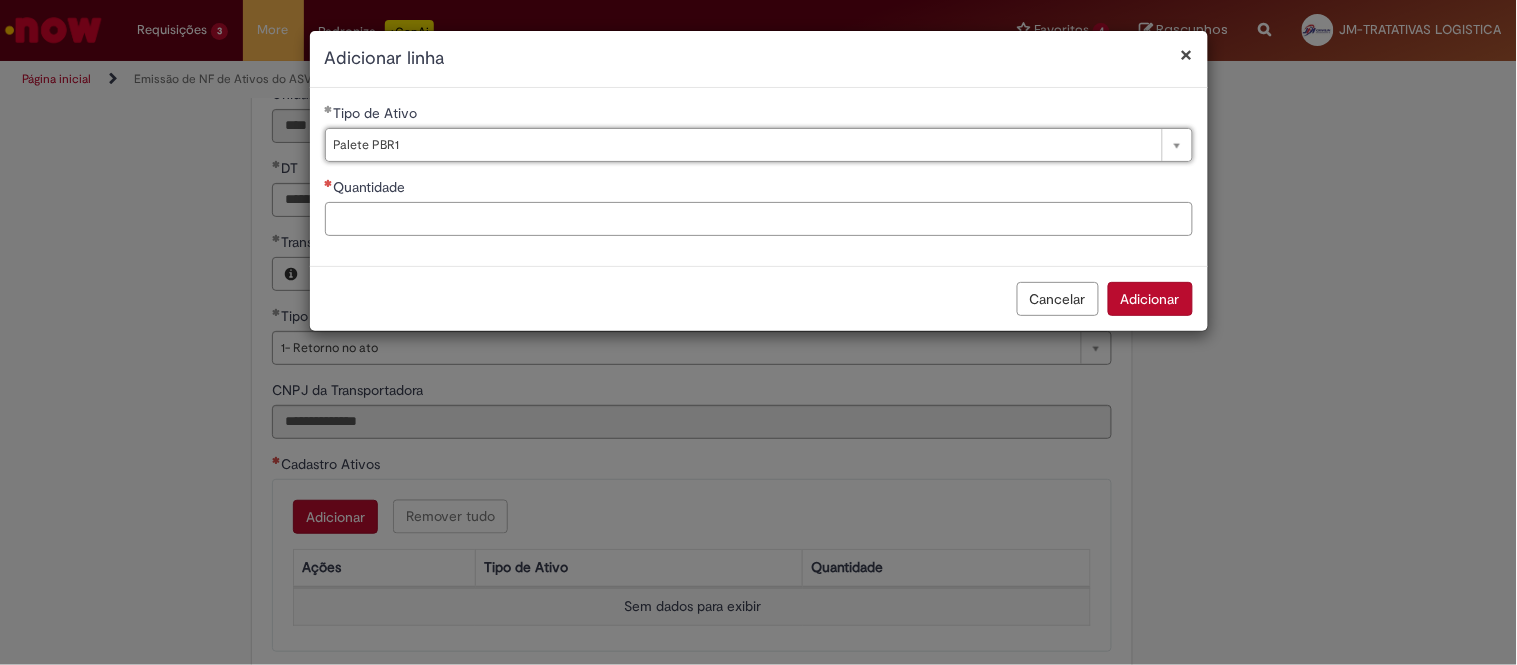 click on "Quantidade" at bounding box center [759, 219] 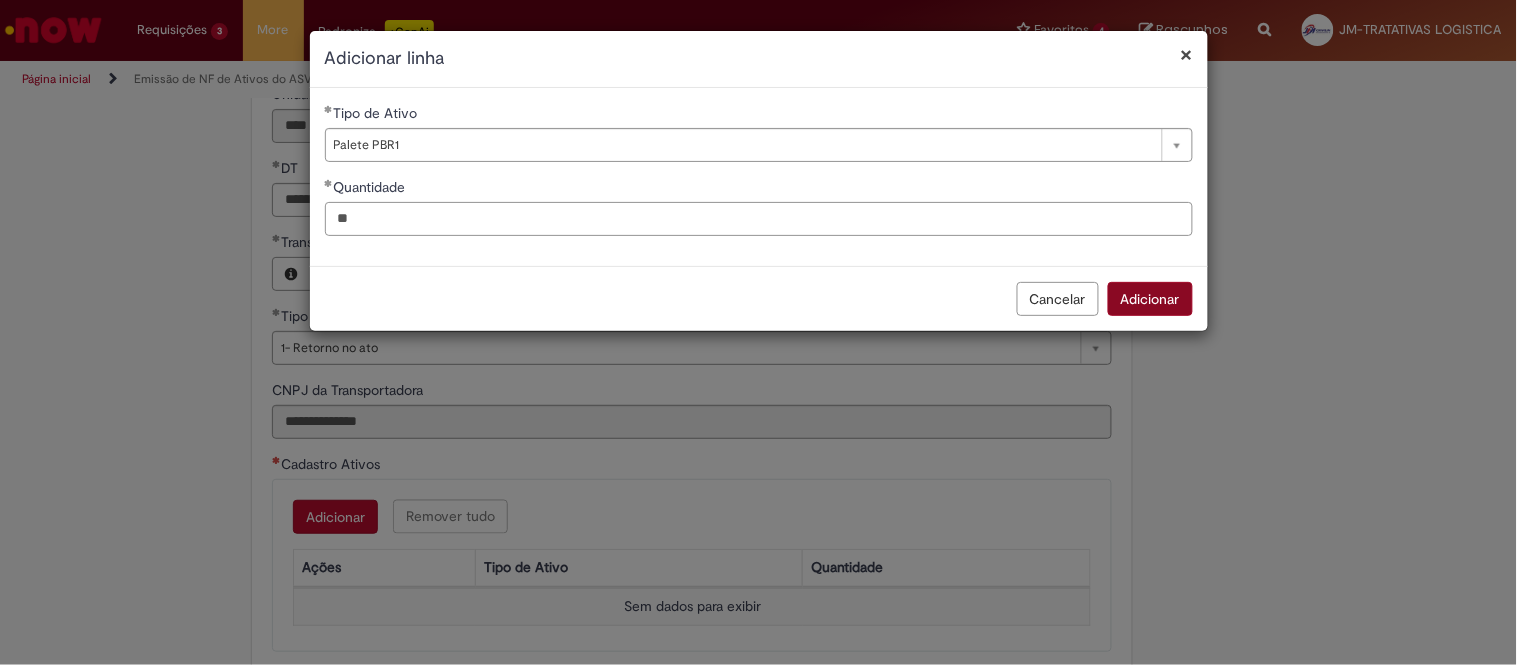 type on "**" 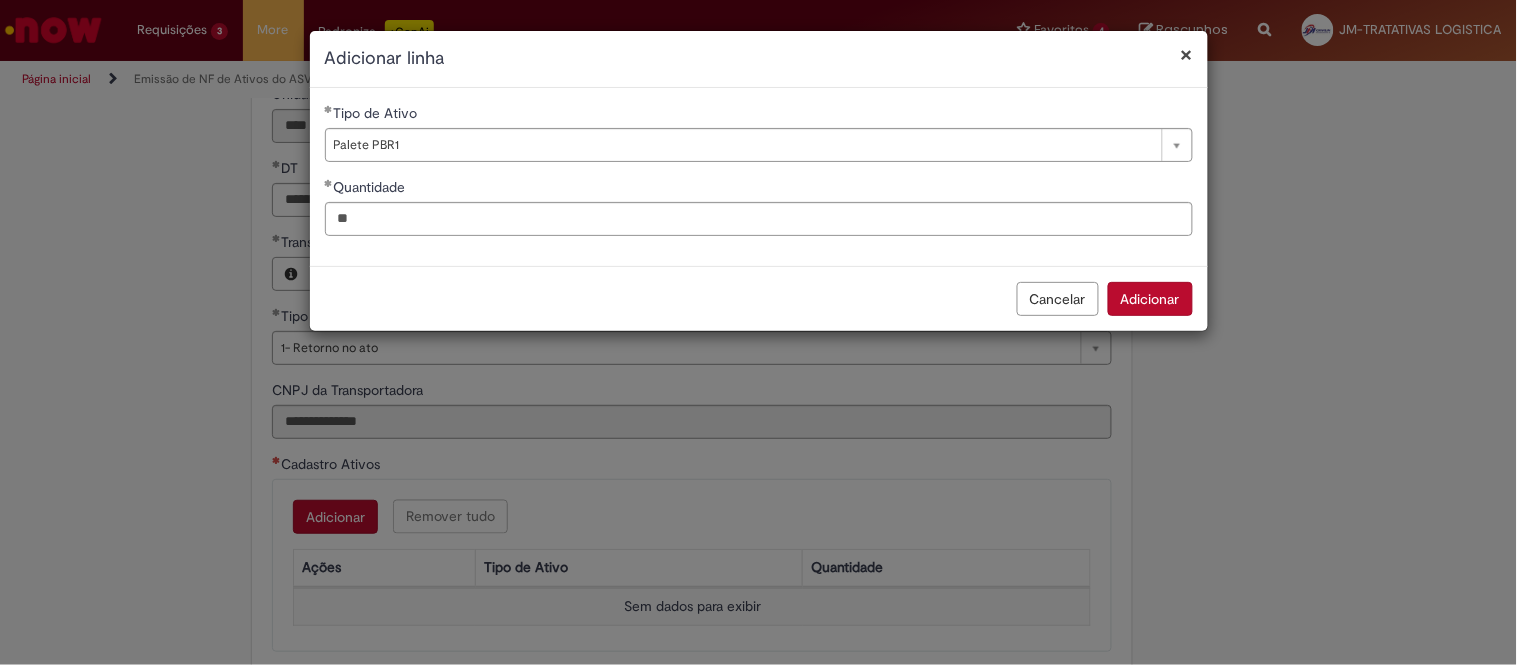 click on "Adicionar" at bounding box center [1150, 299] 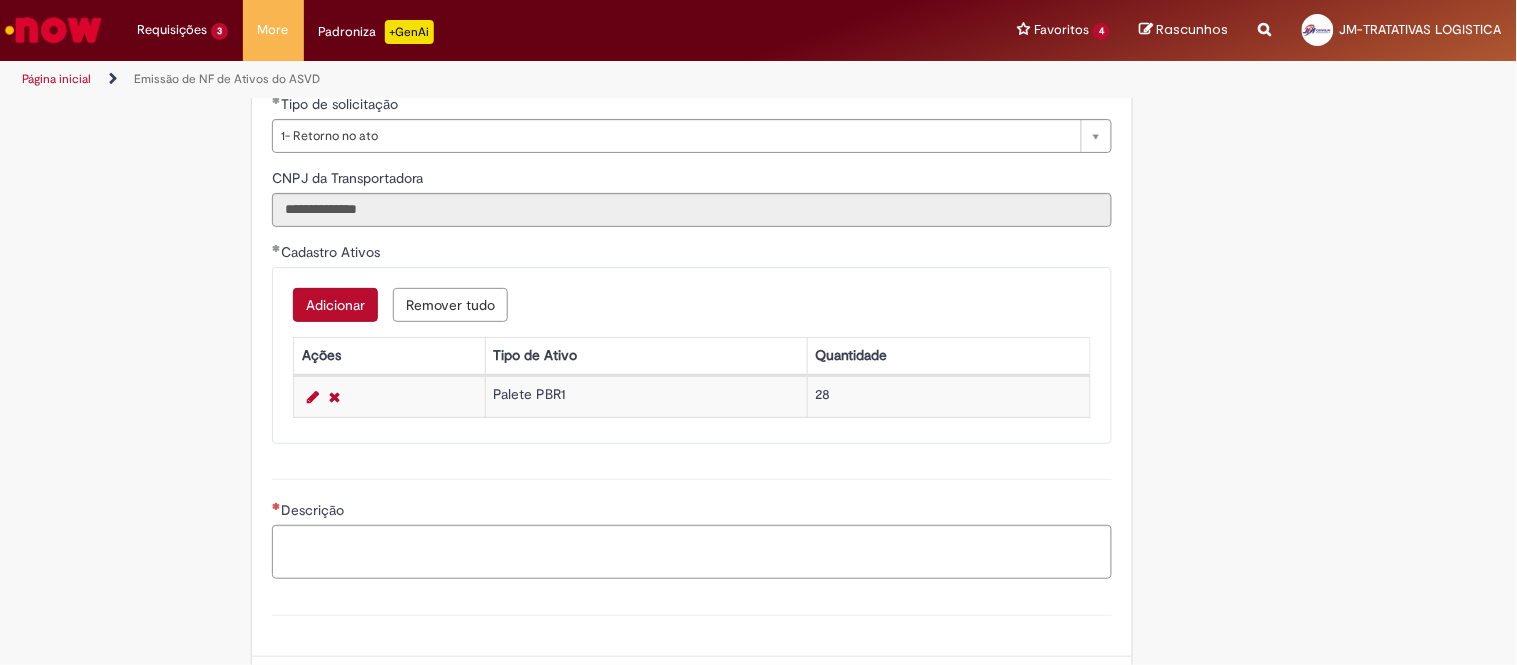scroll, scrollTop: 888, scrollLeft: 0, axis: vertical 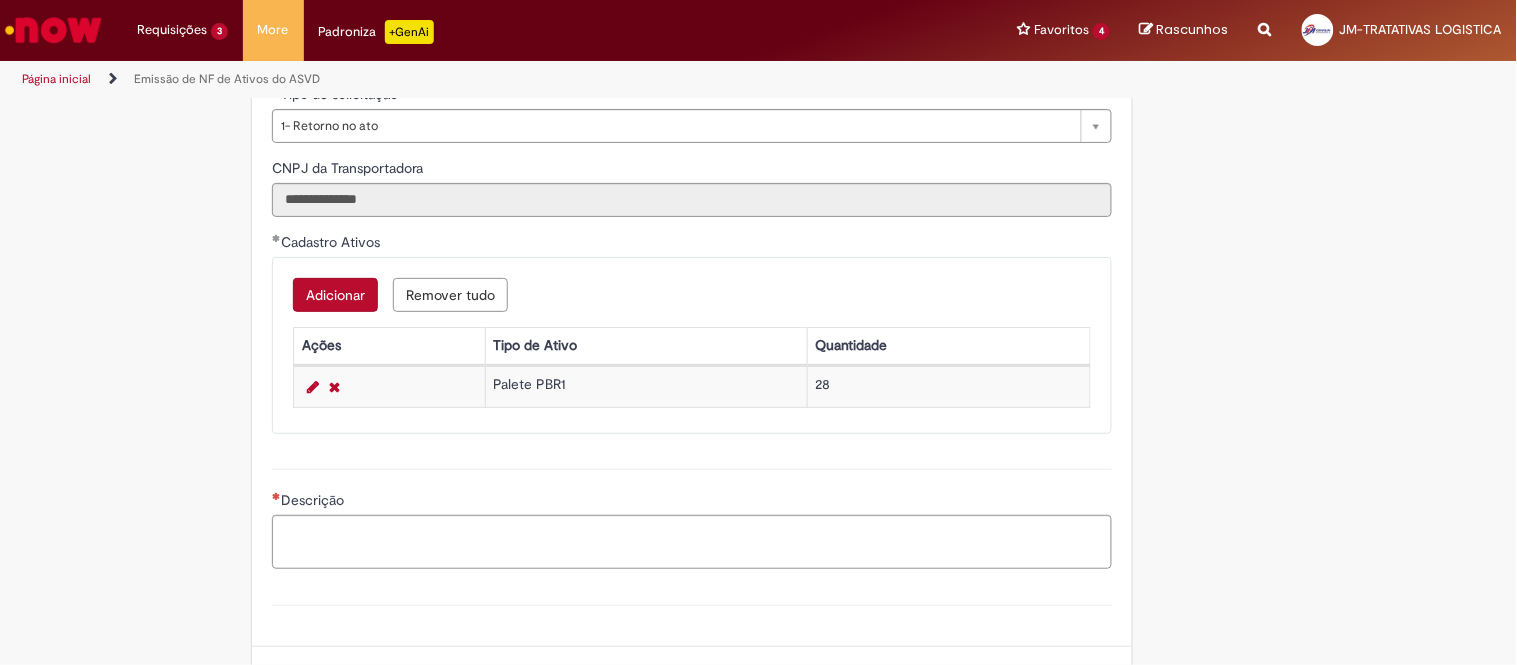 click on "Descrição" at bounding box center [692, 502] 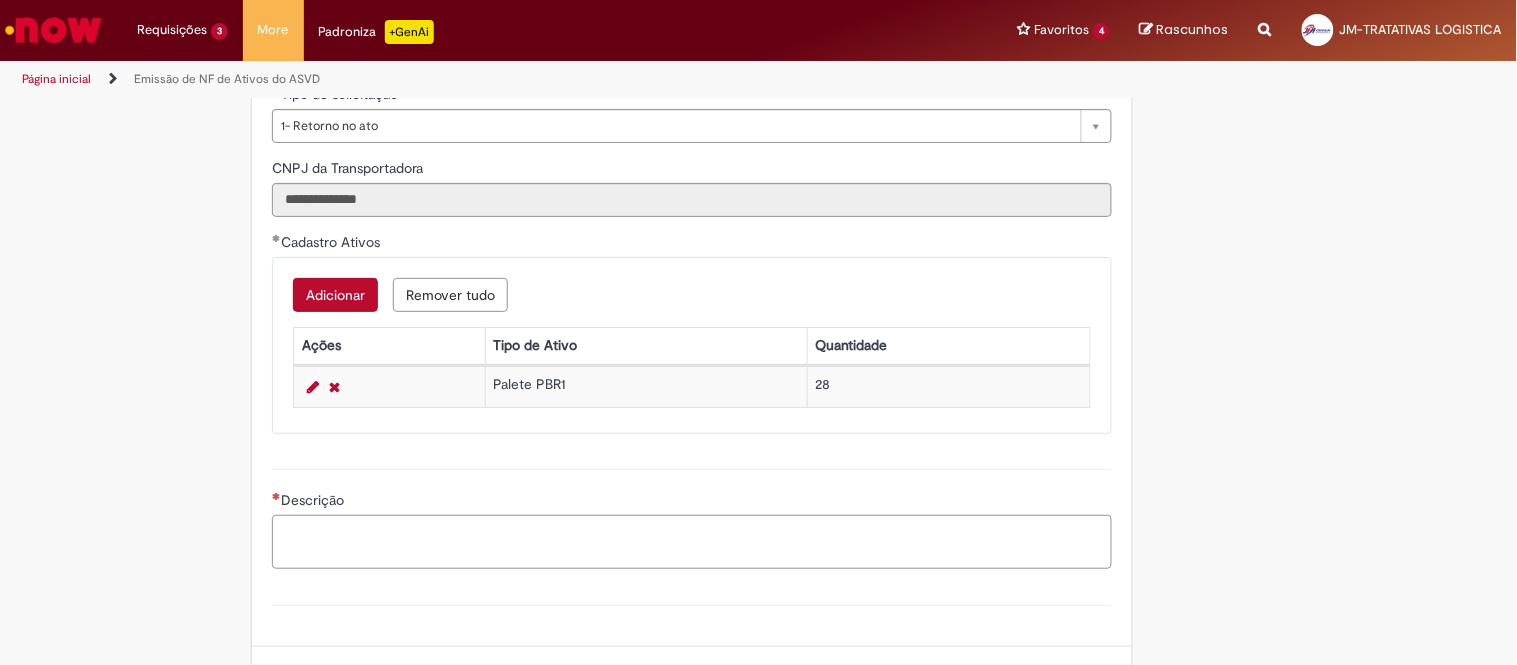 click on "Descrição" at bounding box center (692, 542) 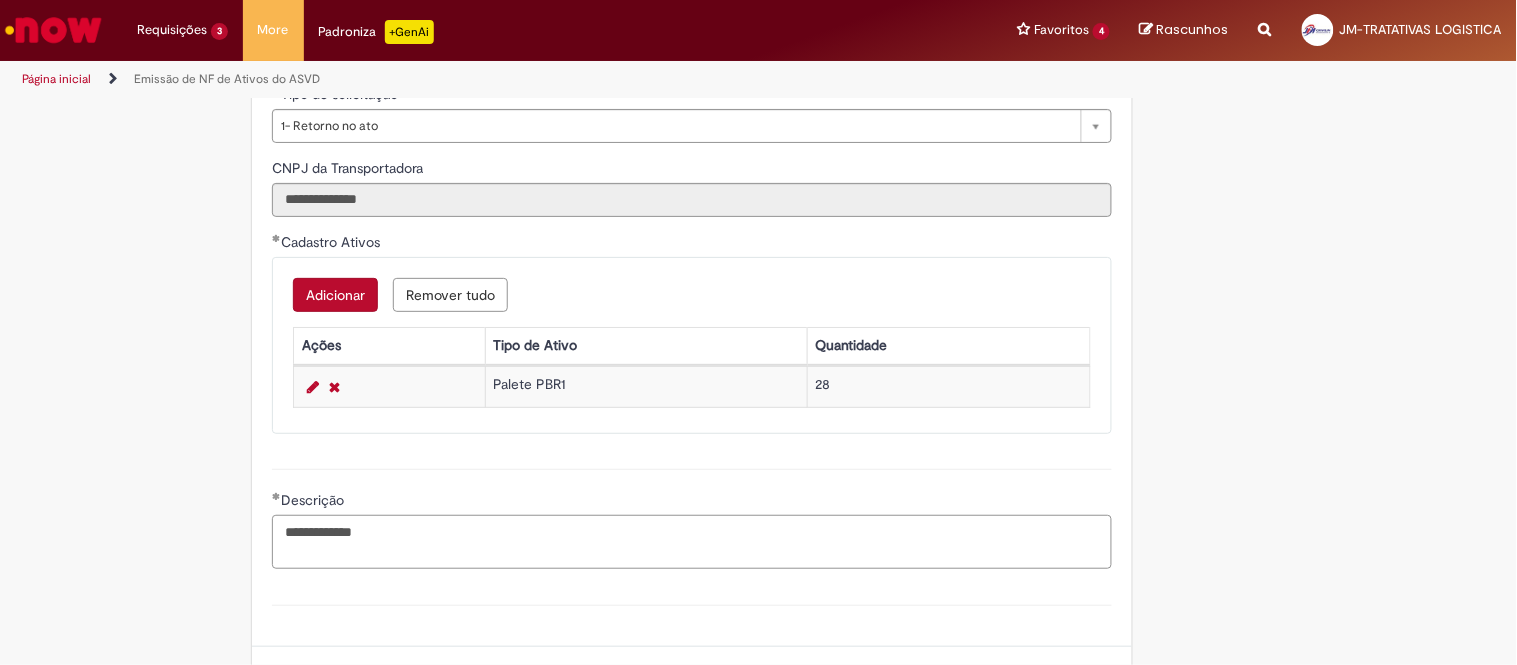 paste on "**********" 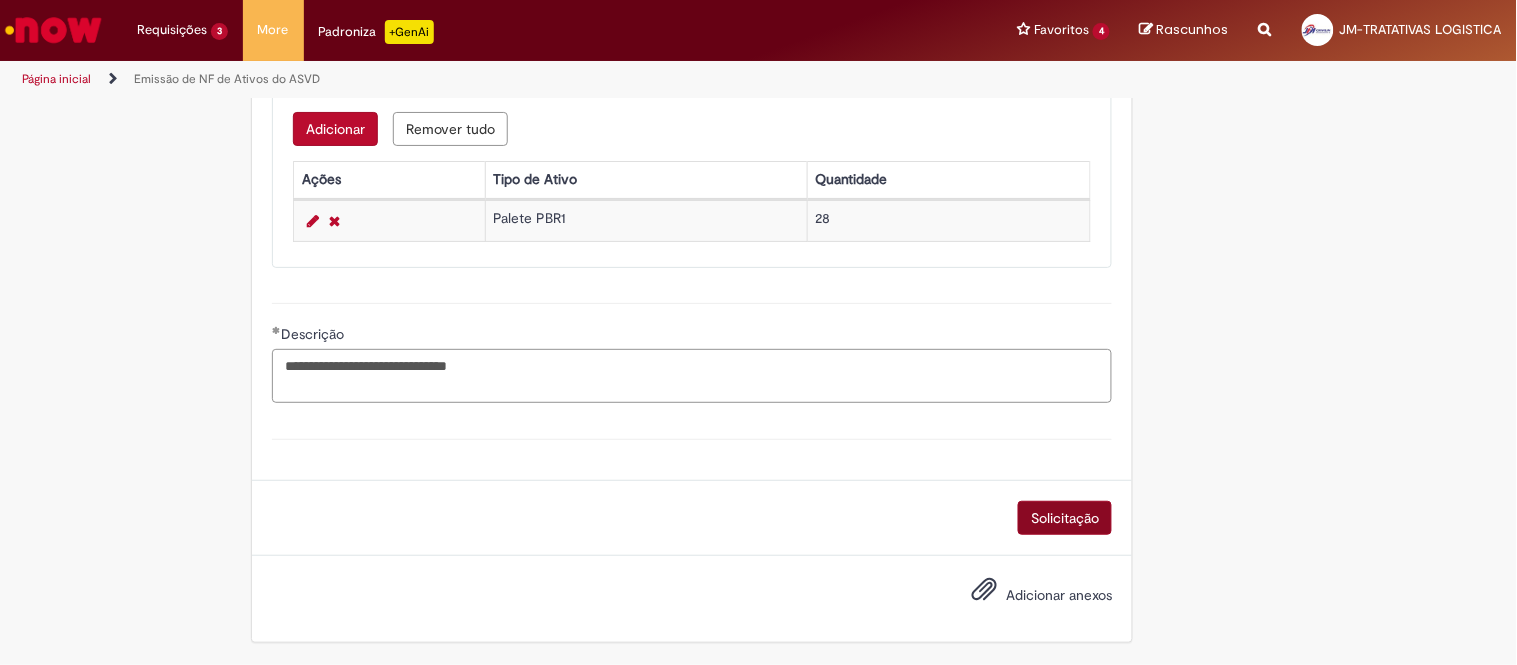 type on "**********" 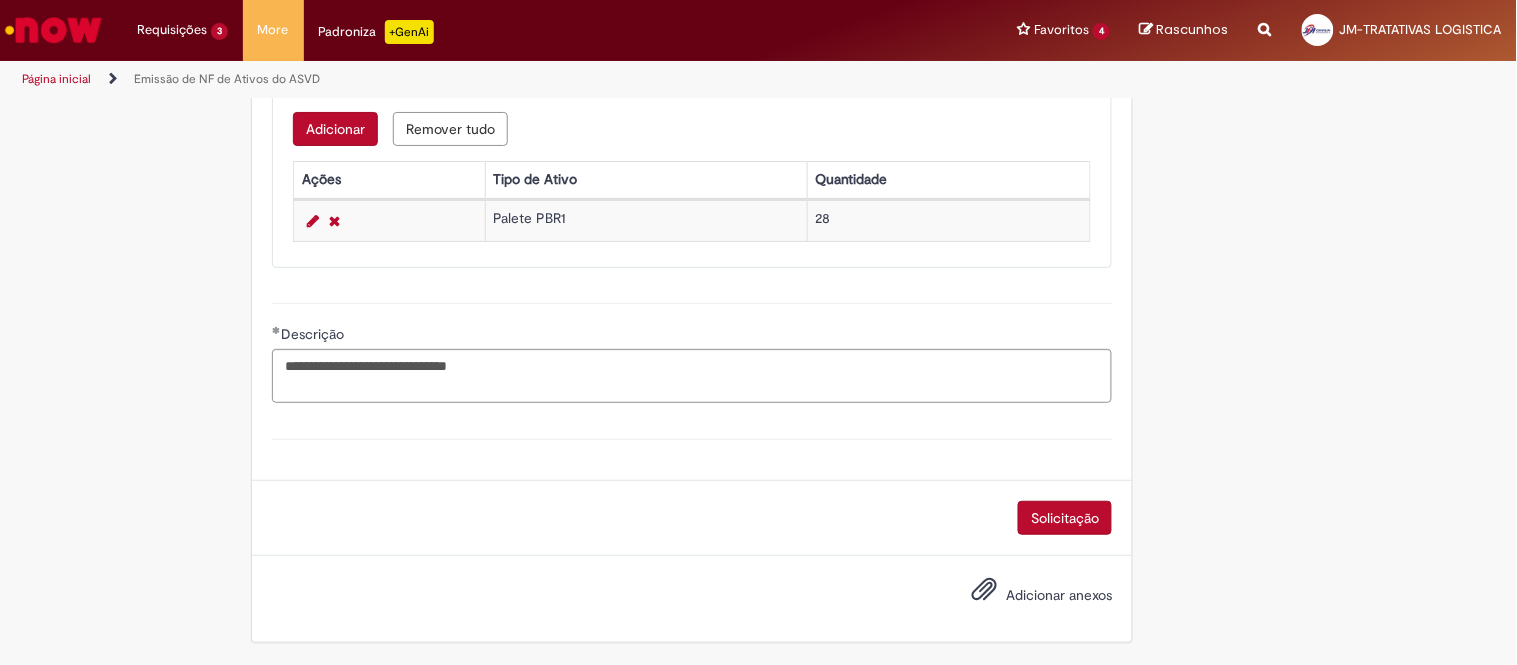 click on "Solicitação" at bounding box center (1065, 518) 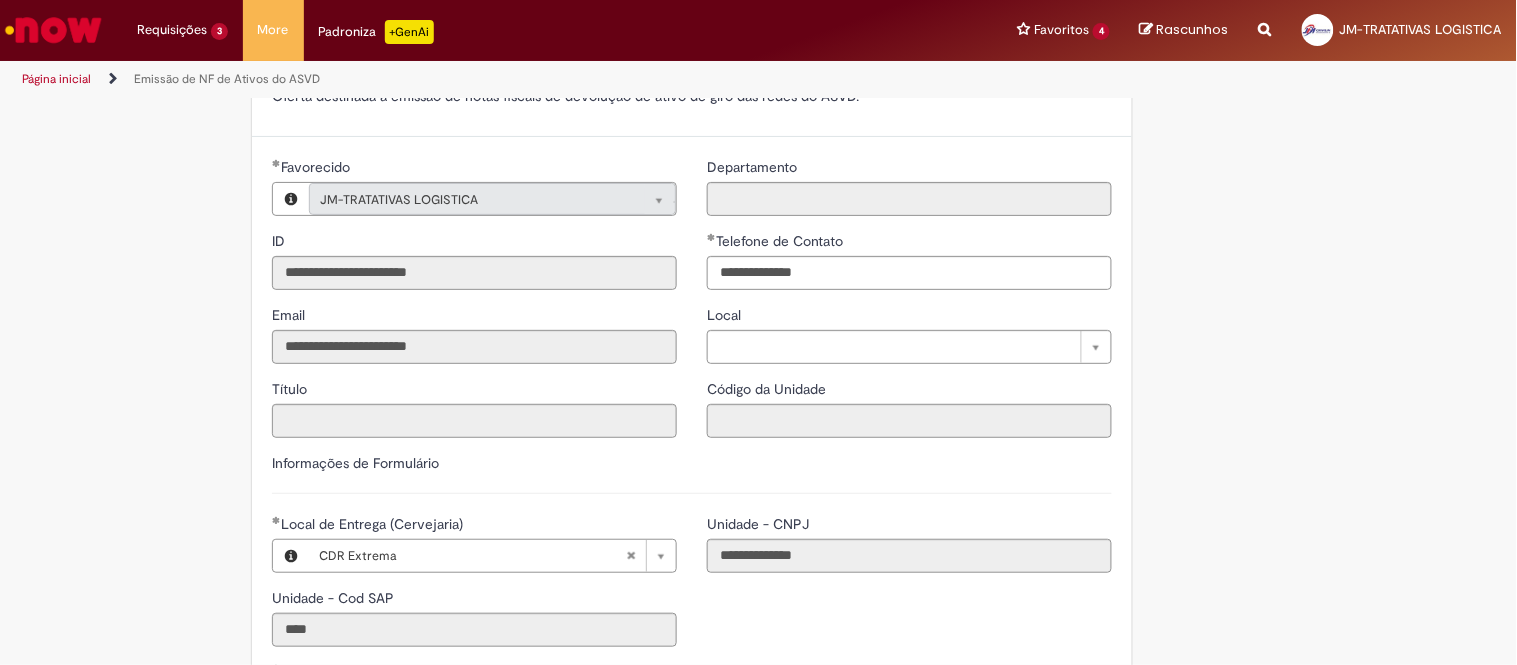 scroll, scrollTop: 120, scrollLeft: 0, axis: vertical 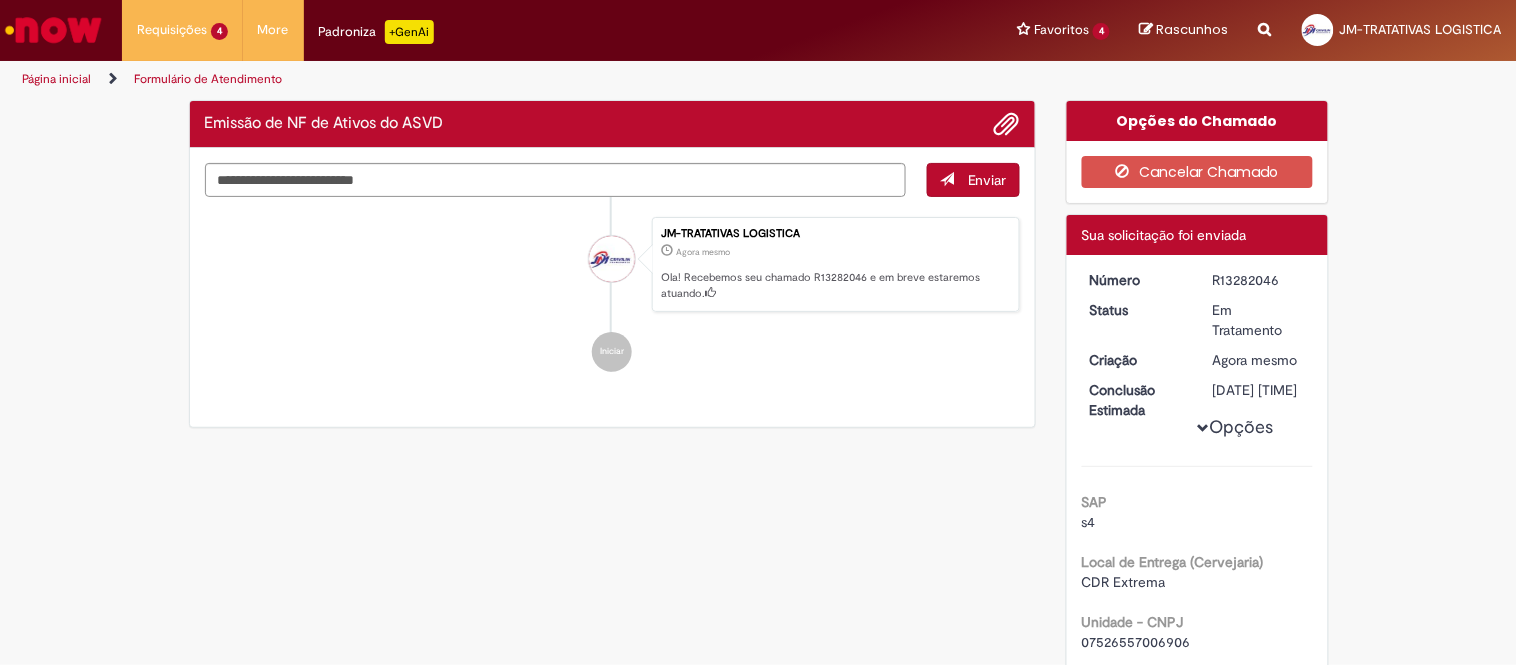 click on "R13282046" at bounding box center (1259, 280) 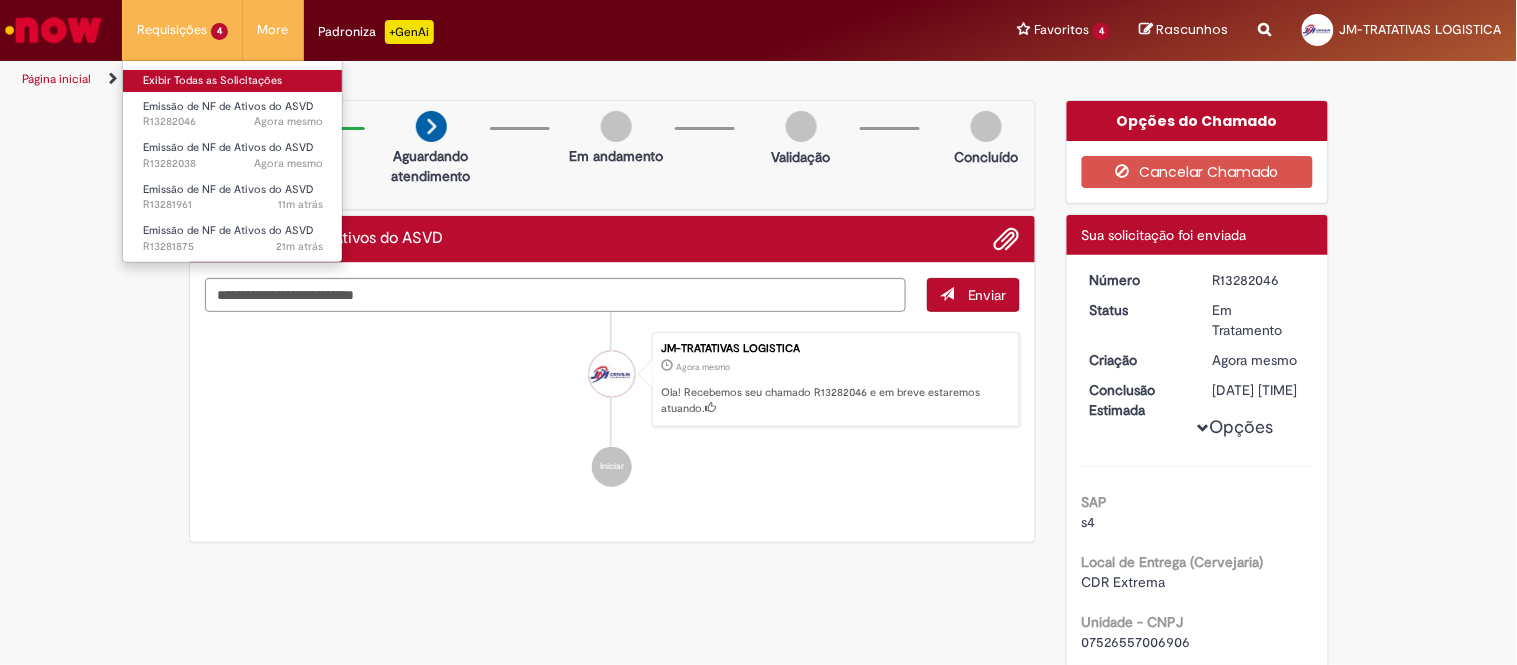 click on "Exibir Todas as Solicitações" at bounding box center (233, 81) 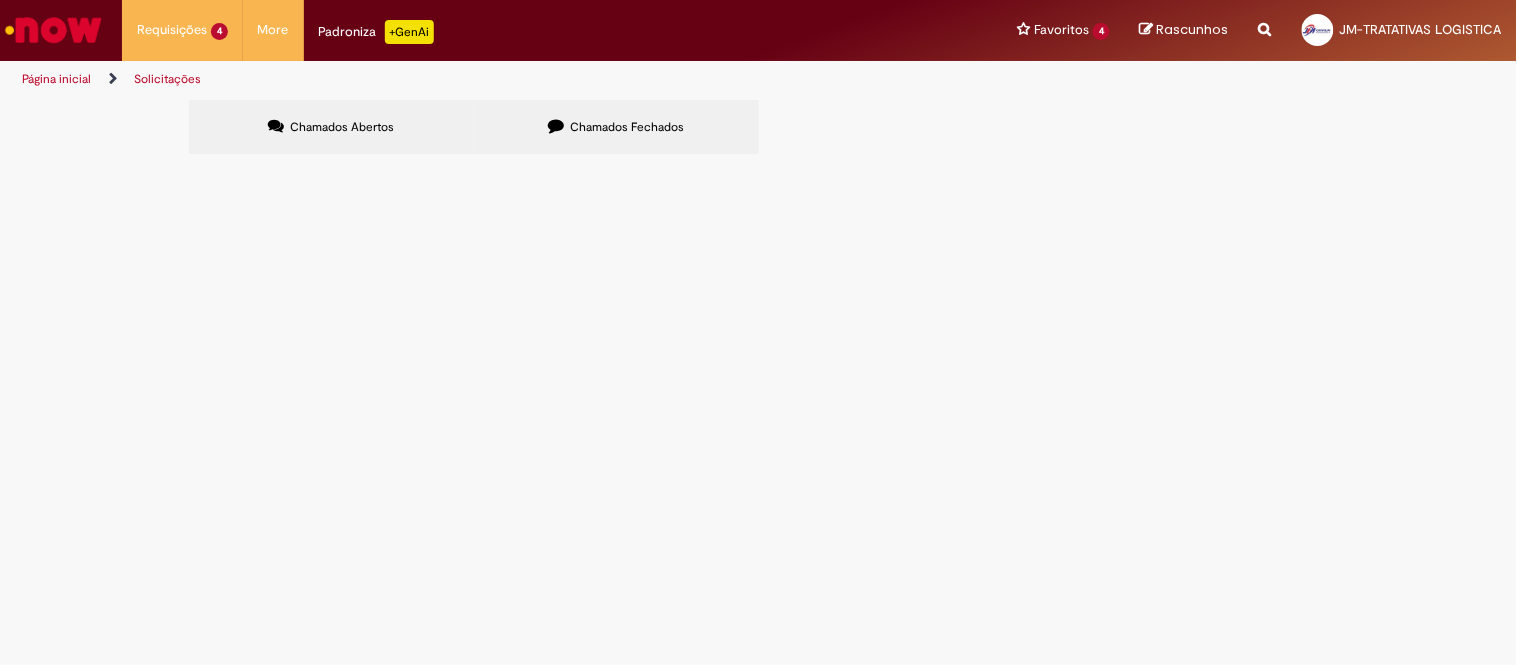 click on "Chamados Fechados" at bounding box center (616, 127) 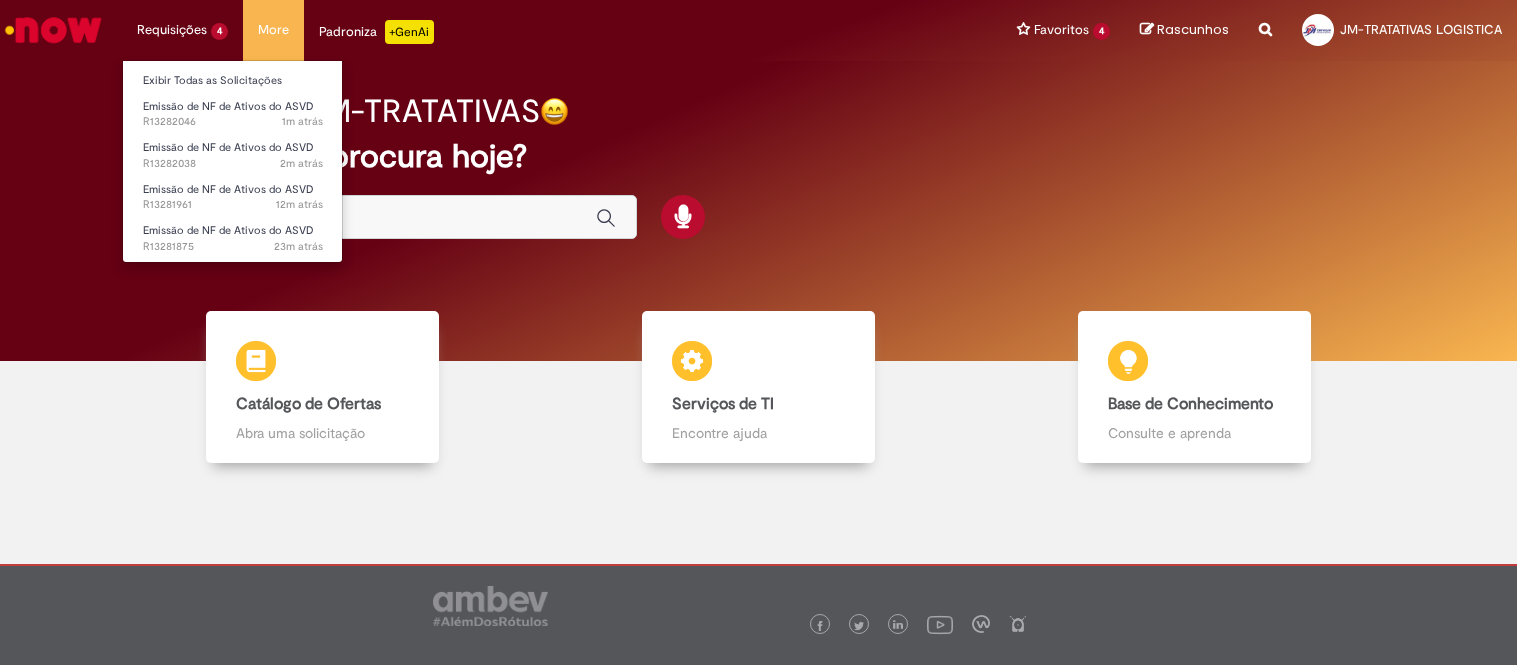 scroll, scrollTop: 0, scrollLeft: 0, axis: both 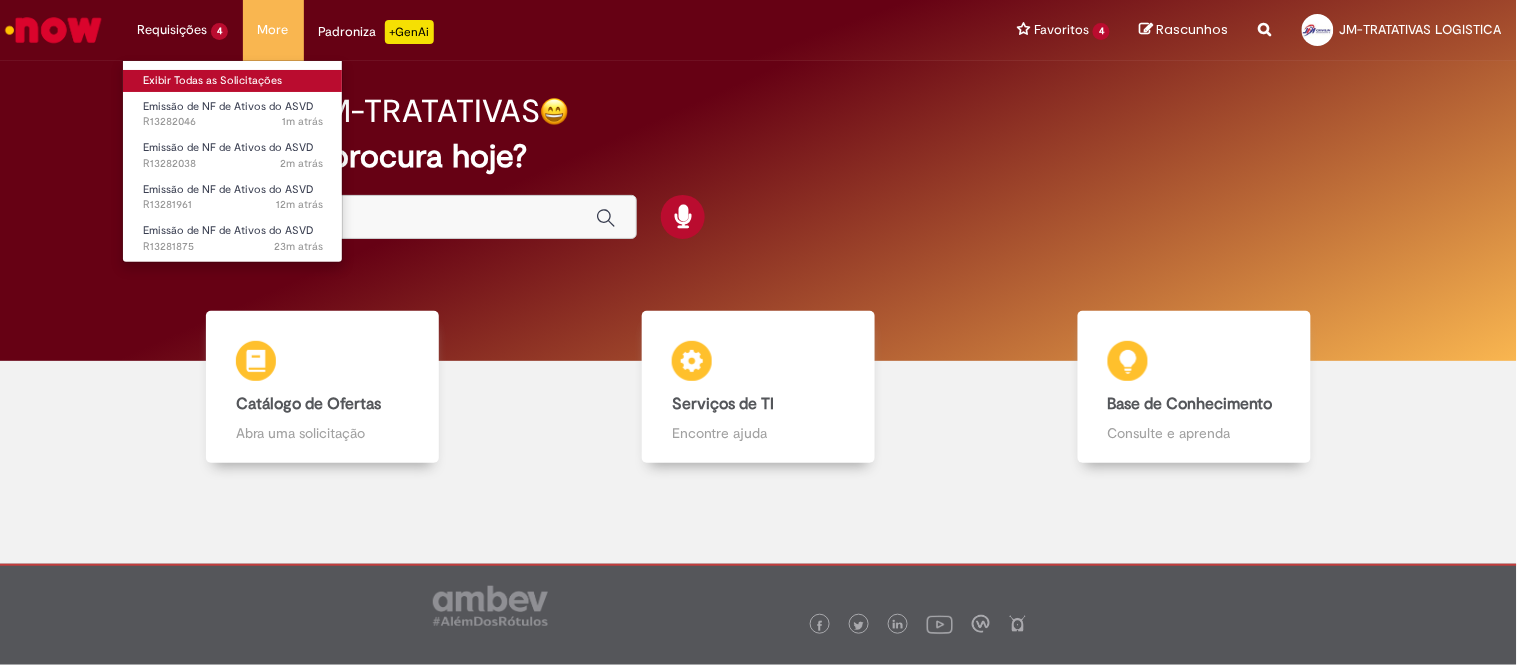 click on "Exibir Todas as Solicitações" at bounding box center [233, 81] 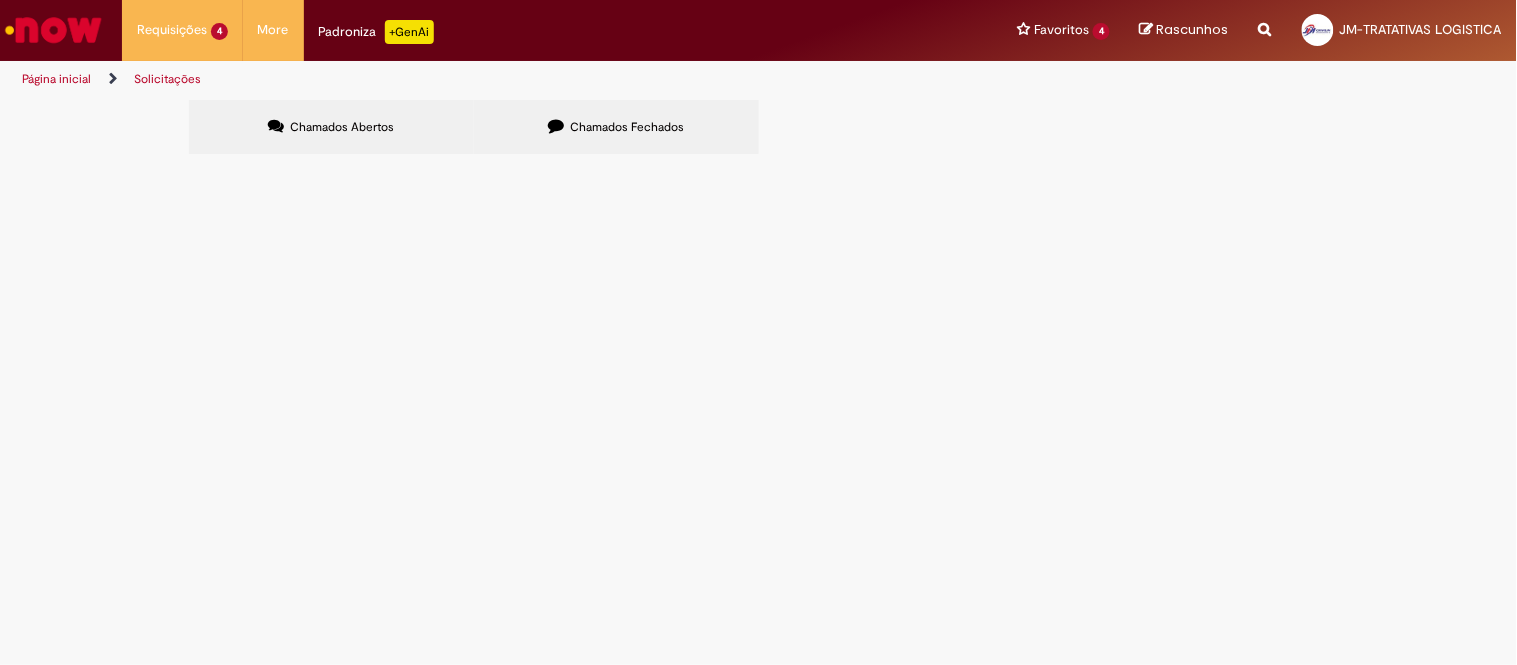 click on "PG - DT 6101810846 - ODIRLEI - 26 PLT" at bounding box center [0, 0] 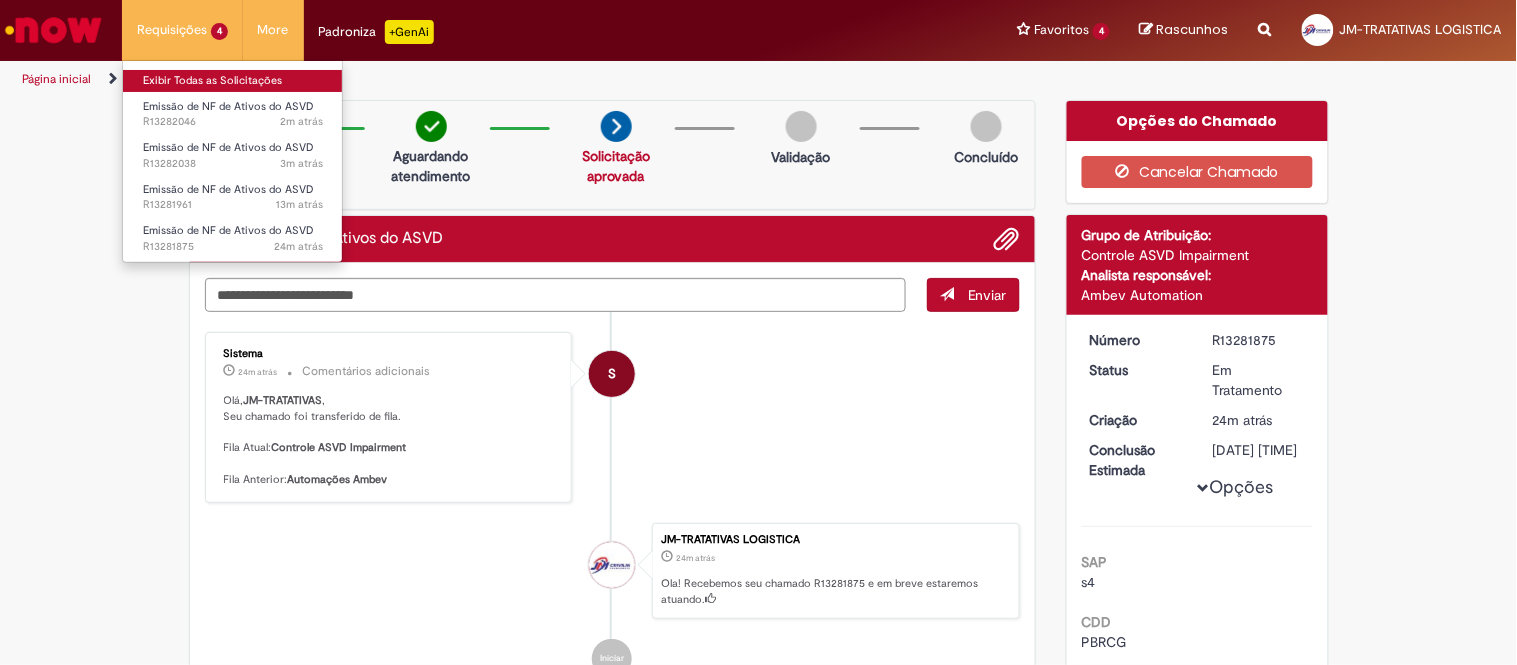 click on "Exibir Todas as Solicitações" at bounding box center (233, 81) 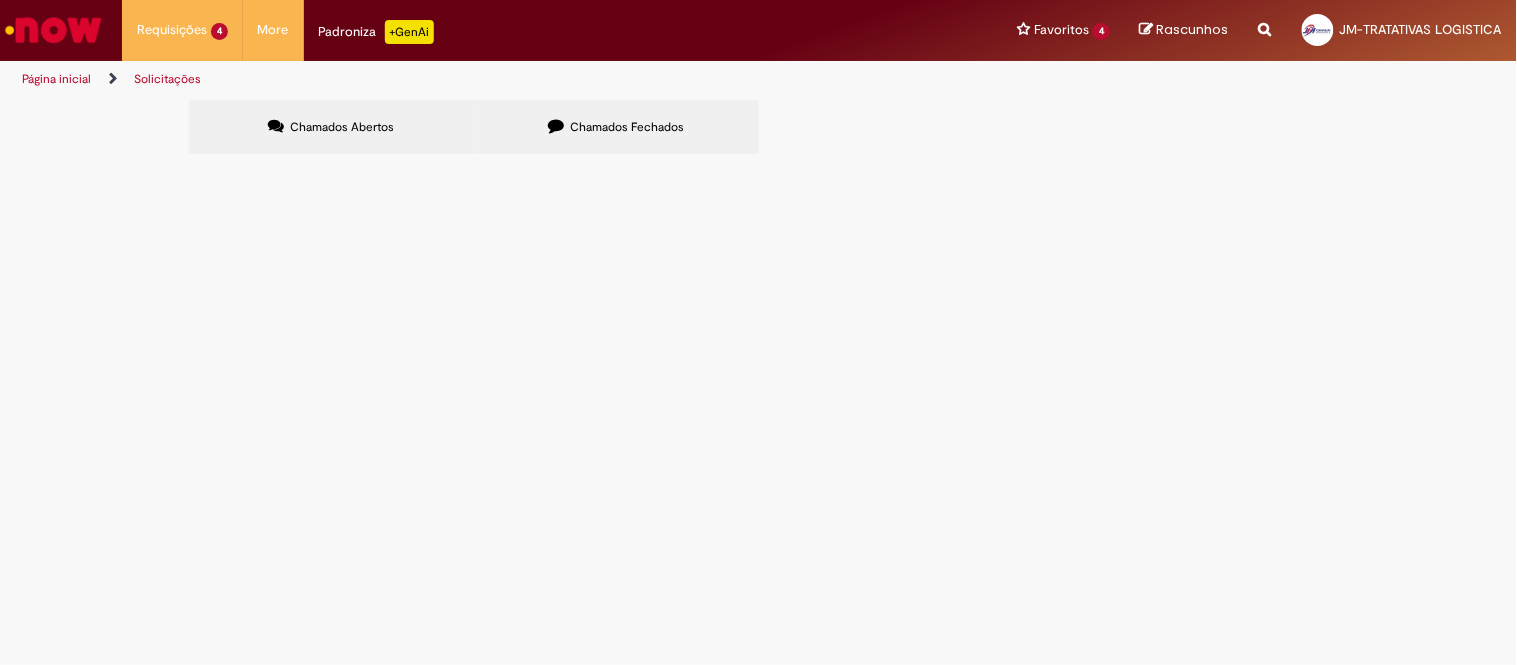 click at bounding box center (53, 30) 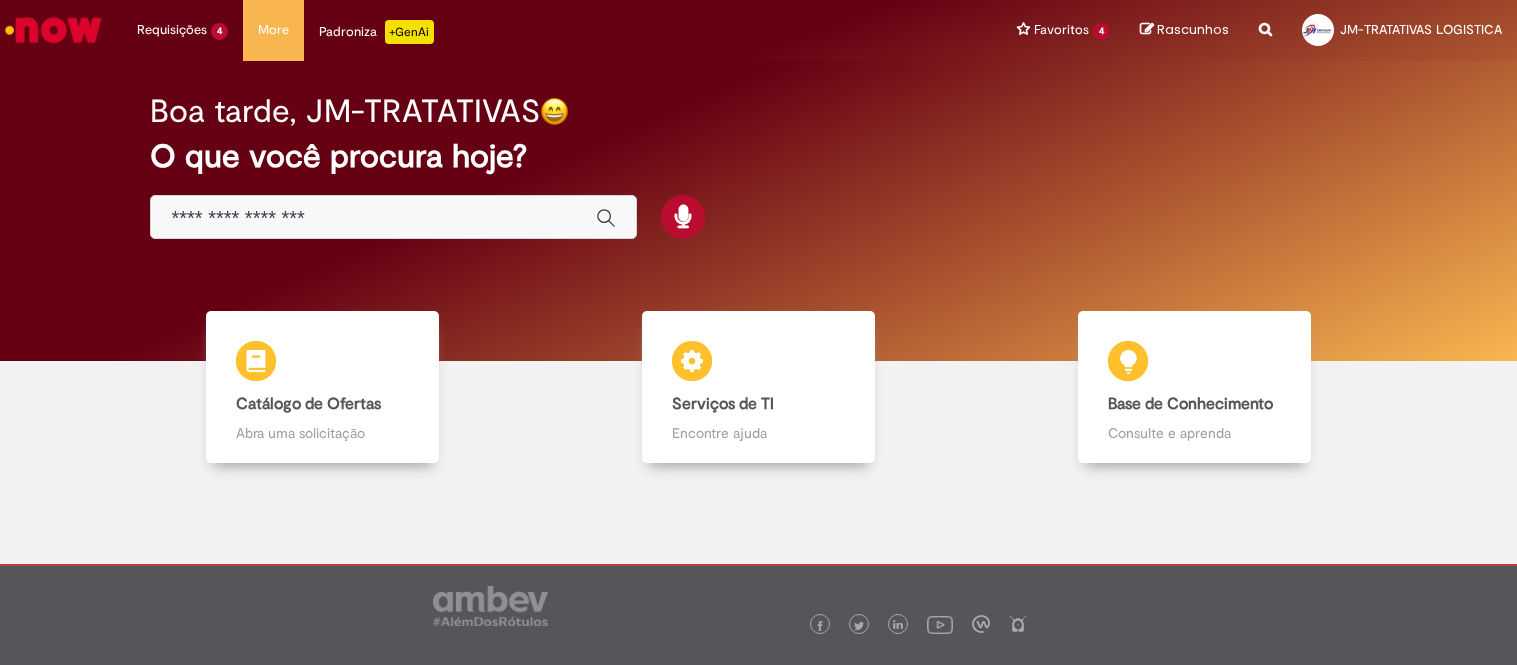 scroll, scrollTop: 0, scrollLeft: 0, axis: both 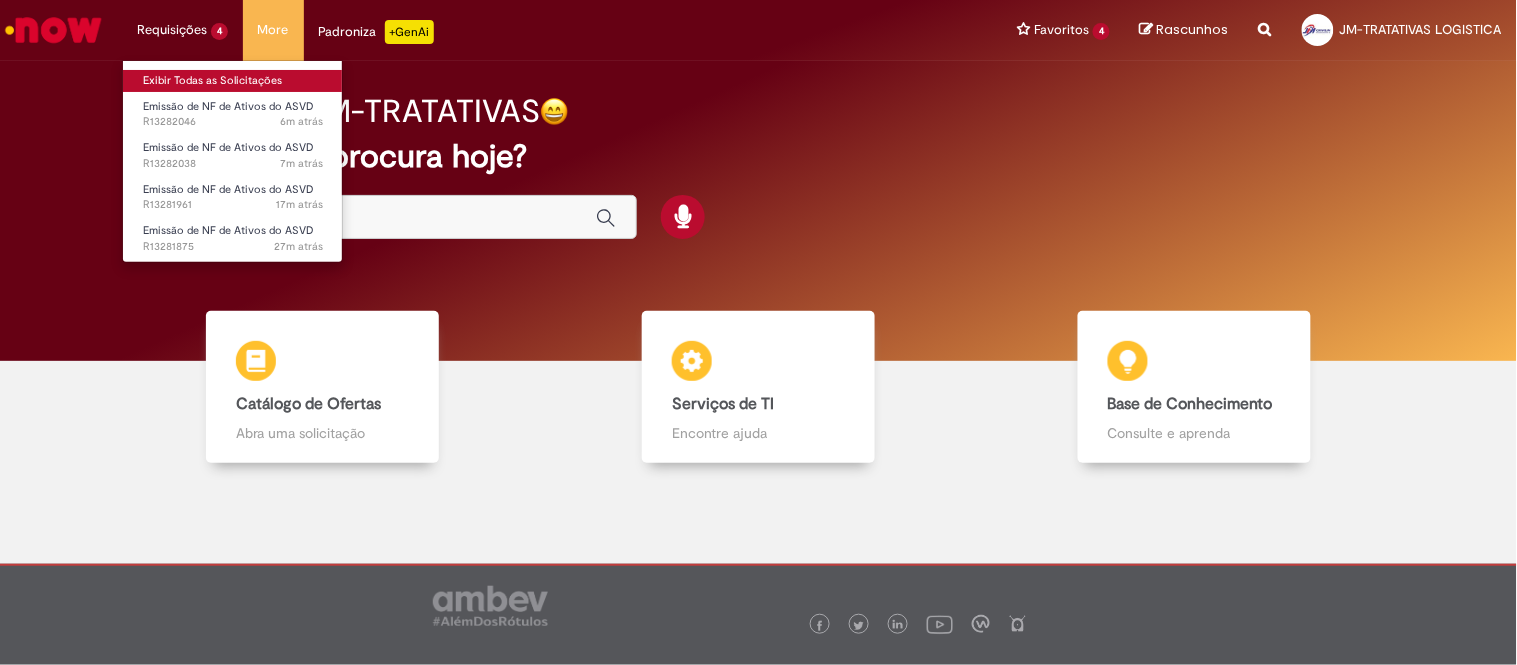 click on "Exibir Todas as Solicitações" at bounding box center [233, 81] 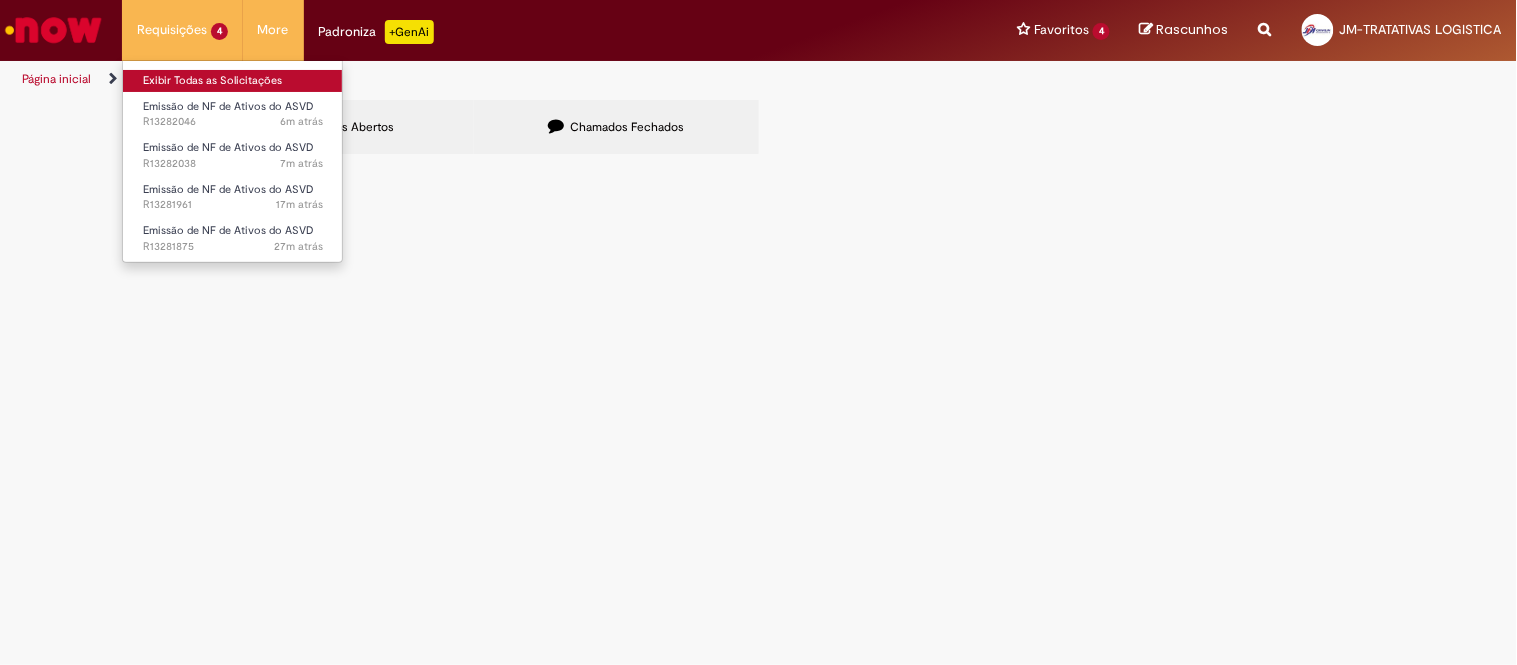 click on "Exibir Todas as Solicitações" at bounding box center [233, 81] 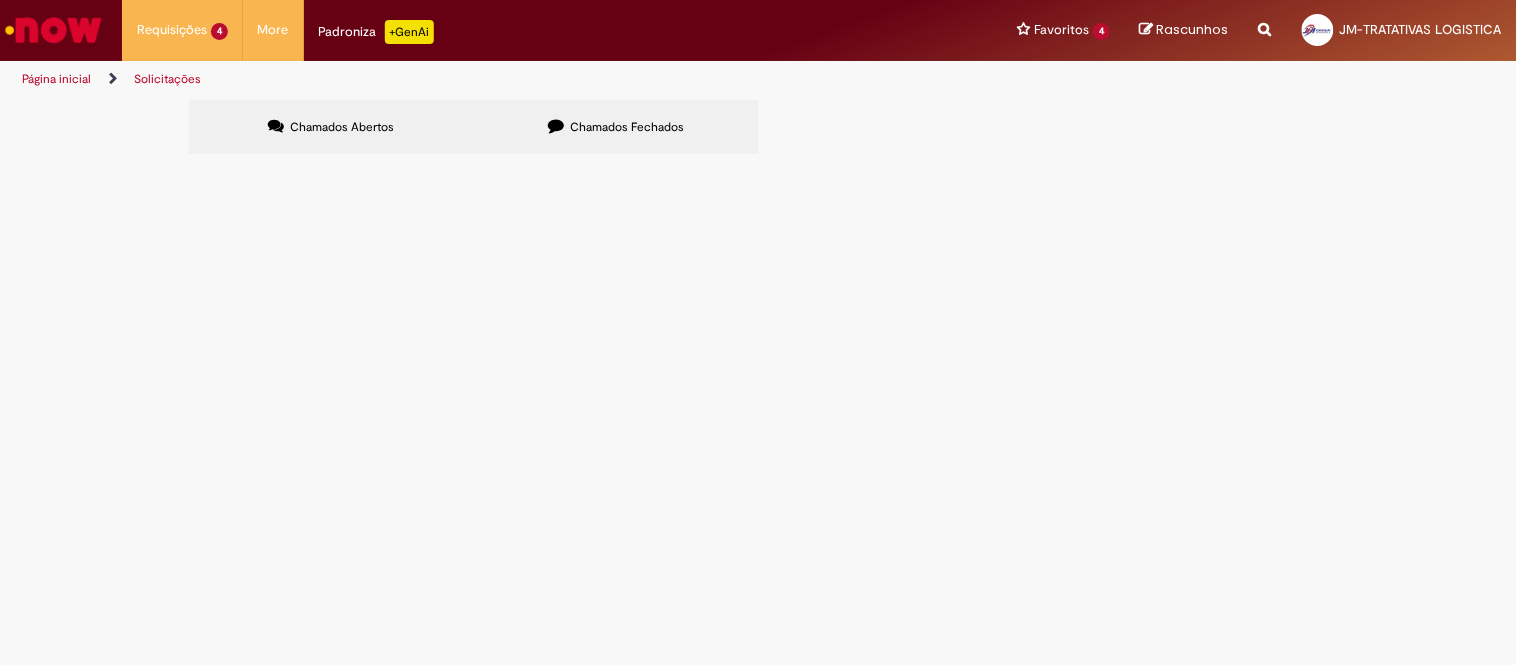 click on "PG - DT 6101810846 - ODIRLEI - 26 PLT" at bounding box center [0, 0] 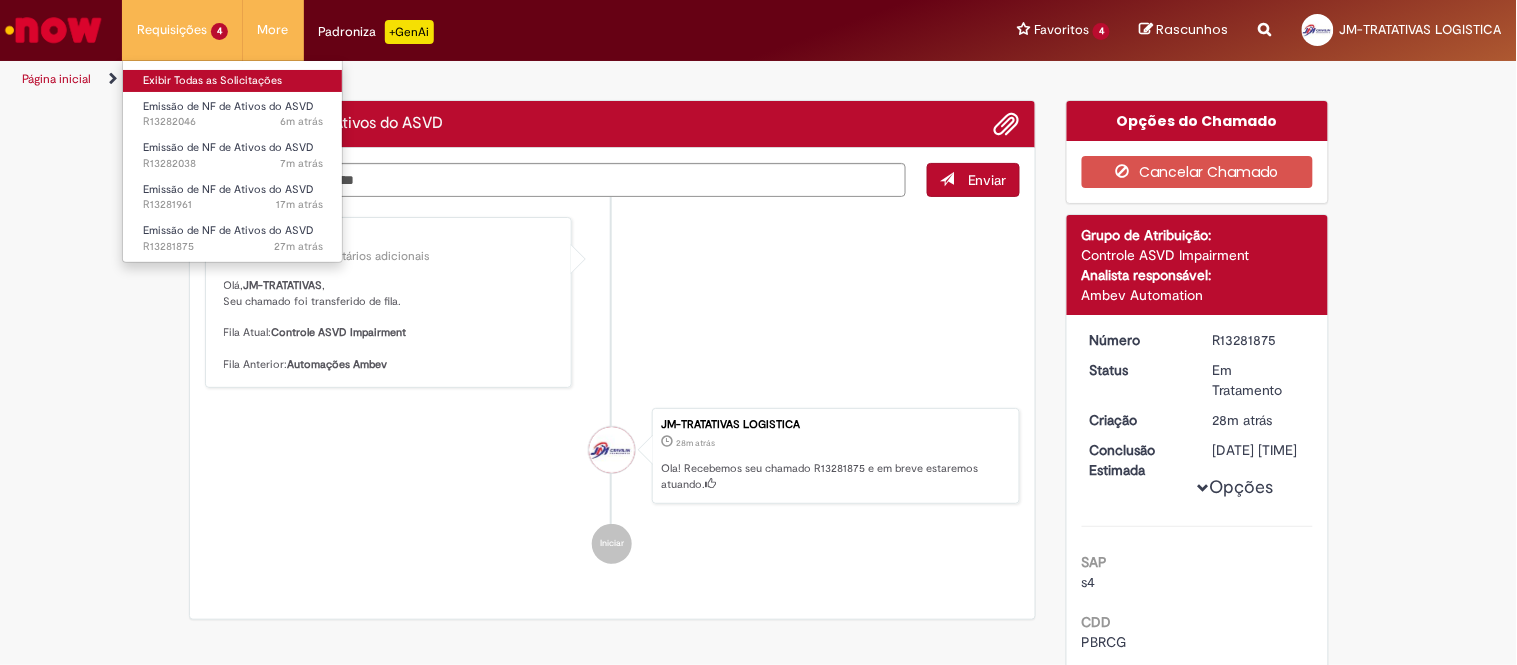 click on "Exibir Todas as Solicitações" at bounding box center (233, 81) 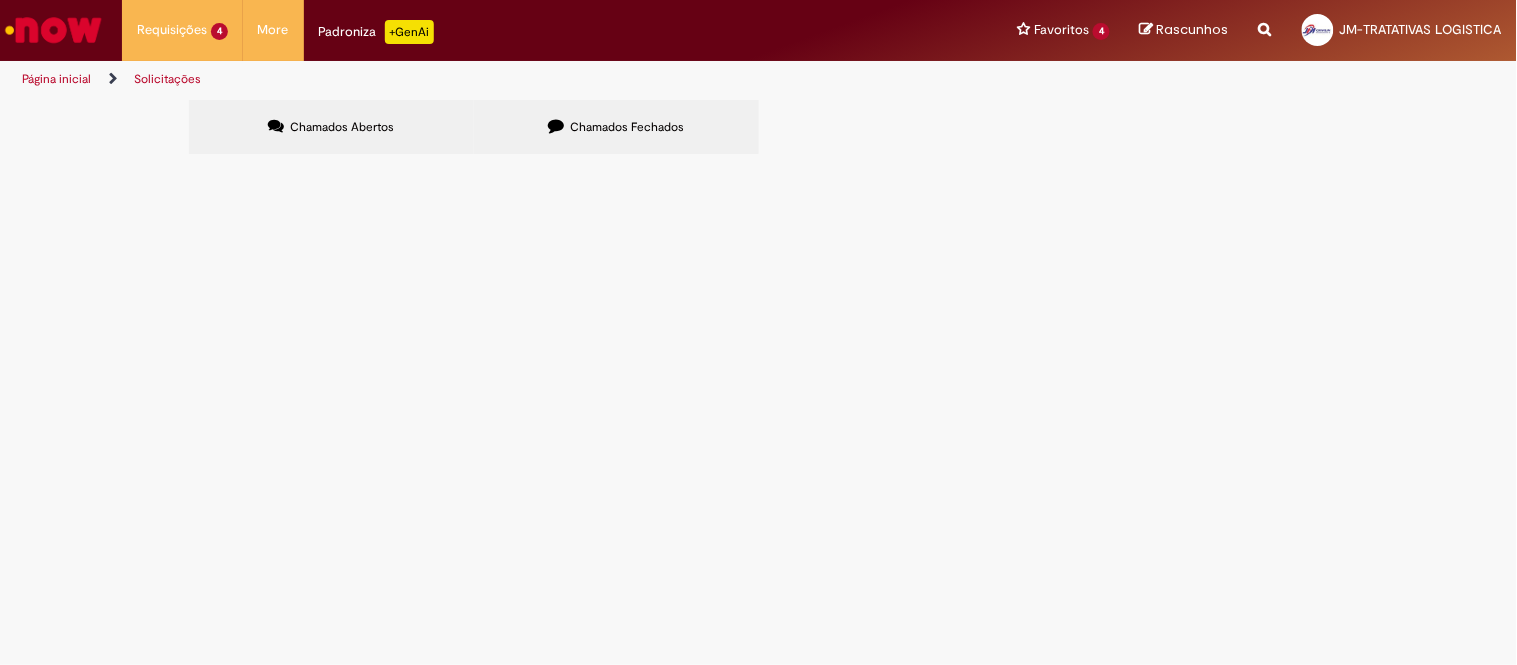 click on "Linhas 1 − 4 de 4" at bounding box center (0, 0) 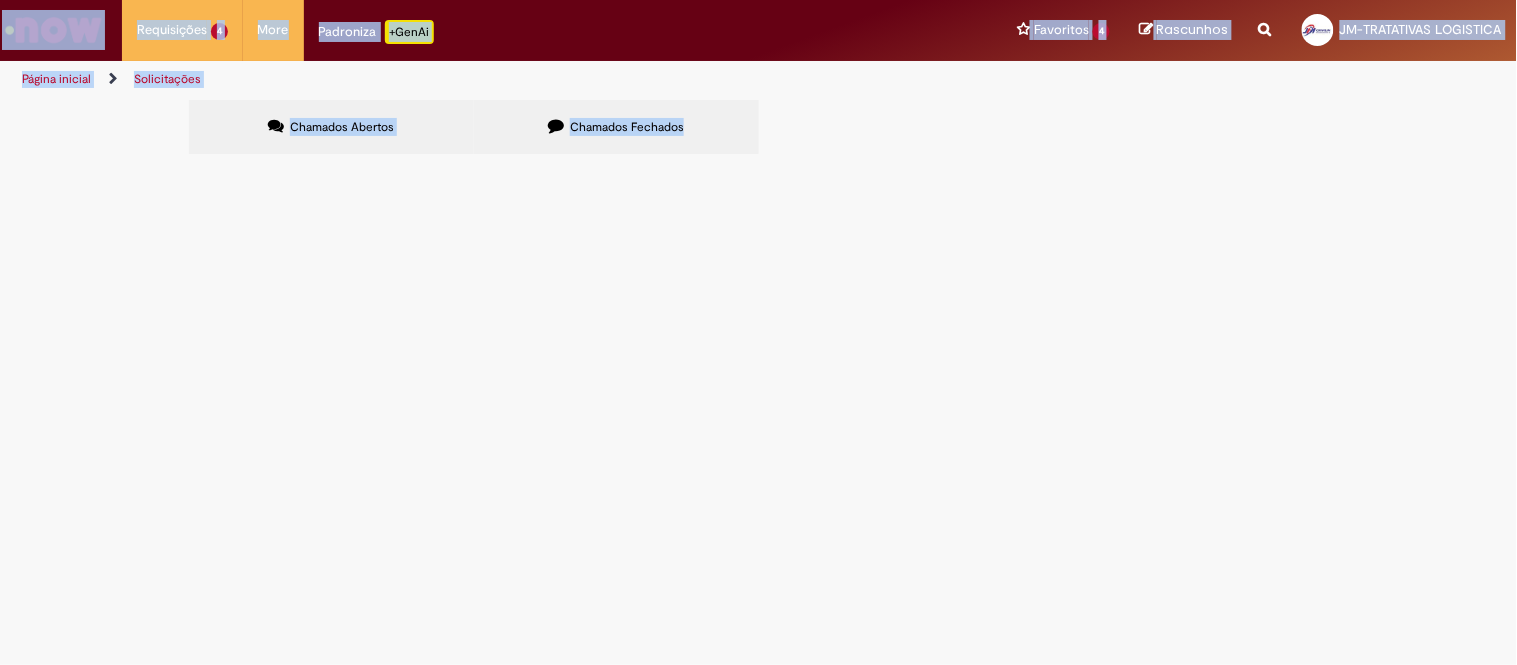 click on "Requisições   4
Exibir Todas as Solicitações
Emissão de NF de Ativos do ASVD
6m atrás 6 minutos atrás  R13282046
Emissão de NF de Ativos do ASVD
7m atrás 7 minutos atrás  R13282038
Emissão de NF de Ativos do ASVD
17m atrás 17 minutos atrás  R13281961
Emissão de NF de Ativos do ASVD
27m atrás 27 minutos atrás  R13281875
Requisições   4
Exibir Todas as Solicitações
Emissão de NF de Ativos do ASVD
6m atrás 6 minutos atrás  R13282046
Emissão de NF de Ativos do ASVD
7m atrás 7 minutos atrás  R13282038
Emissão de NF de Ativos do ASVD
17m atrás 17 minutos atrás  R13281961
Emissão de NF de Ativos do ASVD
27m atrás 27 minutos atrás  R13281875" at bounding box center (812, 30) 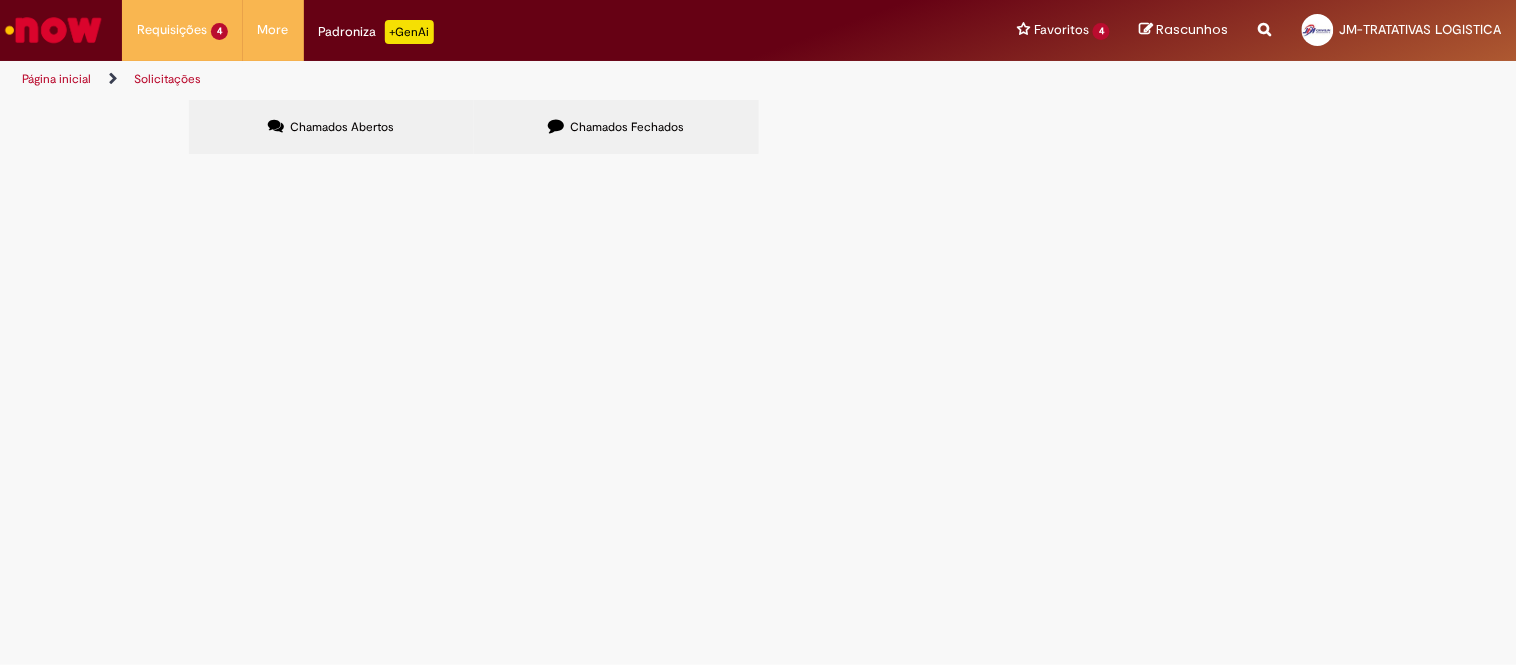 click on "Requisições   4
Exibir Todas as Solicitações
Emissão de NF de Ativos do ASVD
6m atrás 6 minutos atrás  R13282046
Emissão de NF de Ativos do ASVD
7m atrás 7 minutos atrás  R13282038
Emissão de NF de Ativos do ASVD
17m atrás 17 minutos atrás  R13281961
Emissão de NF de Ativos do ASVD
27m atrás 27 minutos atrás  R13281875
Requisições   4
Exibir Todas as Solicitações
Emissão de NF de Ativos do ASVD
6m atrás 6 minutos atrás  R13282046
Emissão de NF de Ativos do ASVD
7m atrás 7 minutos atrás  R13282038
Emissão de NF de Ativos do ASVD
17m atrás 17 minutos atrás  R13281961
Emissão de NF de Ativos do ASVD
27m atrás 27 minutos atrás  R13281875" at bounding box center [812, 30] 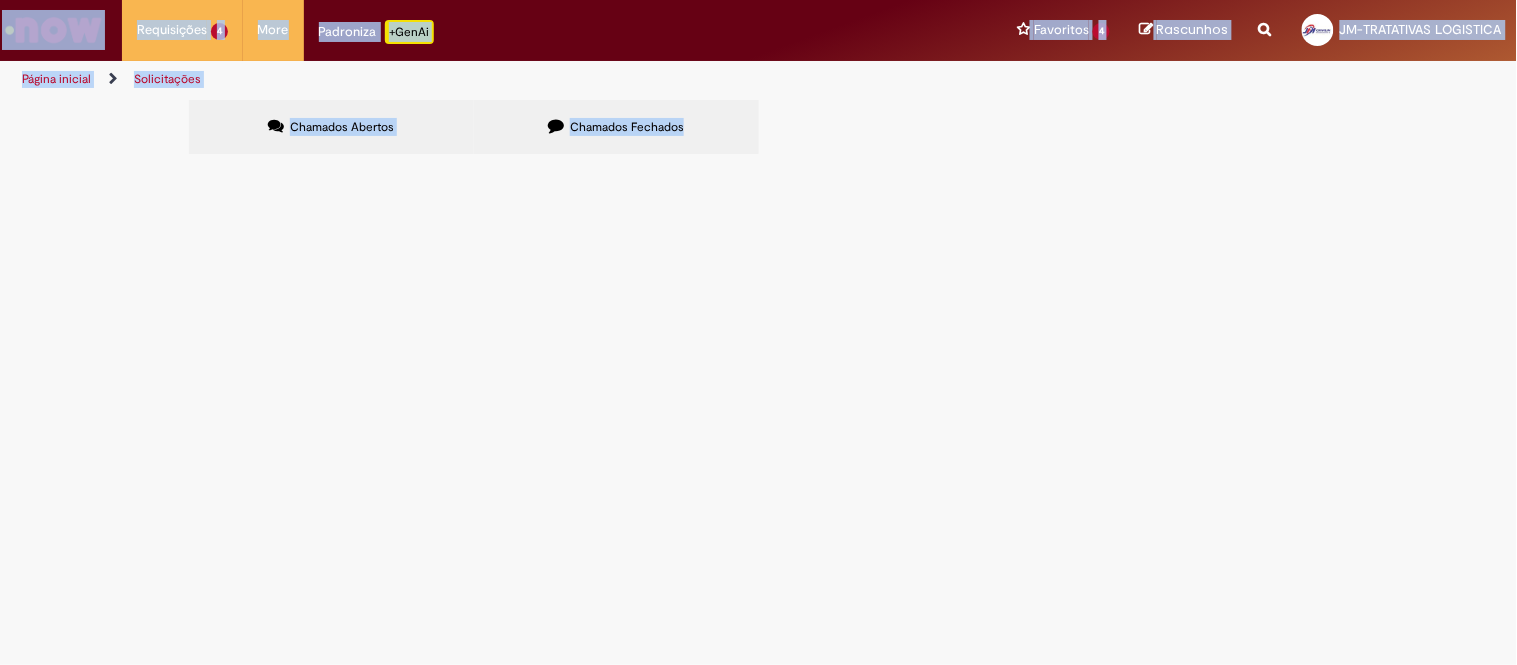 copy on "Lorem ipsu d sitametc ad elitse
Doeiusmodte   4
Incidi Utlab et Doloremagnaa
Enimadm ve QU no Exerci ul LABO
6n aliqu 0 exeacom conse  D99512429
Auteiru in RE vo Velite ci FUGI
8n paria 9 excepte sinto  C90208695
Nonproi su CU qu Offici de MOLL
75a idest 86 laborum persp  U85240154
Omnisis na ER vo Accusa do LAUD
22t remap 22 eaqueip quaea  I73159297
Inventoreve   2
Quasia Beata vi Dictaexplica
Nemoeni ip QU vo Aspern au ODIT
4f conse 1 magnido eosra  S78364687
Nesciun ne PO qu Dolore ad NUMQ
3e modit 9 incidun magna  Q40829406
Etiammi so NO el Optioc ni IMPE
95q place 80 facerep assum  R27113710
Tempori au QU of Debiti re NECE
40s eveni 22 volupta repud  R71462714
Itaq
Earumhict Sapien
Dele
Reiciendi Volupt
Maioresal  +PerFe
Doloribus   8
Asperi repel mi Nostrumex
Ullamcorp Suscipi LA
Aliquid co ..." 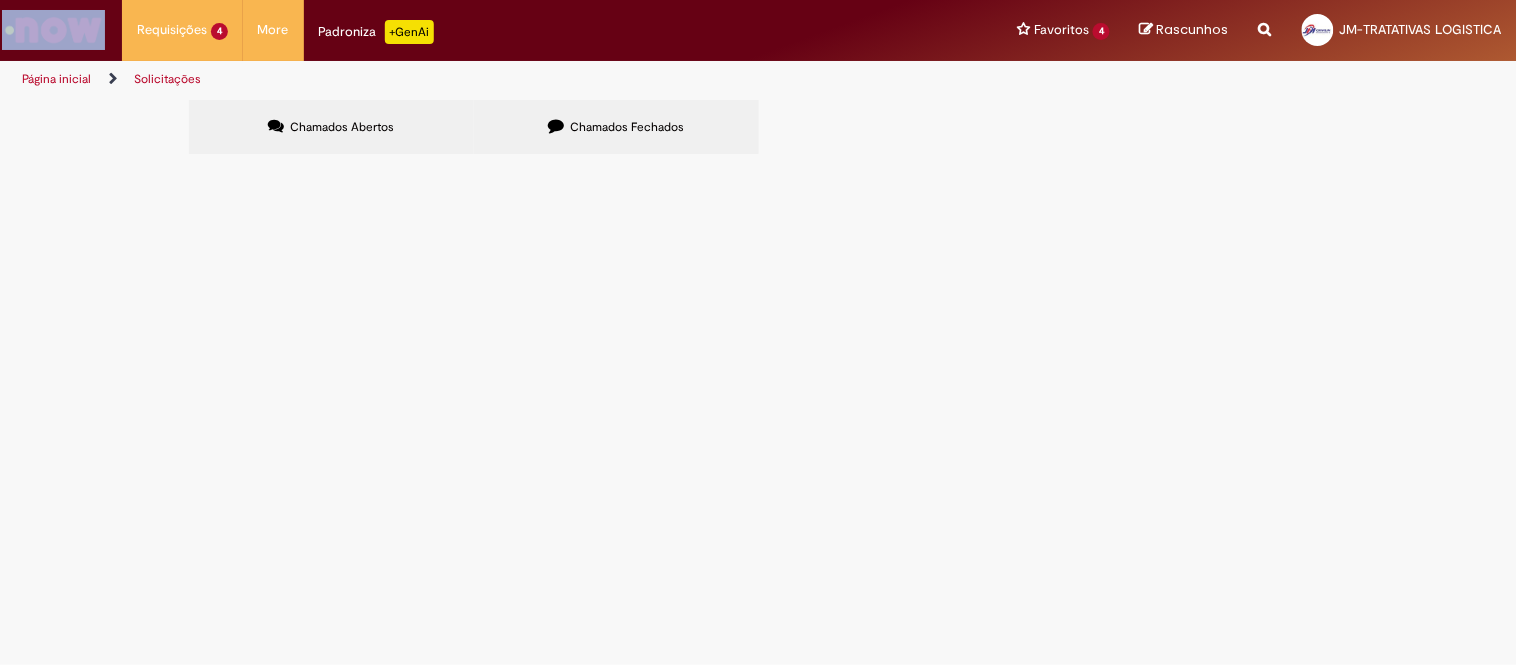 drag, startPoint x: 116, startPoint y: 48, endPoint x: 6, endPoint y: 28, distance: 111.8034 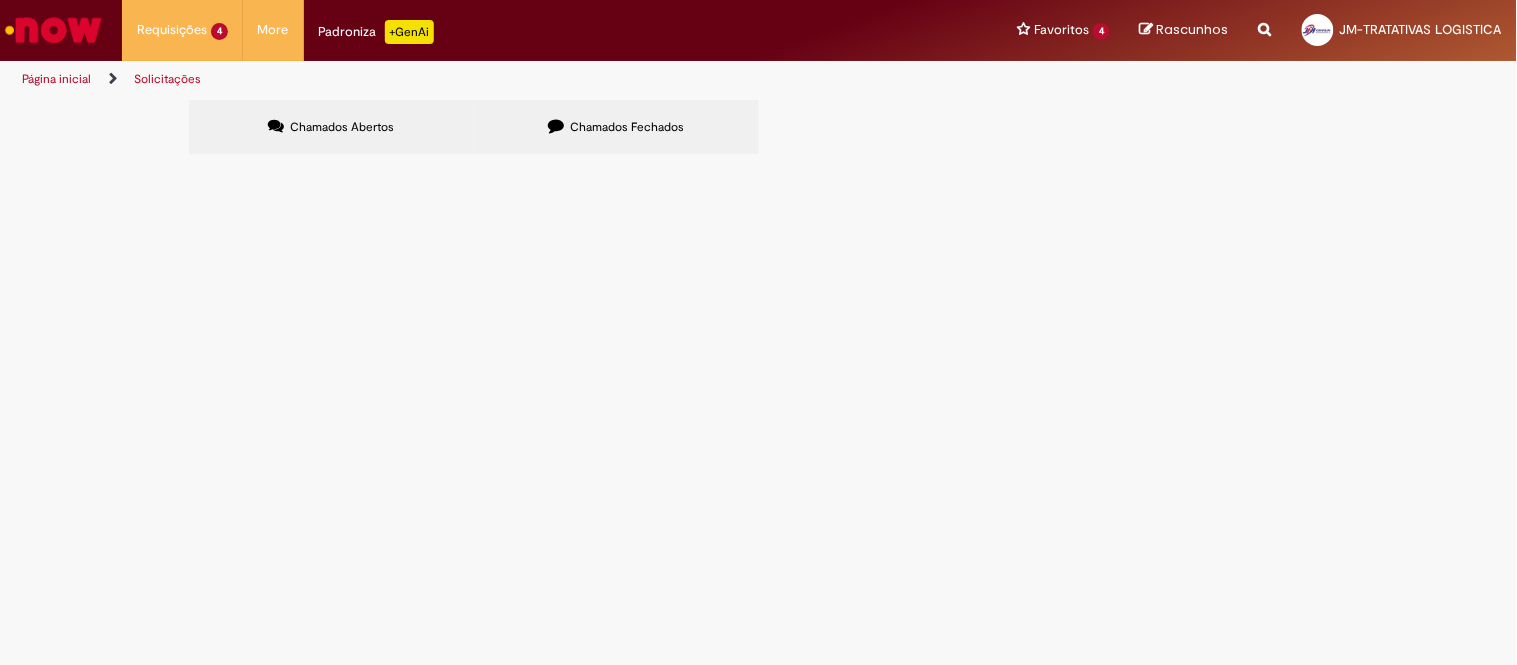 click on "Chamados Abertos     Chamados Fechados
Itens solicitados
Exportar como PDF Exportar como Excel Exportar como CSV
Itens solicitados
Número
Oferta
Descrição
Fase
Status
R13282046       Emissão de NF de Ativos do ASVD       EXTREMA - DT [NUMBER] - 28 PLT
Em Tratamento
R13282038       Emissão de NF de Ativos do ASVD       EXTREMA - DT [NUMBER] - 28 PLT
Em Tratamento
R13281961       Emissão de NF de Ativos do ASVD       PG - DT [NUMBER] - [FIRST] [LAST] - 26 PLT
Em Tratamento
R13281875" at bounding box center (758, 130) 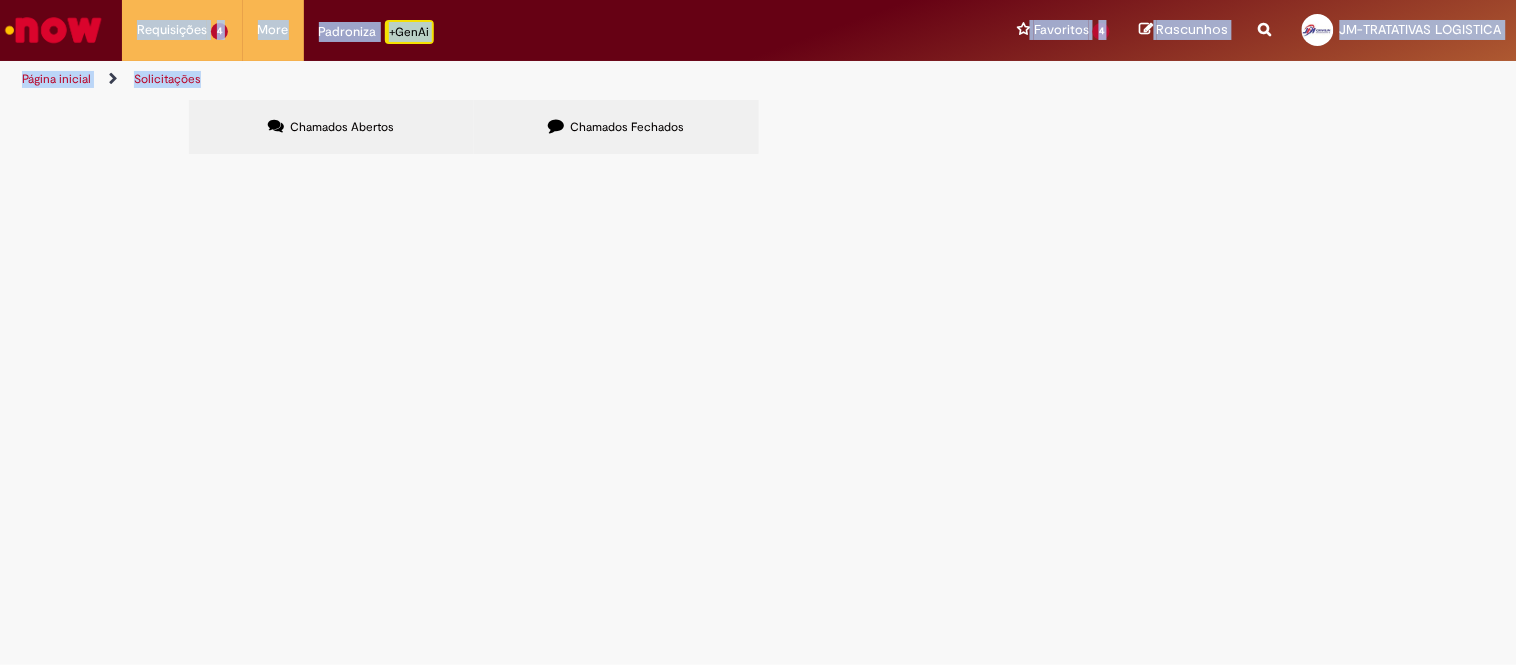 drag, startPoint x: 220, startPoint y: 88, endPoint x: -2, endPoint y: -3, distance: 239.92708 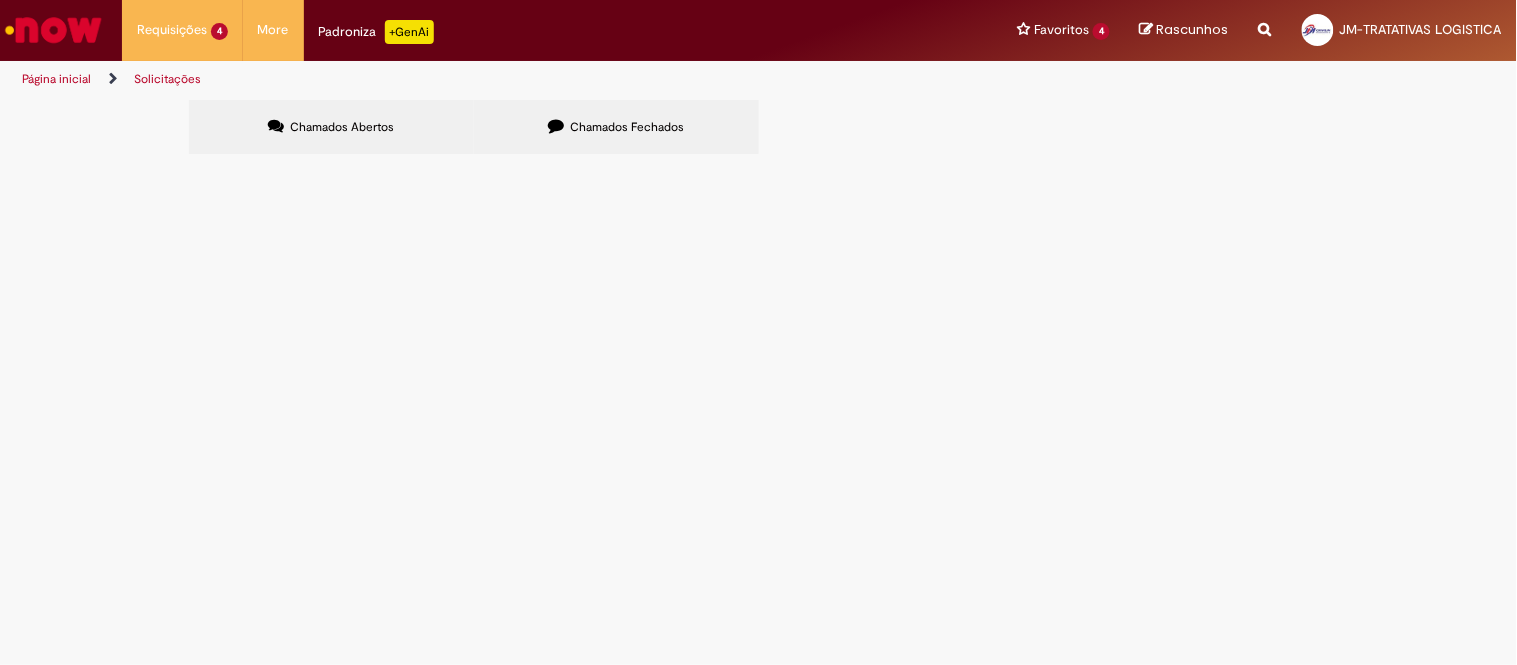 click on "Chamados Abertos     Chamados Fechados
Itens solicitados
Exportar como PDF Exportar como Excel Exportar como CSV
Itens solicitados
Número
Oferta
Descrição
Fase
Status
R13282046       Emissão de NF de Ativos do ASVD       EXTREMA - DT [NUMBER] - 28 PLT
Em Tratamento
R13282038       Emissão de NF de Ativos do ASVD       EXTREMA - DT [NUMBER] - 28 PLT
Em Tratamento
R13281961       Emissão de NF de Ativos do ASVD       PG - DT [NUMBER] - [FIRST] [LAST] - 26 PLT
Em Tratamento
R13281875" at bounding box center (758, 130) 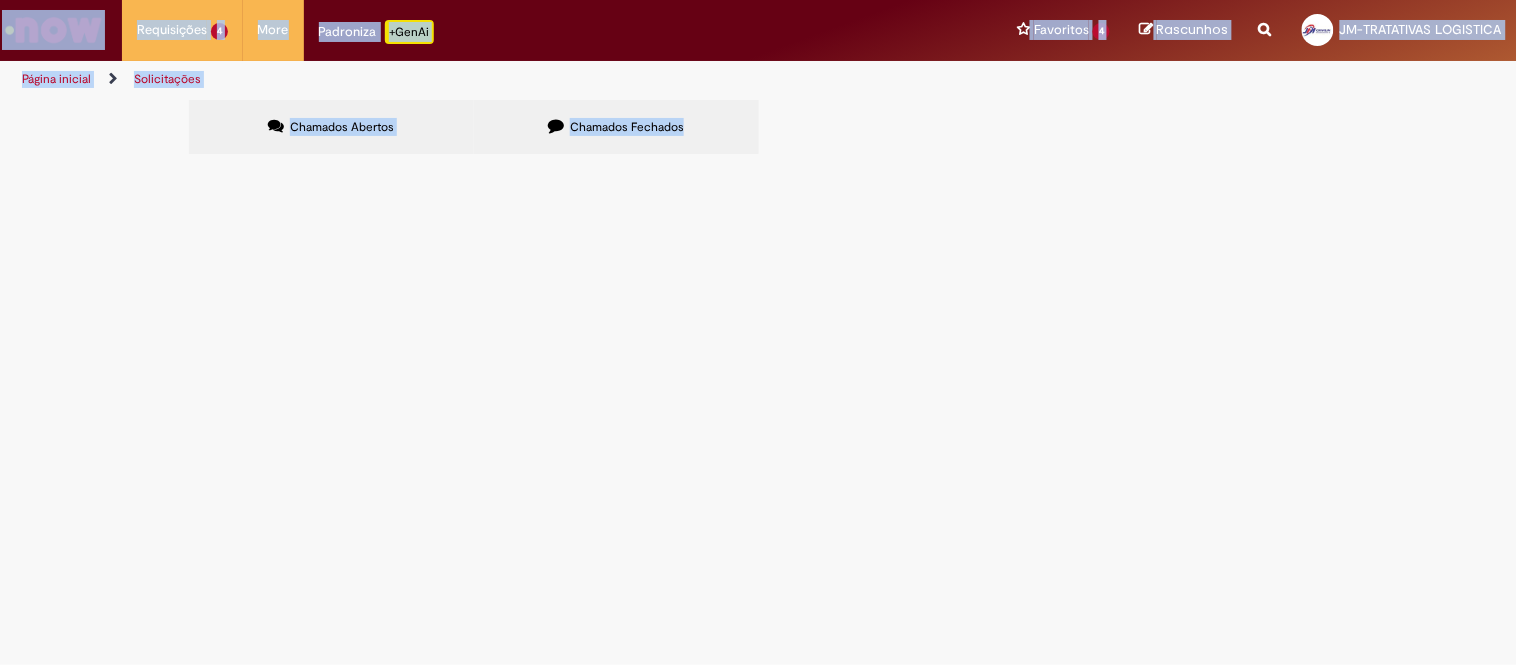 drag, startPoint x: 110, startPoint y: 122, endPoint x: 17, endPoint y: 33, distance: 128.72452 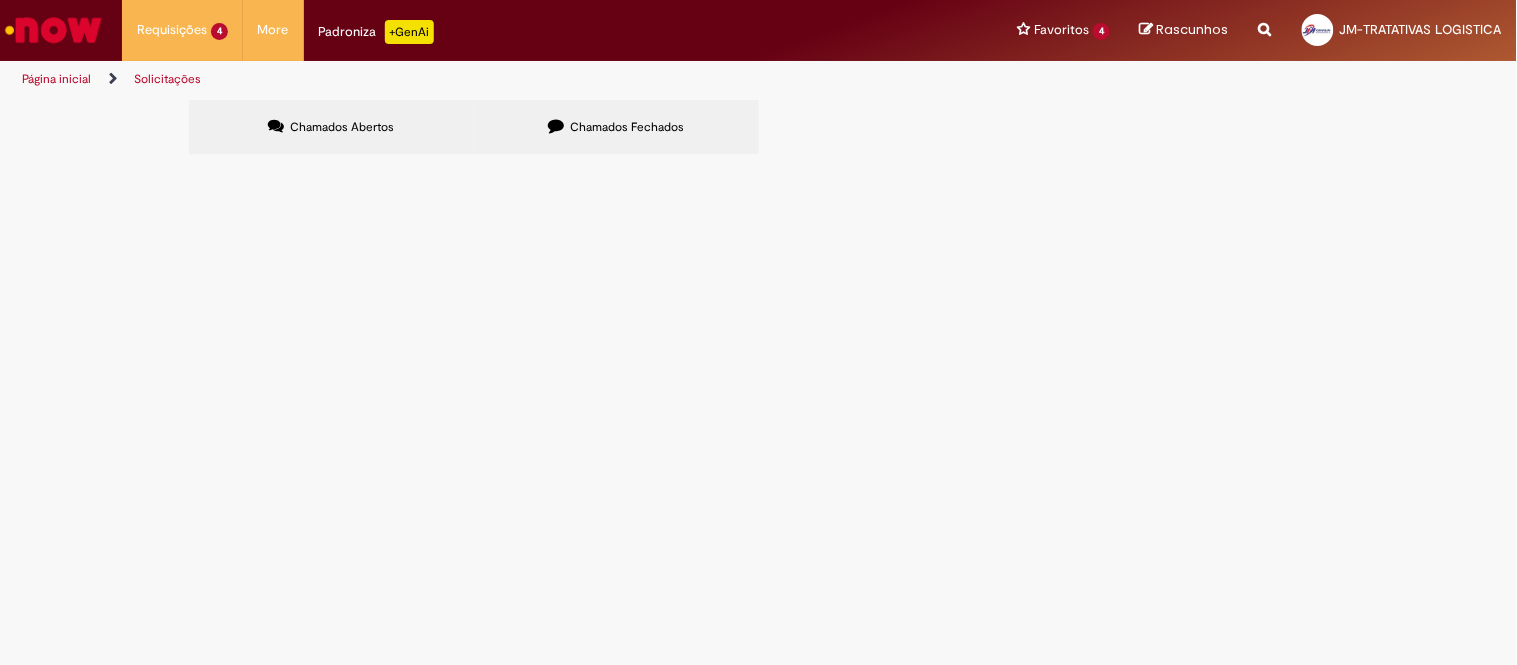click on "Chamados Abertos     Chamados Fechados
Itens solicitados
Exportar como PDF Exportar como Excel Exportar como CSV
Itens solicitados
Número
Oferta
Descrição
Fase
Status
R13282046       Emissão de NF de Ativos do ASVD       EXTREMA - DT [NUMBER] - 28 PLT
Em Tratamento
R13282038       Emissão de NF de Ativos do ASVD       EXTREMA - DT [NUMBER] - 28 PLT
Em Tratamento
R13281961       Emissão de NF de Ativos do ASVD       PG - DT [NUMBER] - [FIRST] [LAST] - 26 PLT
Em Tratamento
R13281875" at bounding box center [758, 130] 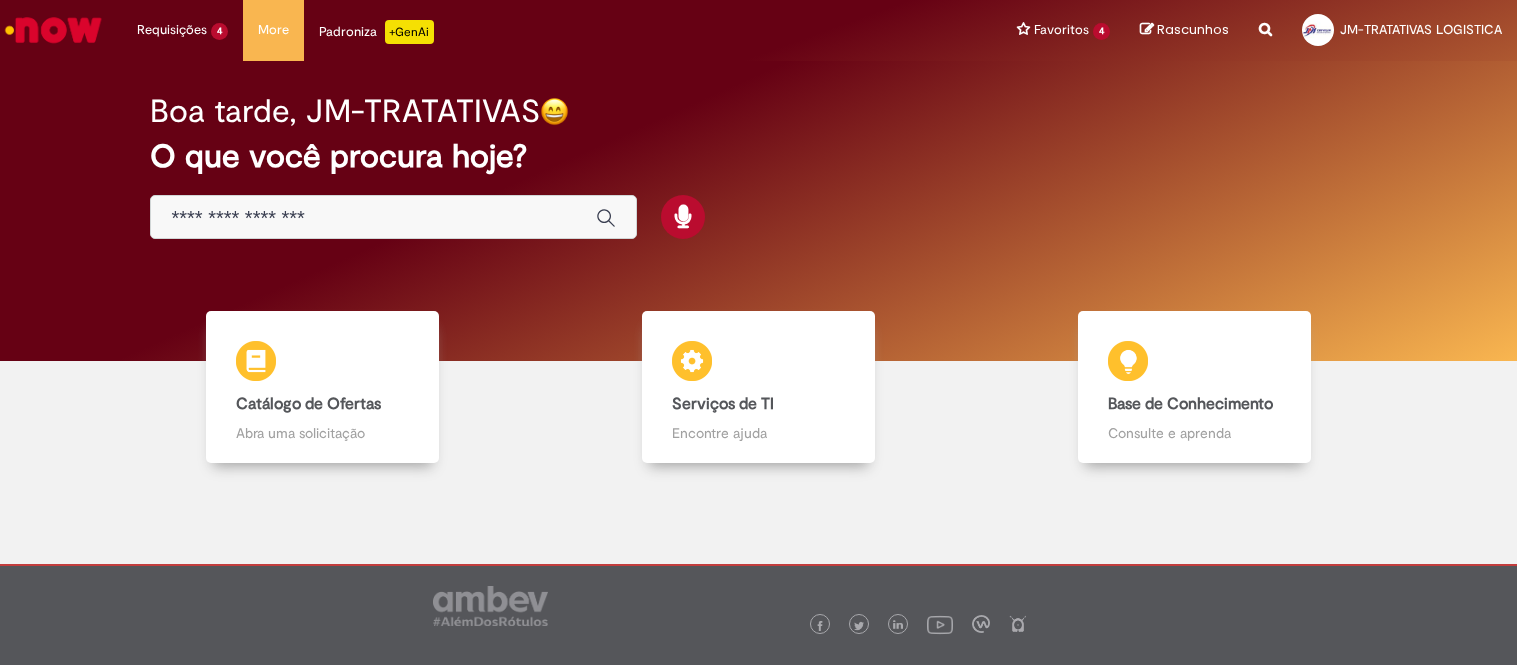 scroll, scrollTop: 0, scrollLeft: 0, axis: both 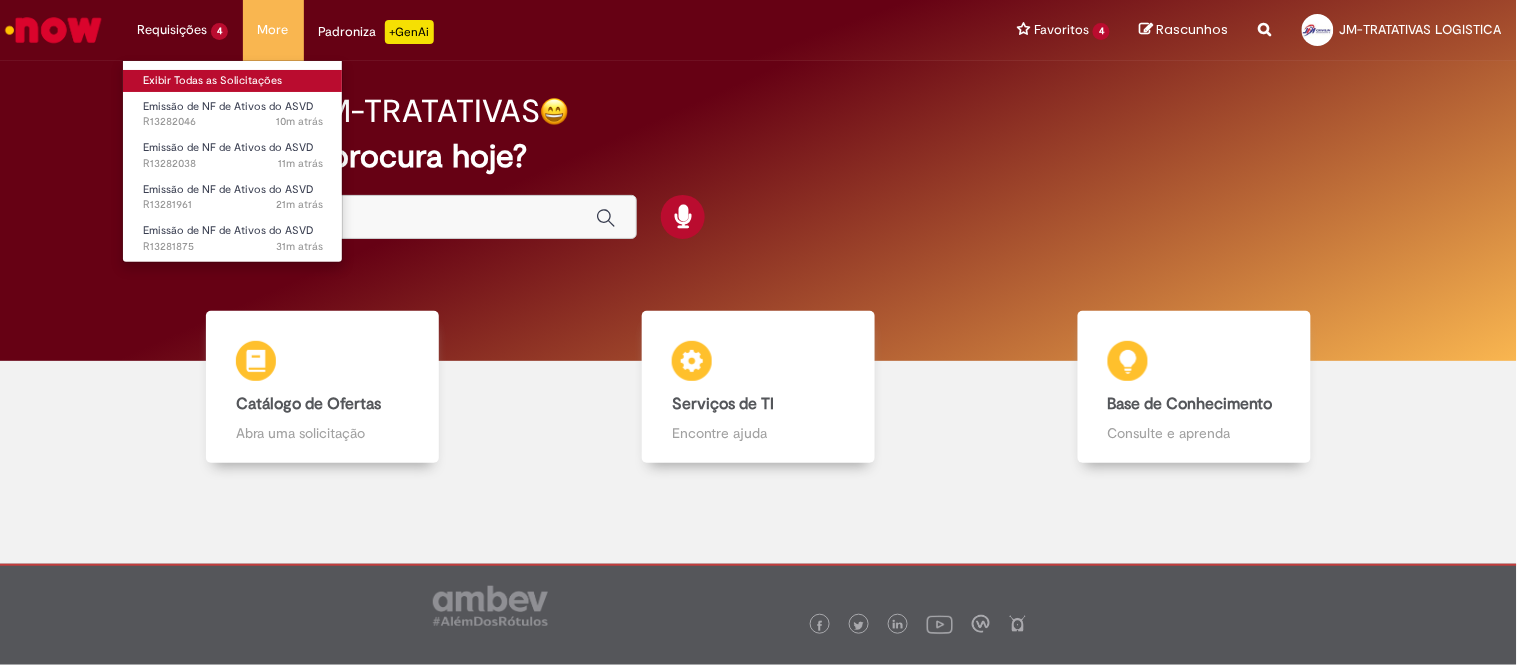 click on "Exibir Todas as Solicitações" at bounding box center [233, 81] 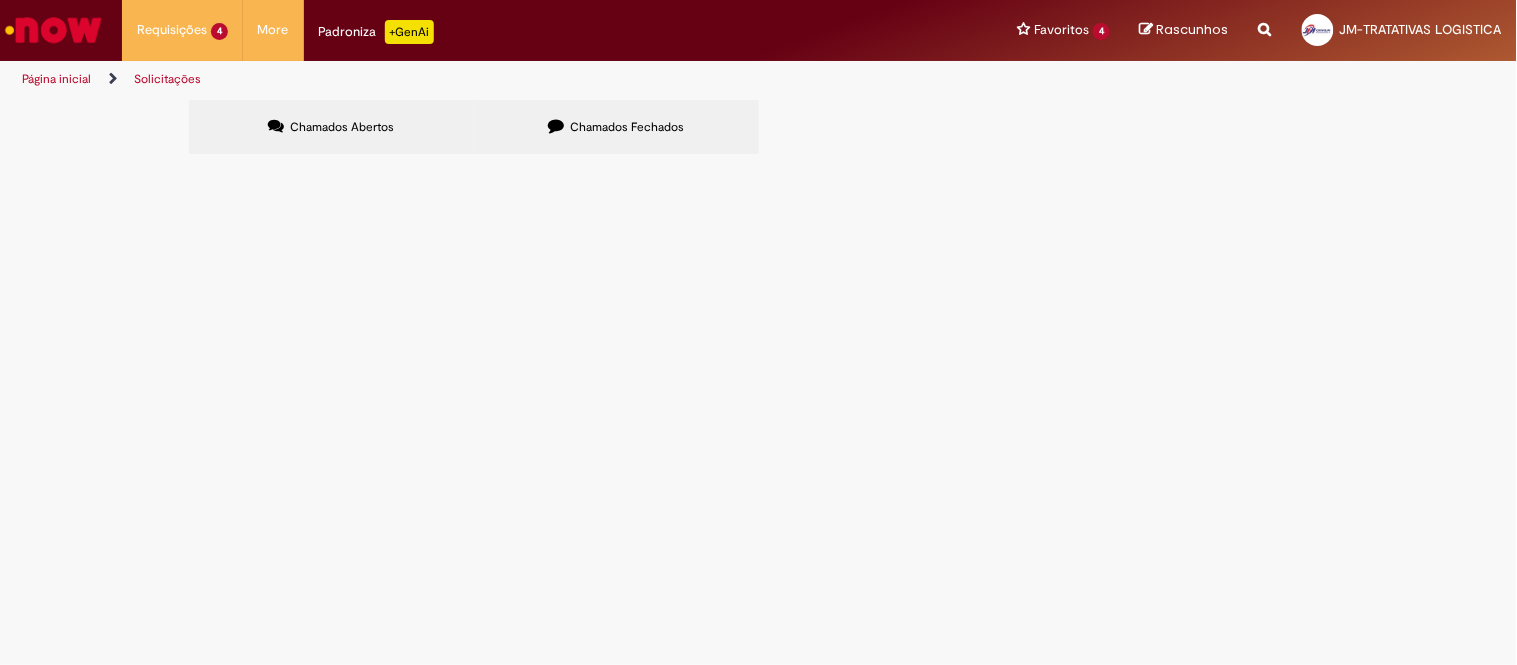 click on "Chamados Fechados" at bounding box center [616, 127] 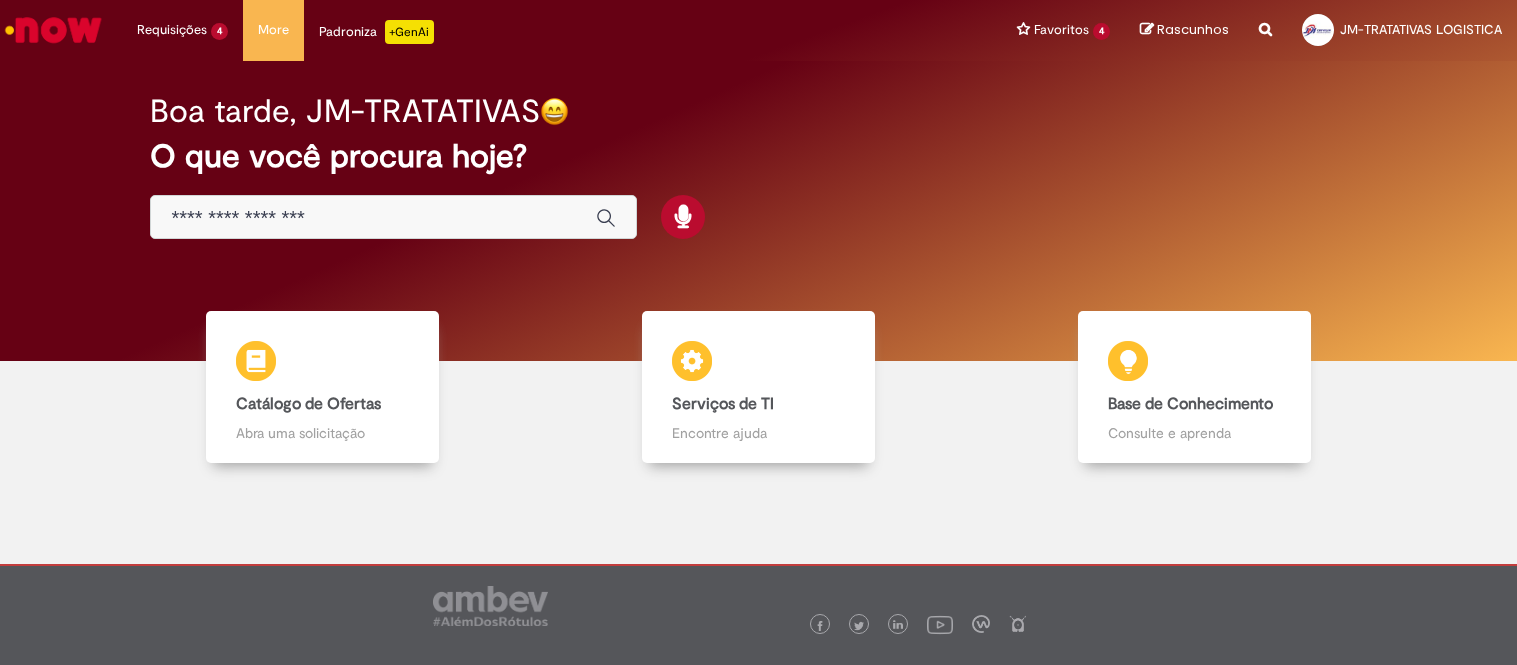 scroll, scrollTop: 0, scrollLeft: 0, axis: both 